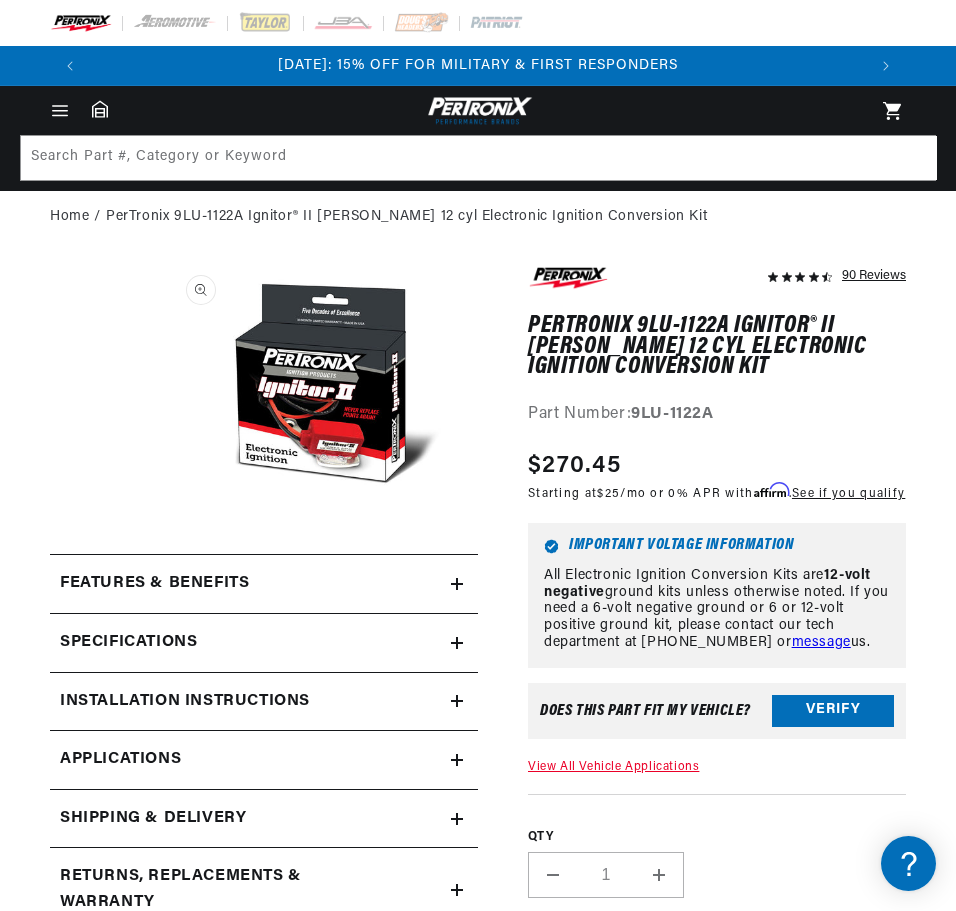 scroll, scrollTop: 0, scrollLeft: 0, axis: both 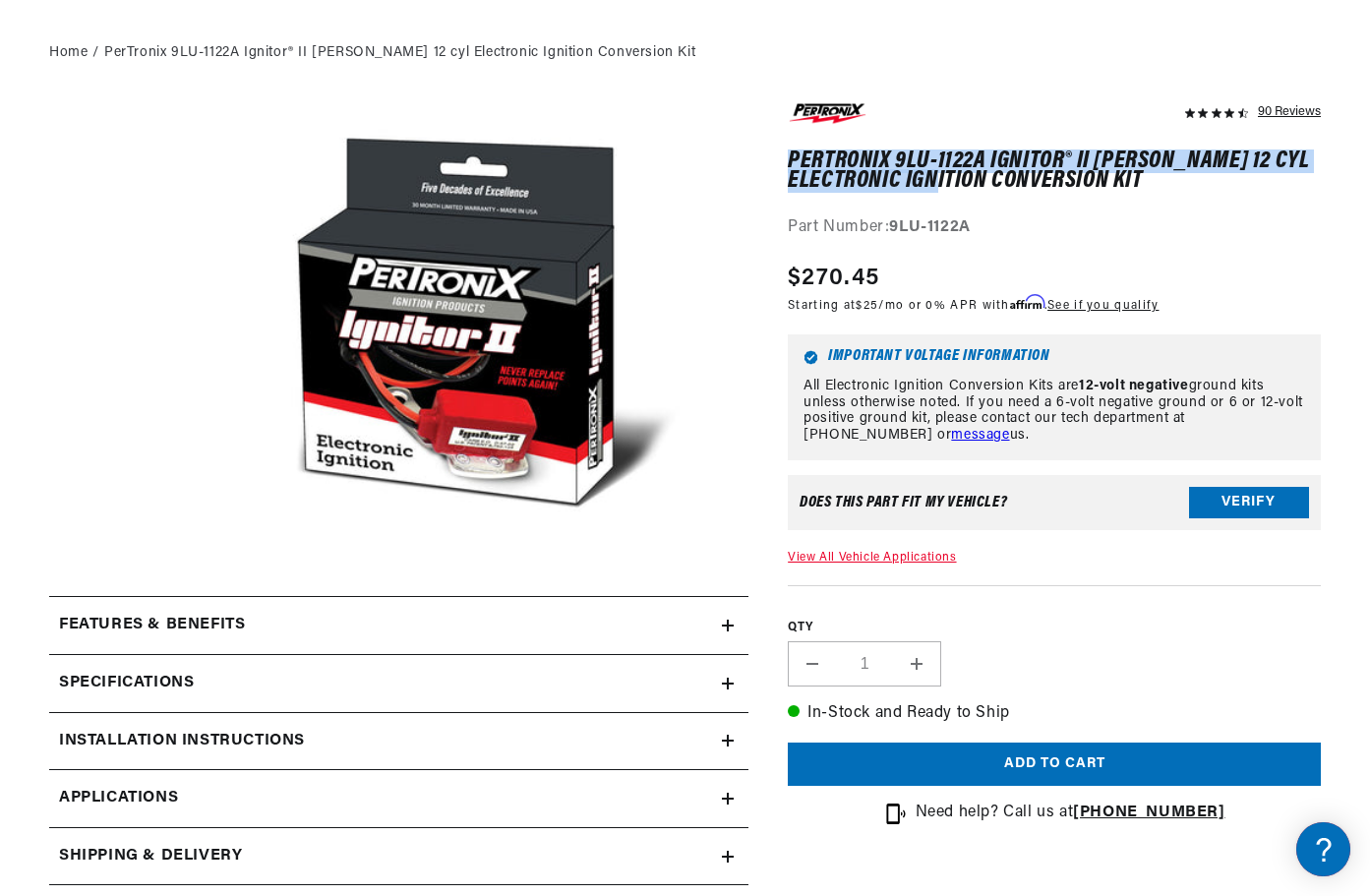 drag, startPoint x: 793, startPoint y: 157, endPoint x: 1013, endPoint y: 183, distance: 221.53104 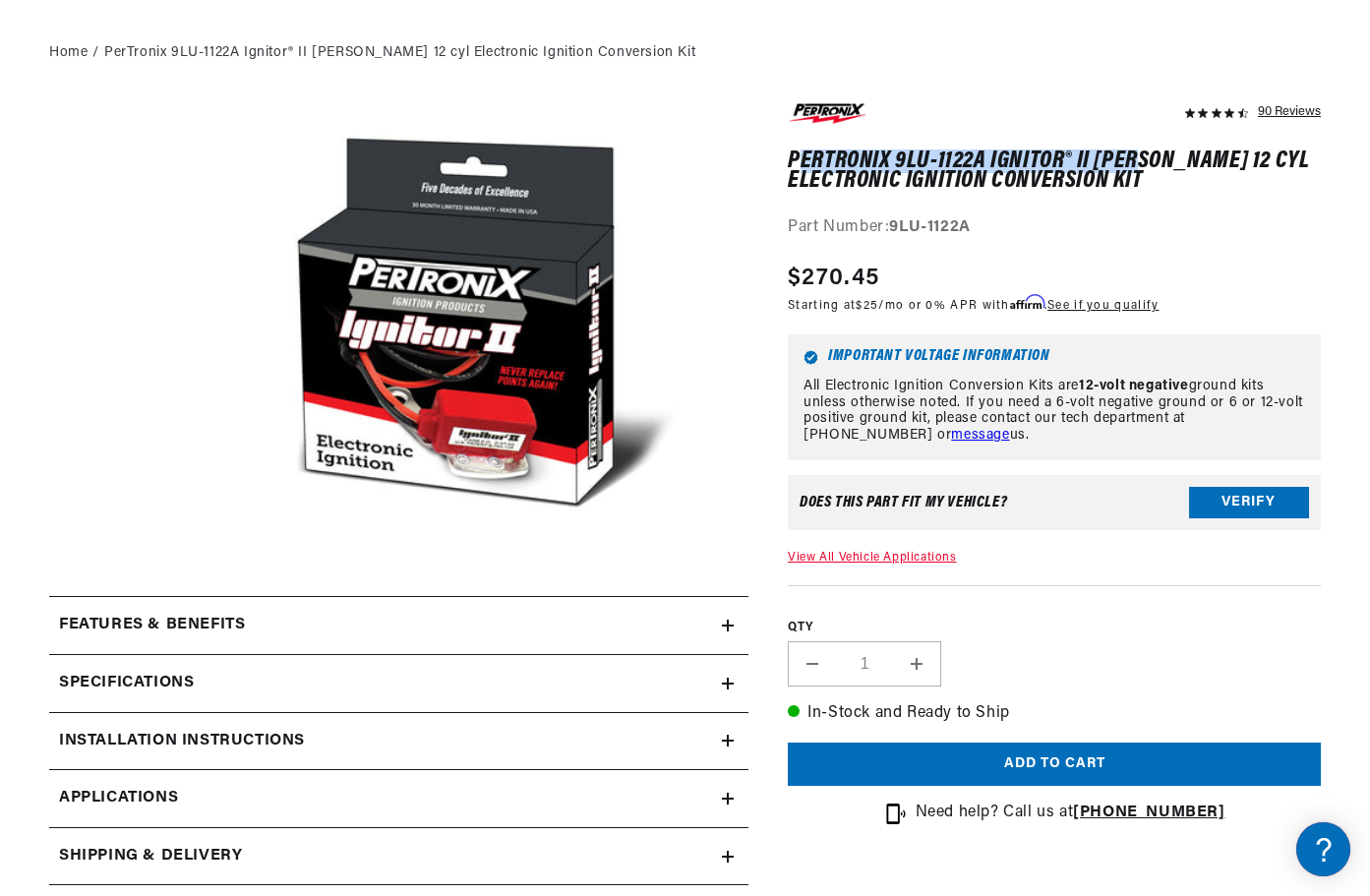 drag, startPoint x: 1143, startPoint y: 171, endPoint x: 798, endPoint y: 162, distance: 345.11737 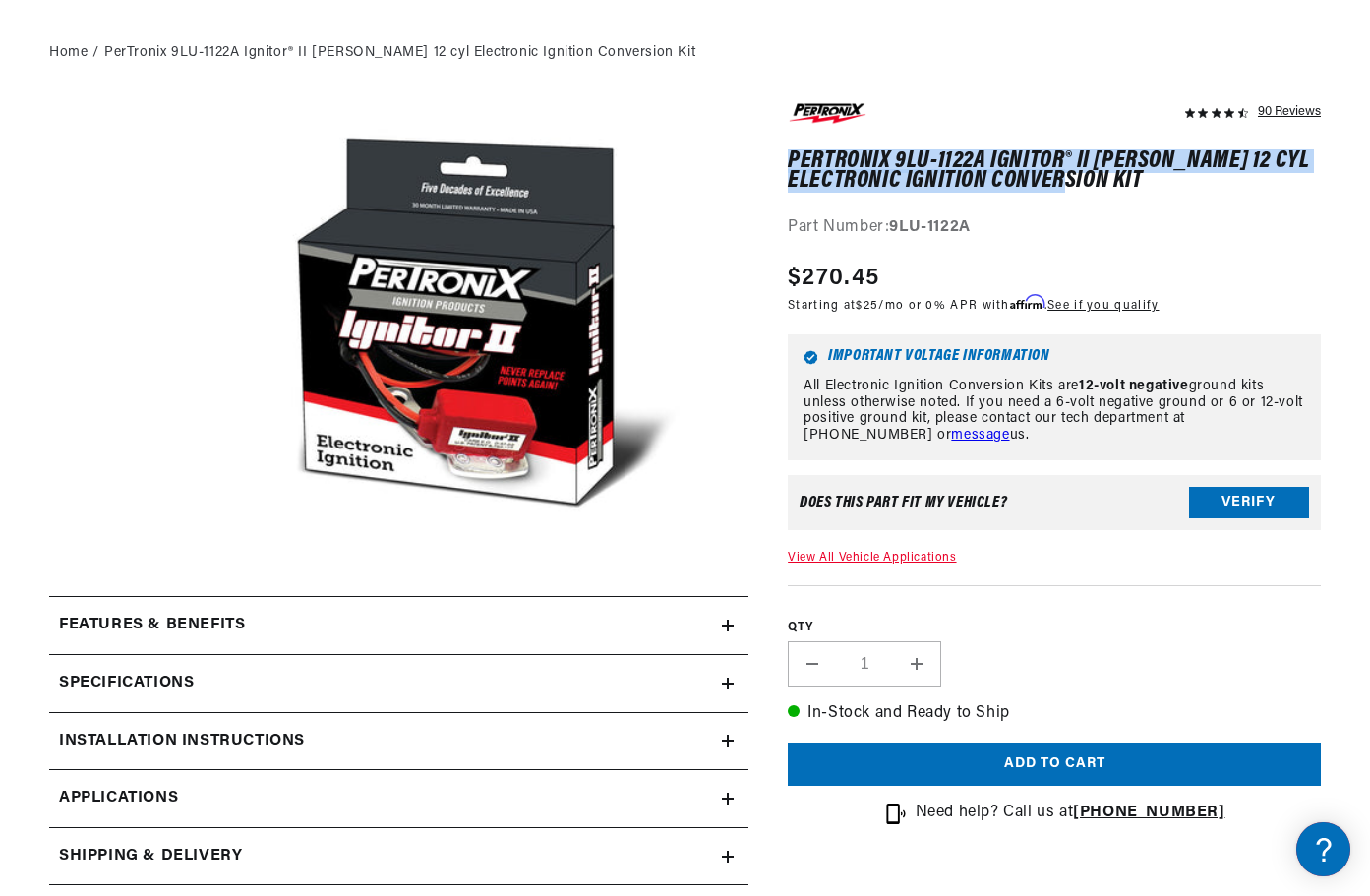 drag, startPoint x: 792, startPoint y: 157, endPoint x: 1198, endPoint y: 190, distance: 407.3389 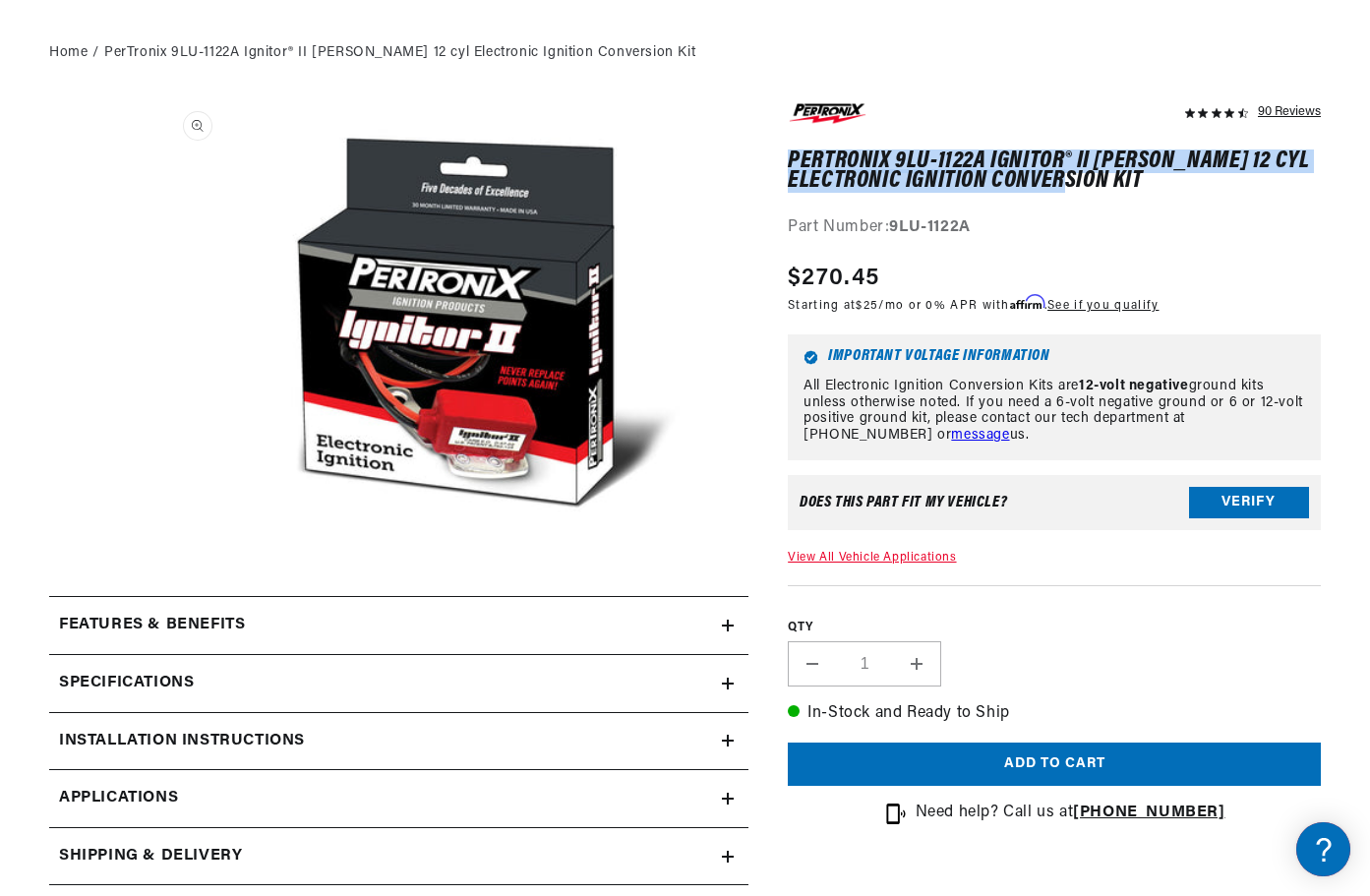scroll, scrollTop: 0, scrollLeft: 1162, axis: horizontal 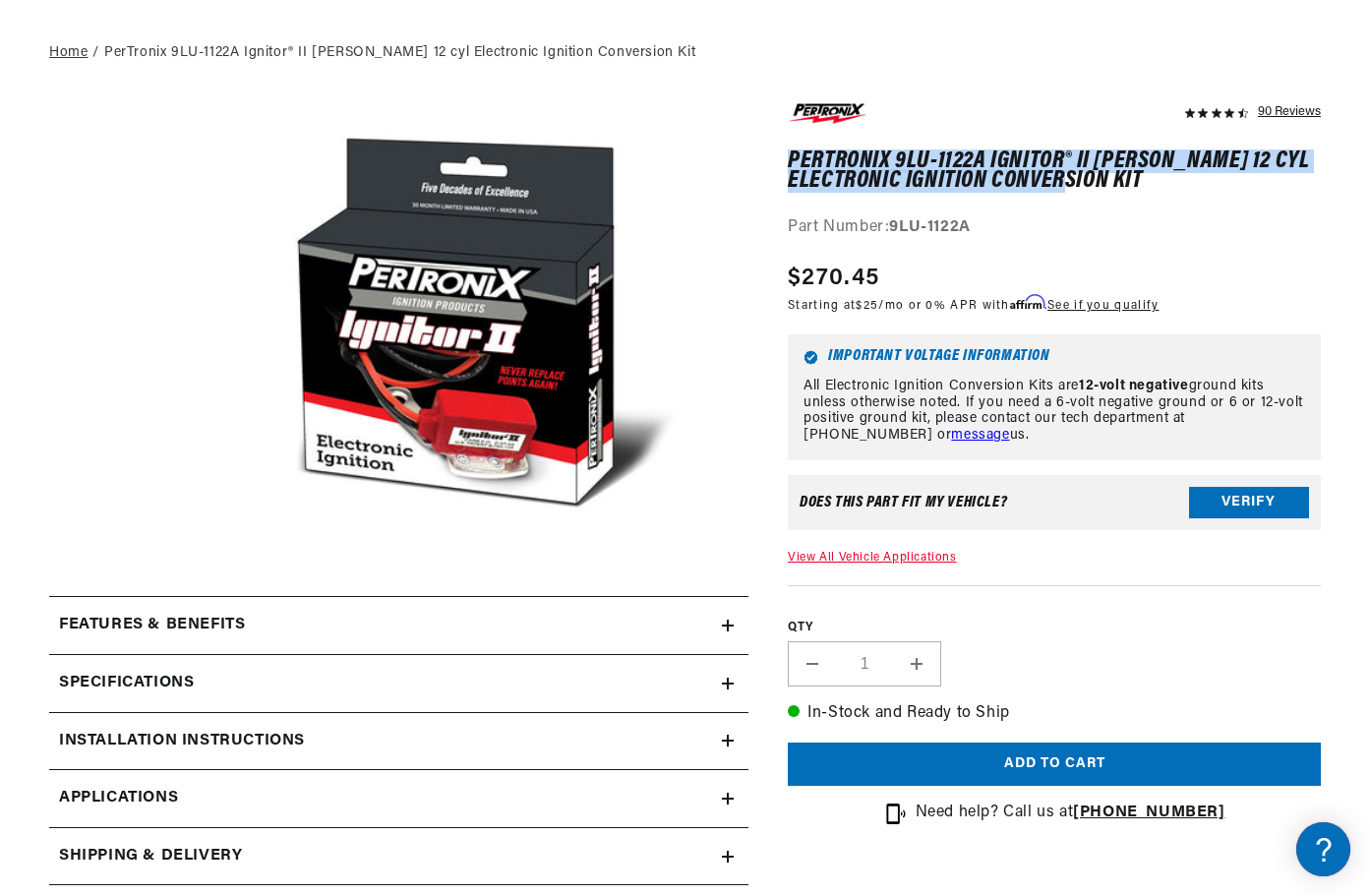 click on "Home" at bounding box center [68, 53] 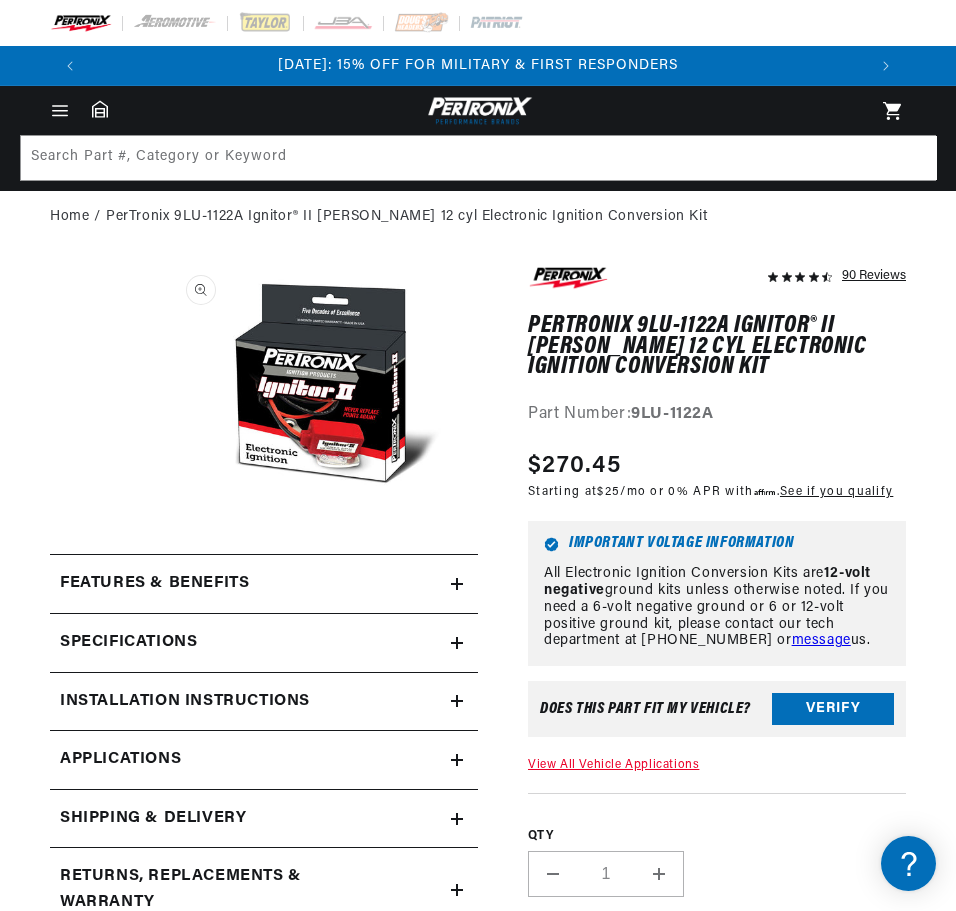 scroll, scrollTop: 0, scrollLeft: 0, axis: both 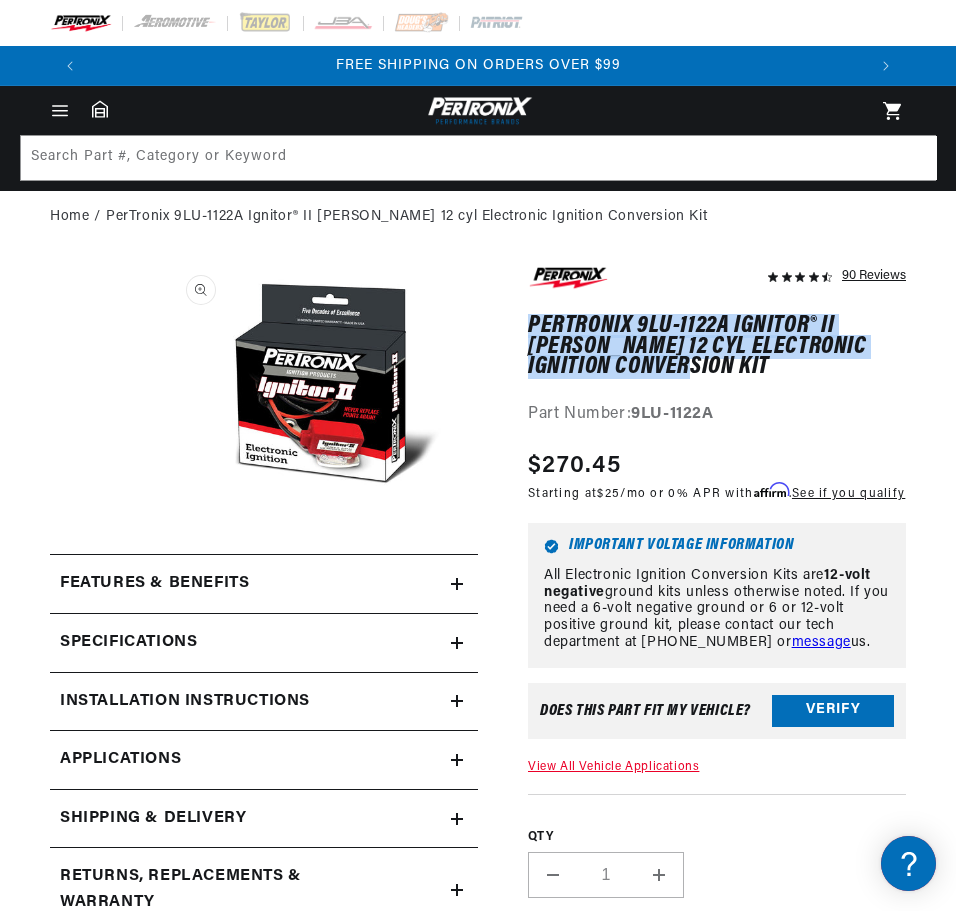 drag, startPoint x: 531, startPoint y: 321, endPoint x: 712, endPoint y: 366, distance: 186.51006 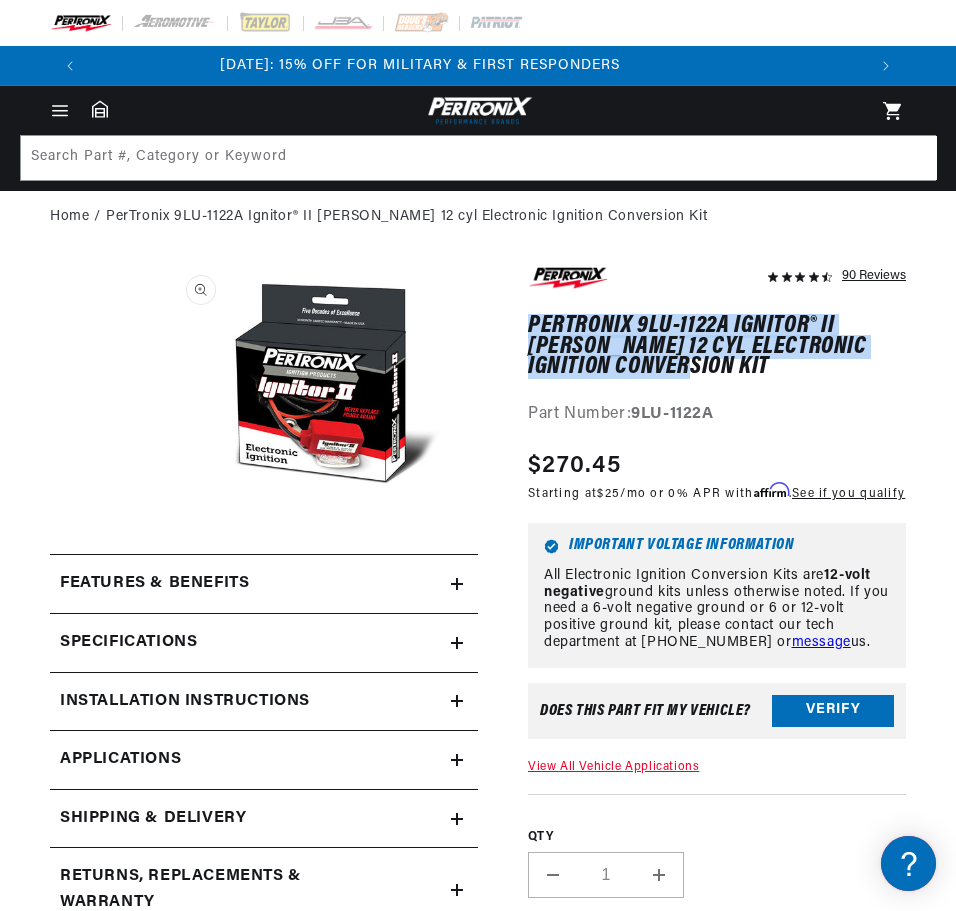 scroll, scrollTop: 0, scrollLeft: 0, axis: both 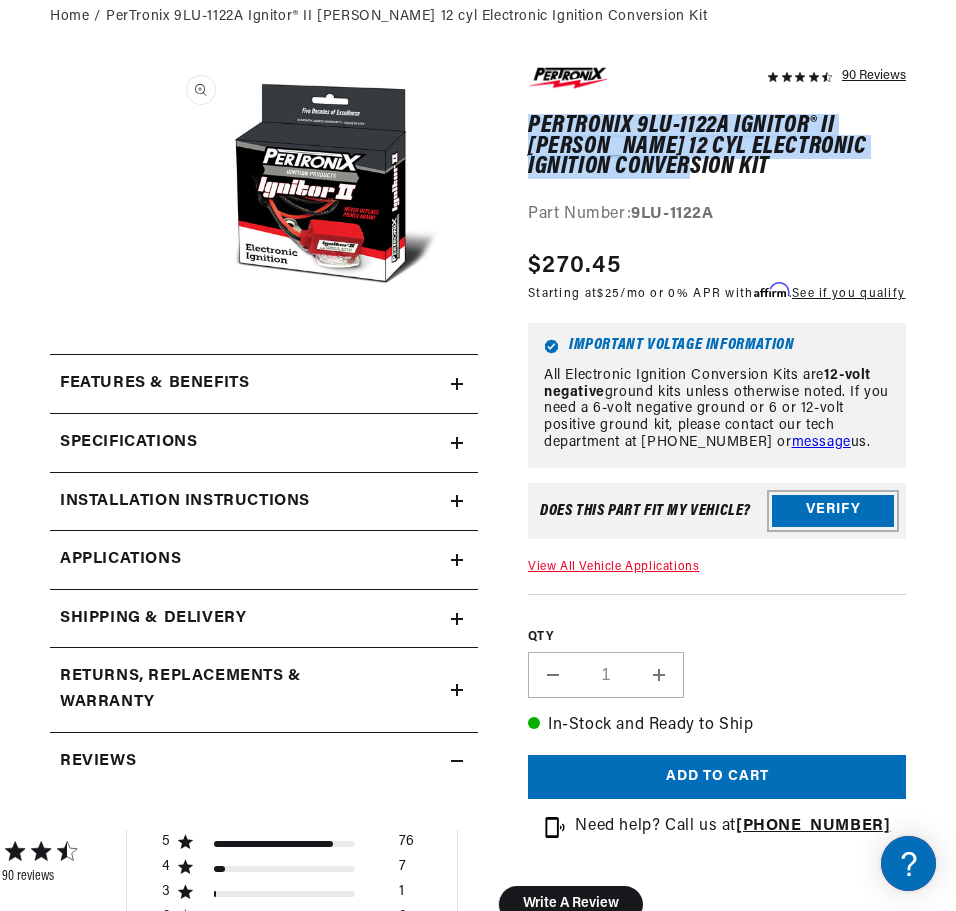 click on "Verify" at bounding box center [833, 511] 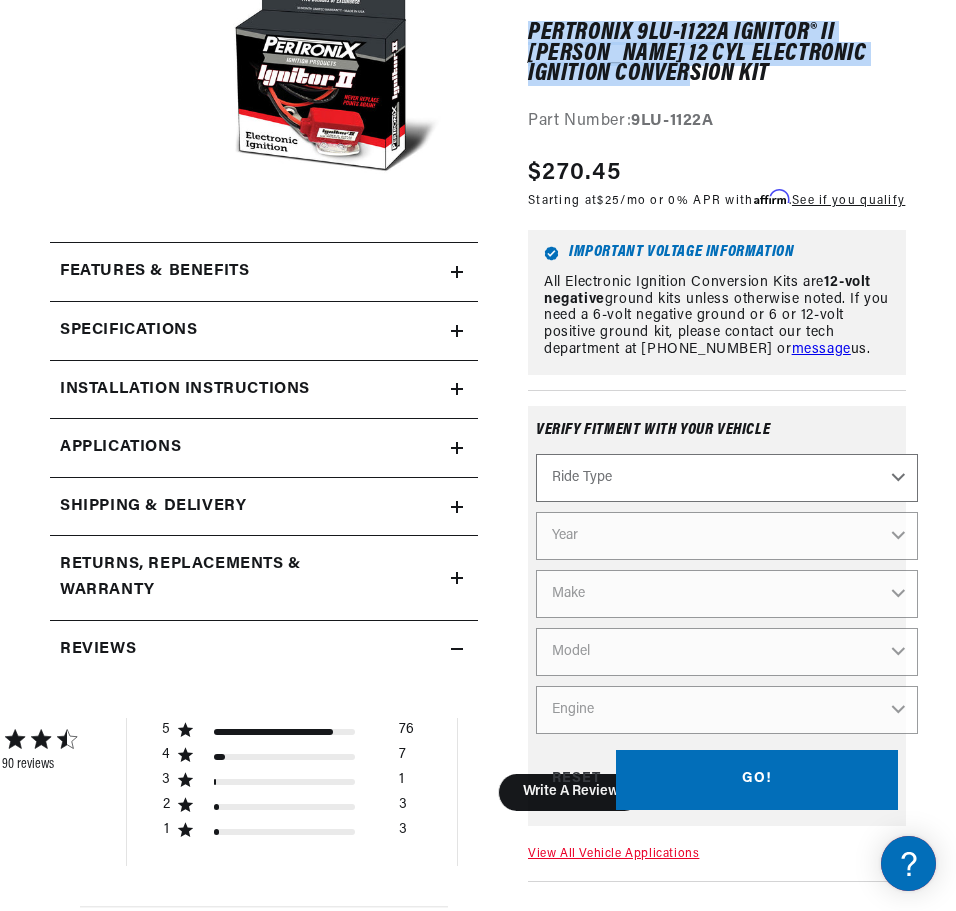 scroll, scrollTop: 500, scrollLeft: 0, axis: vertical 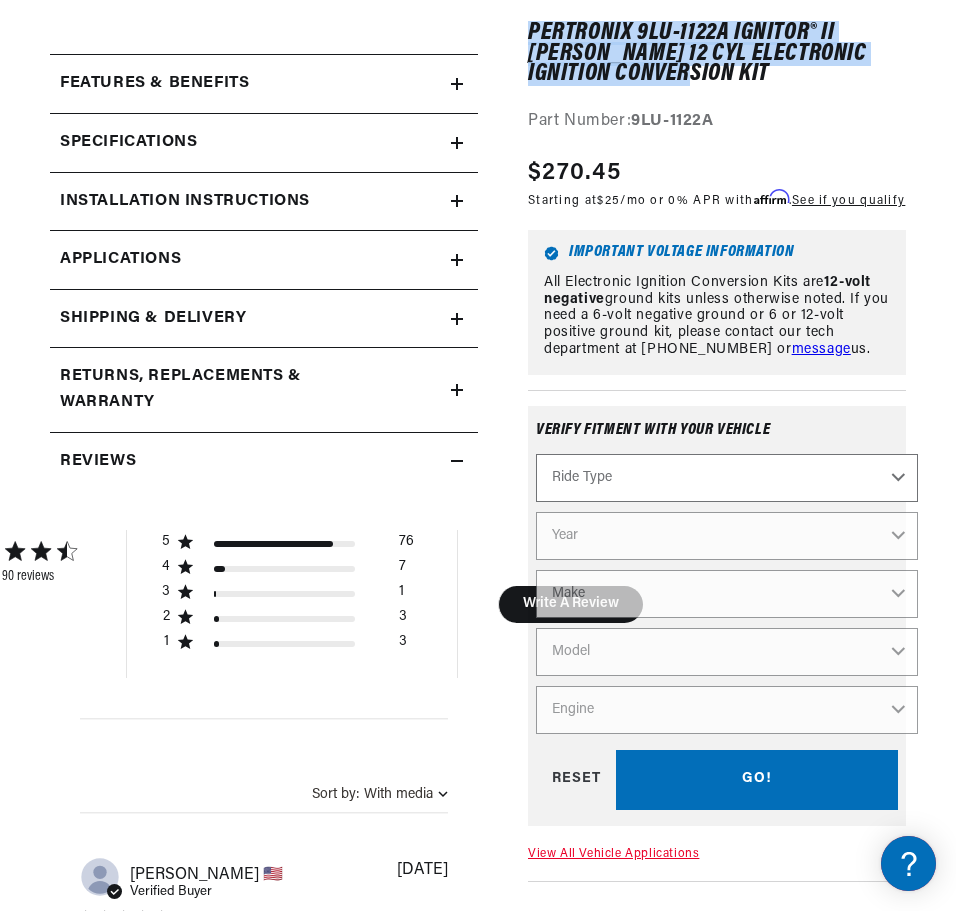 click on "Ride Type
Automotive
Agricultural
Industrial
Marine
Motorcycle" at bounding box center (727, 477) 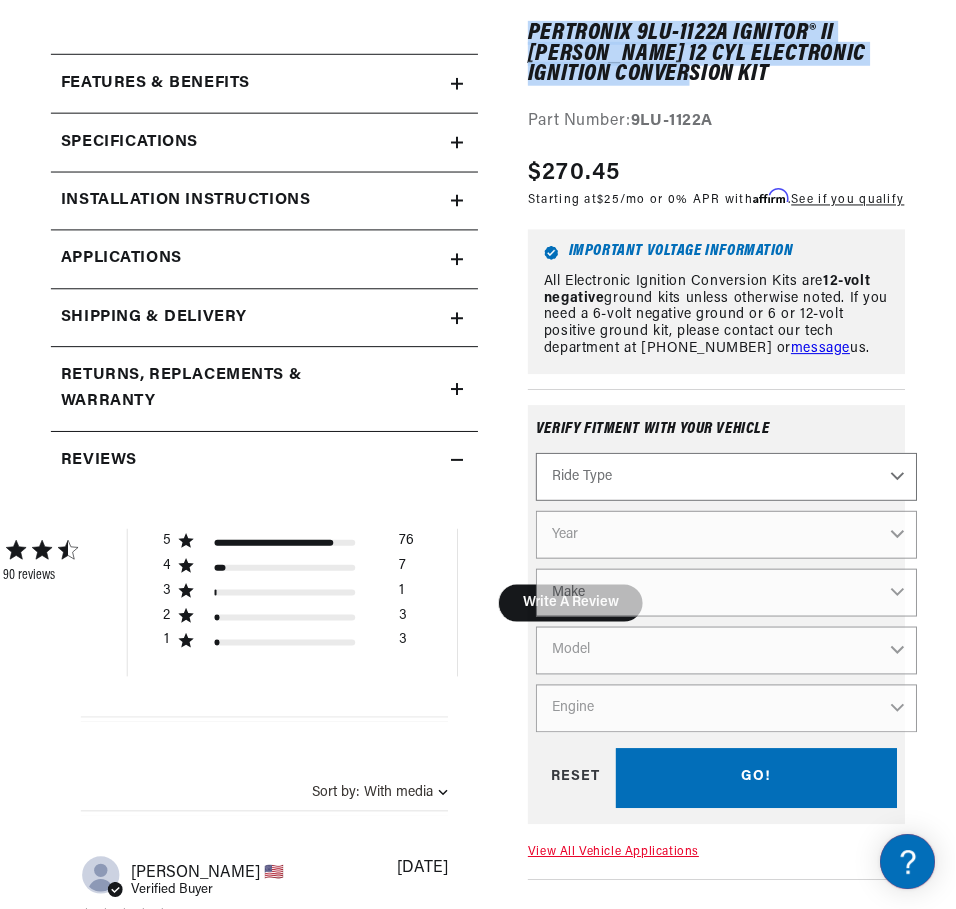 scroll, scrollTop: 0, scrollLeft: 776, axis: horizontal 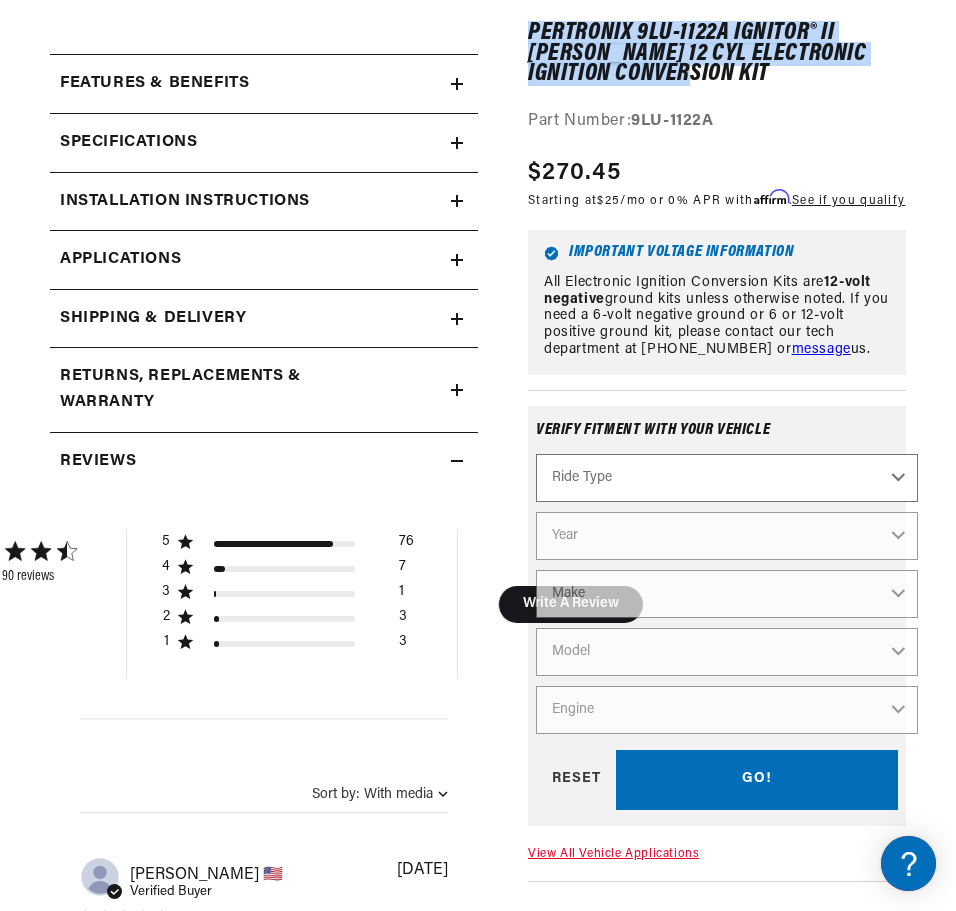 select on "Automotive" 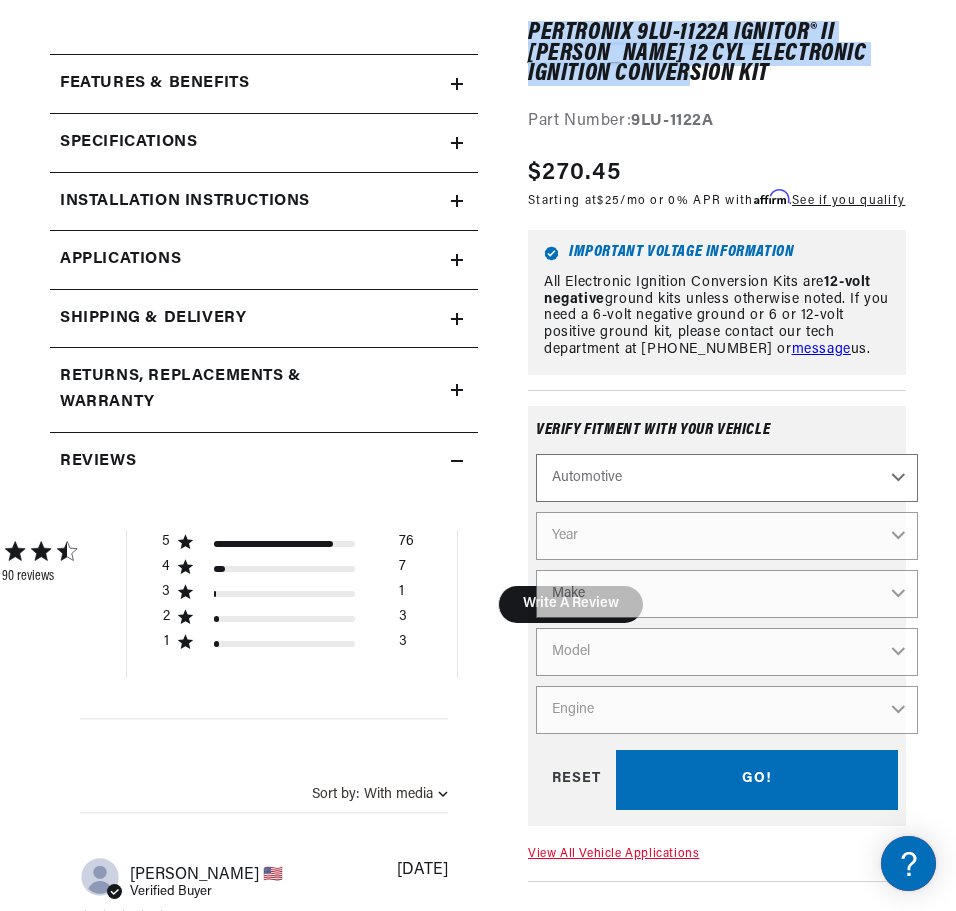 click on "Ride Type
Automotive
Agricultural
Industrial
Marine
Motorcycle" at bounding box center (727, 477) 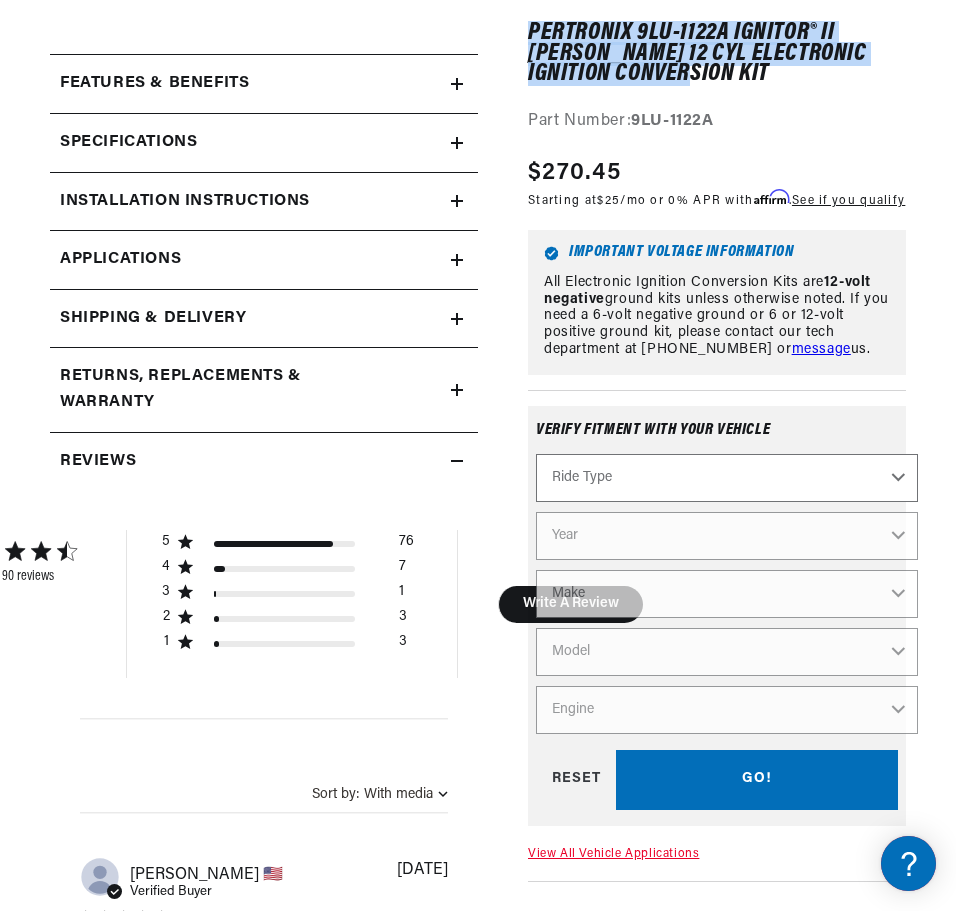 select on "Automotive" 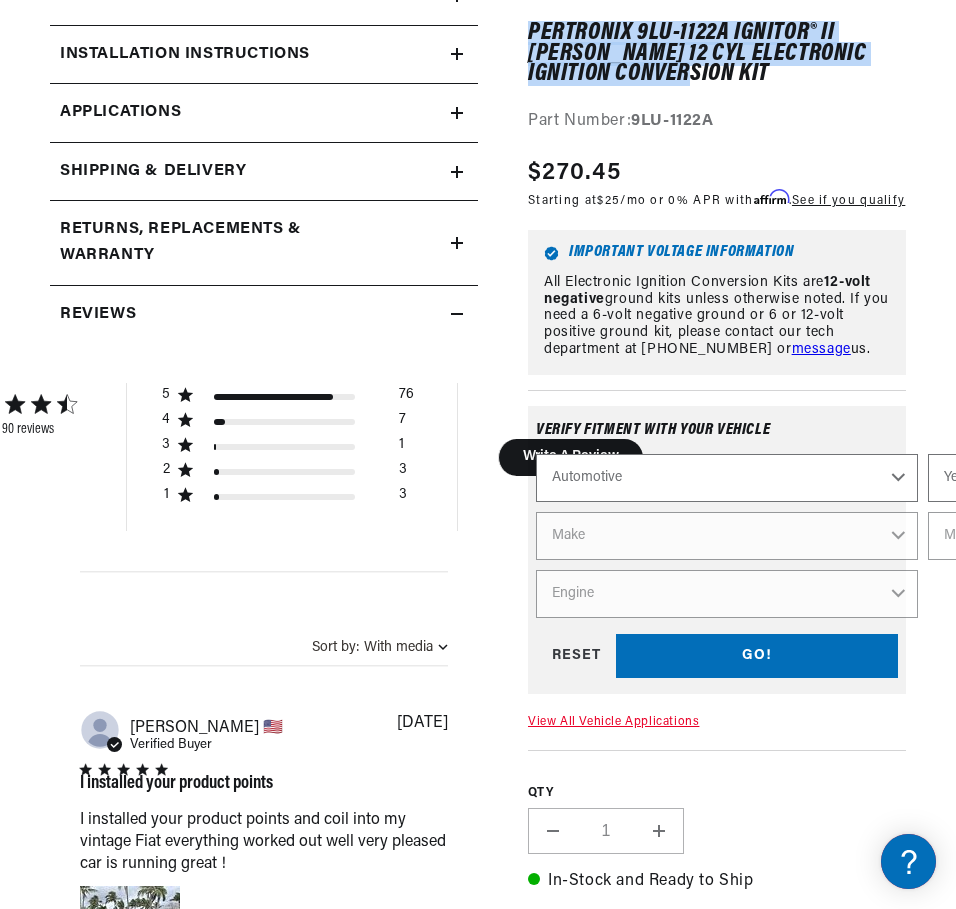 scroll, scrollTop: 700, scrollLeft: 0, axis: vertical 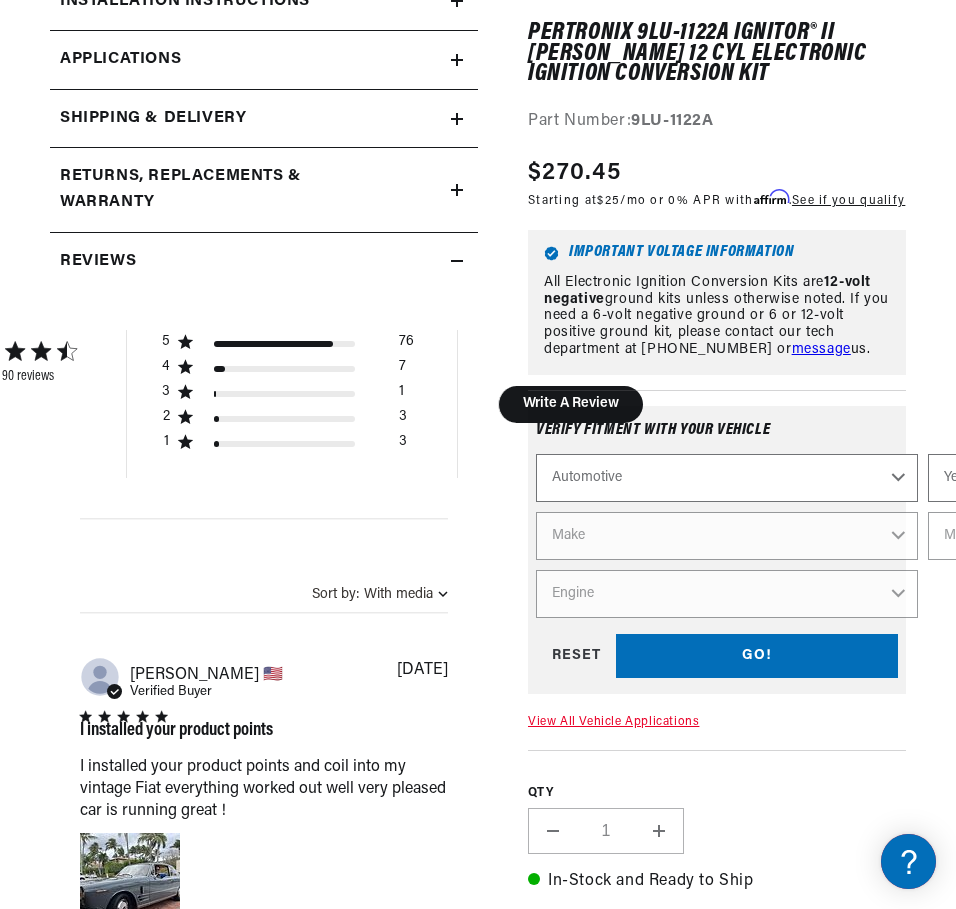 click on "Verify fitment with your vehicle" at bounding box center [717, 437] 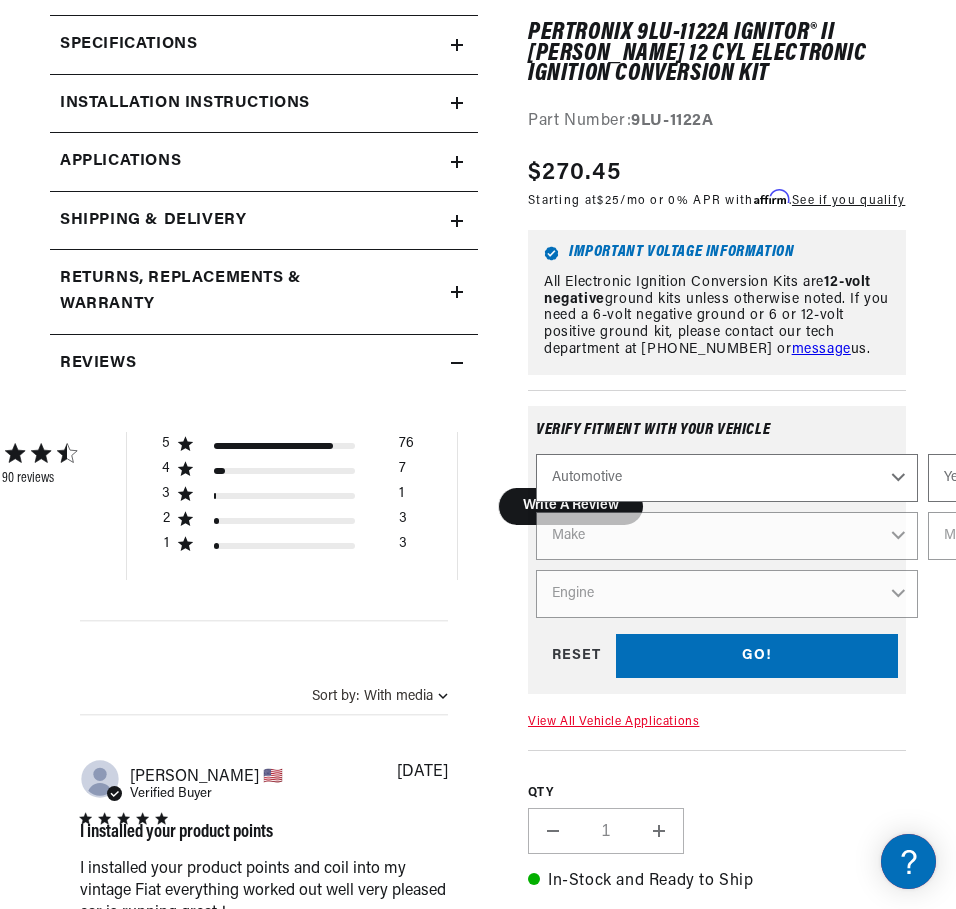 scroll, scrollTop: 600, scrollLeft: 0, axis: vertical 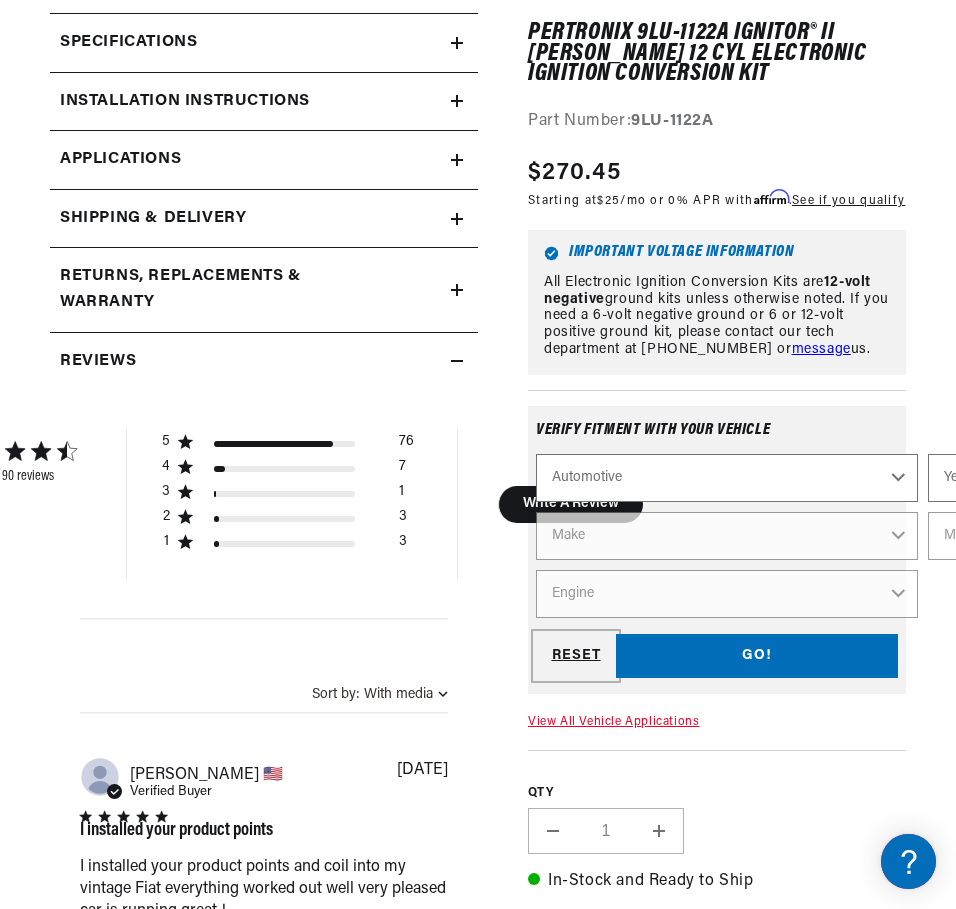 click on "RESET" at bounding box center (576, 655) 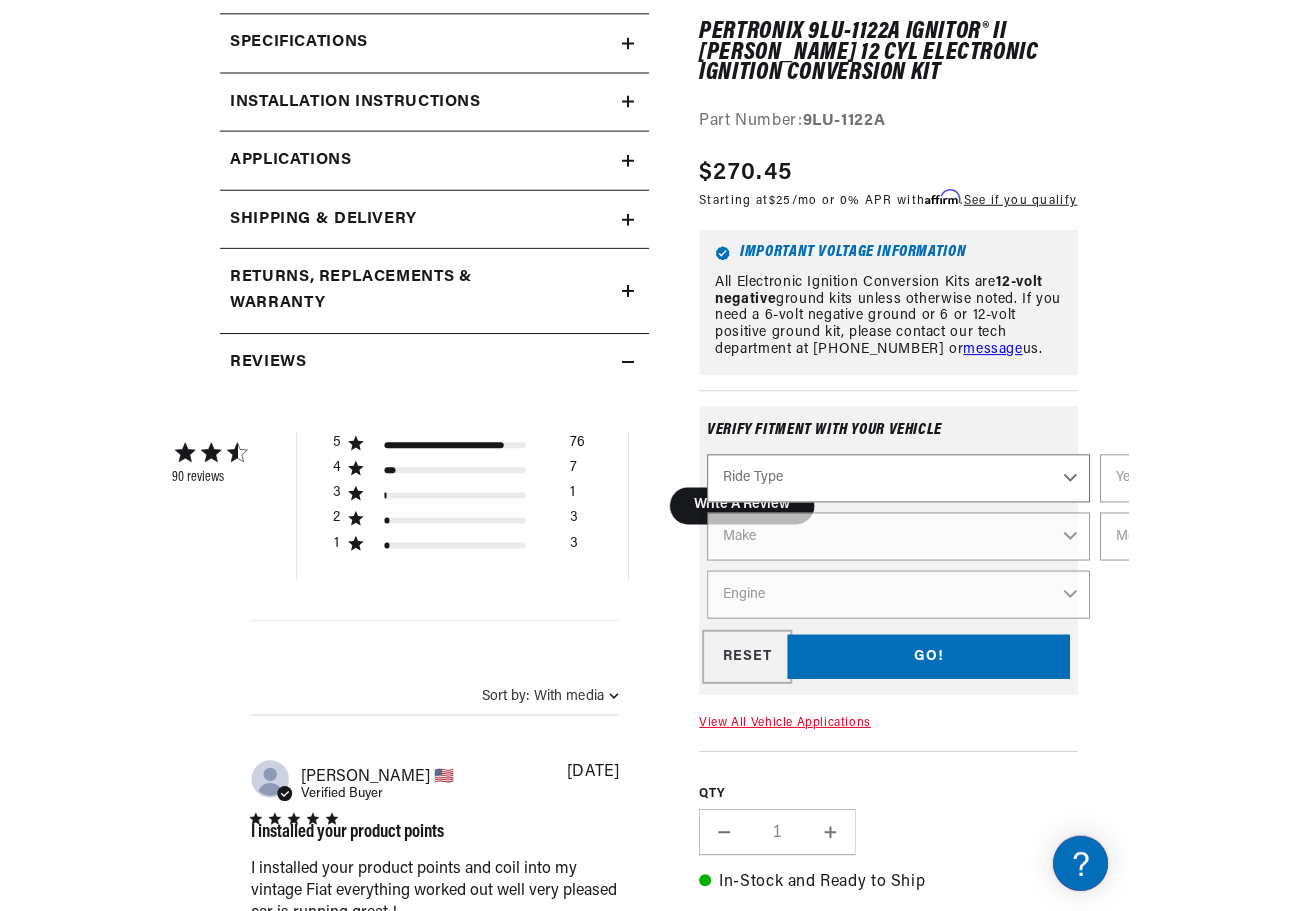scroll, scrollTop: 0, scrollLeft: 776, axis: horizontal 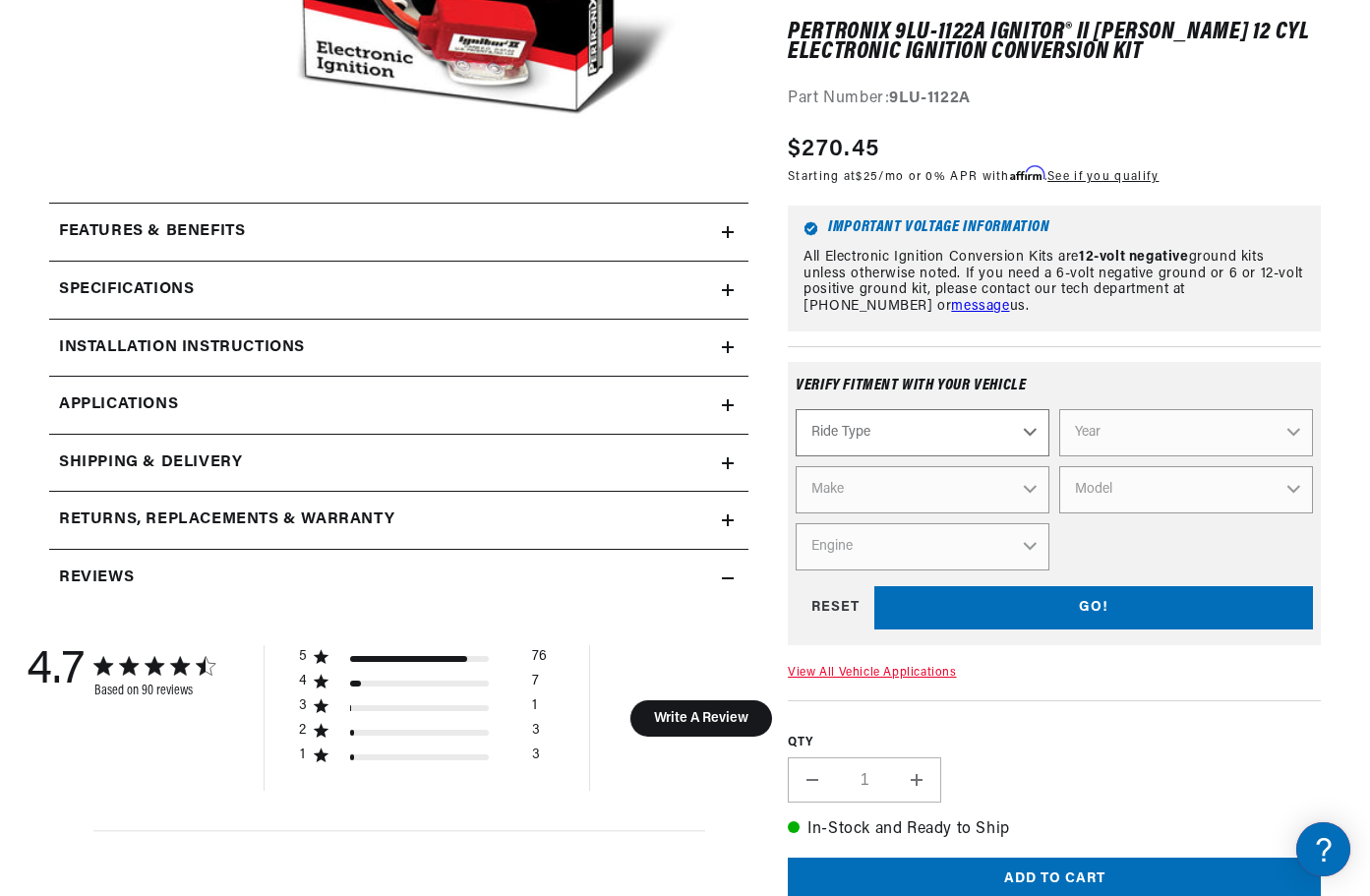 click on "Ride Type
Automotive
Agricultural
Industrial
Marine
Motorcycle" at bounding box center (923, 433) 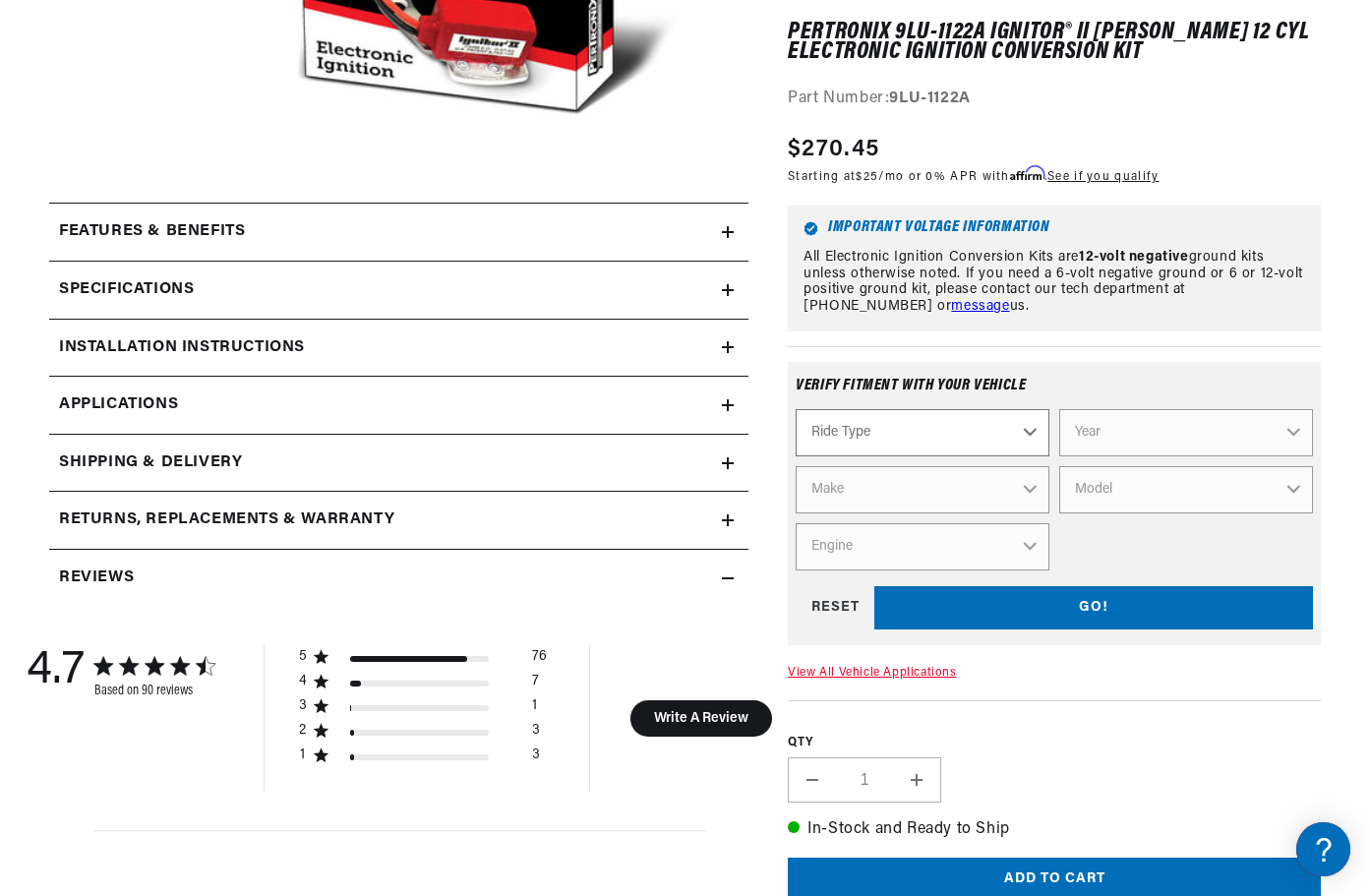 select on "Automotive" 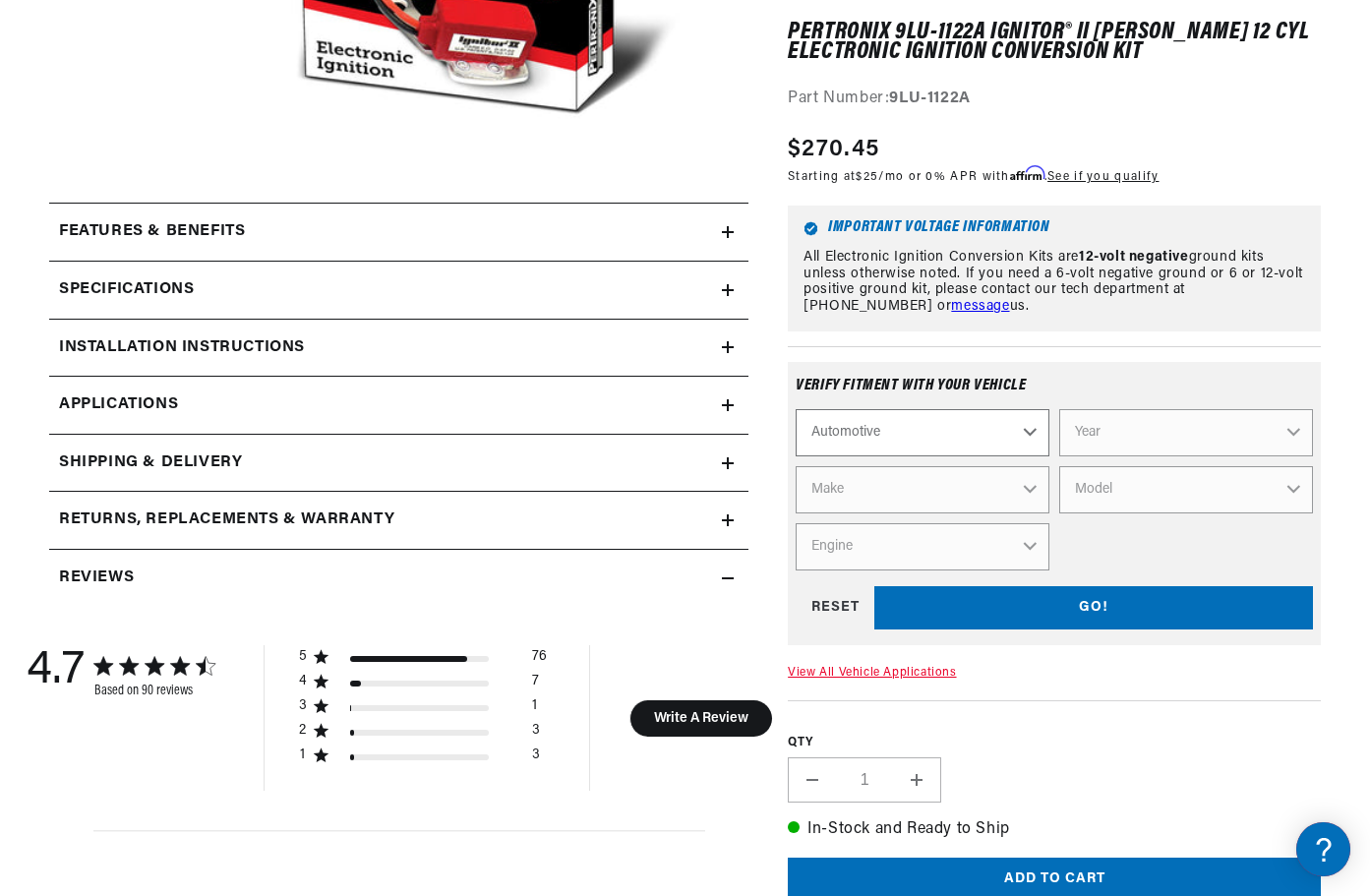 click on "Ride Type
Automotive
Agricultural
Industrial
Marine
Motorcycle" at bounding box center (923, 433) 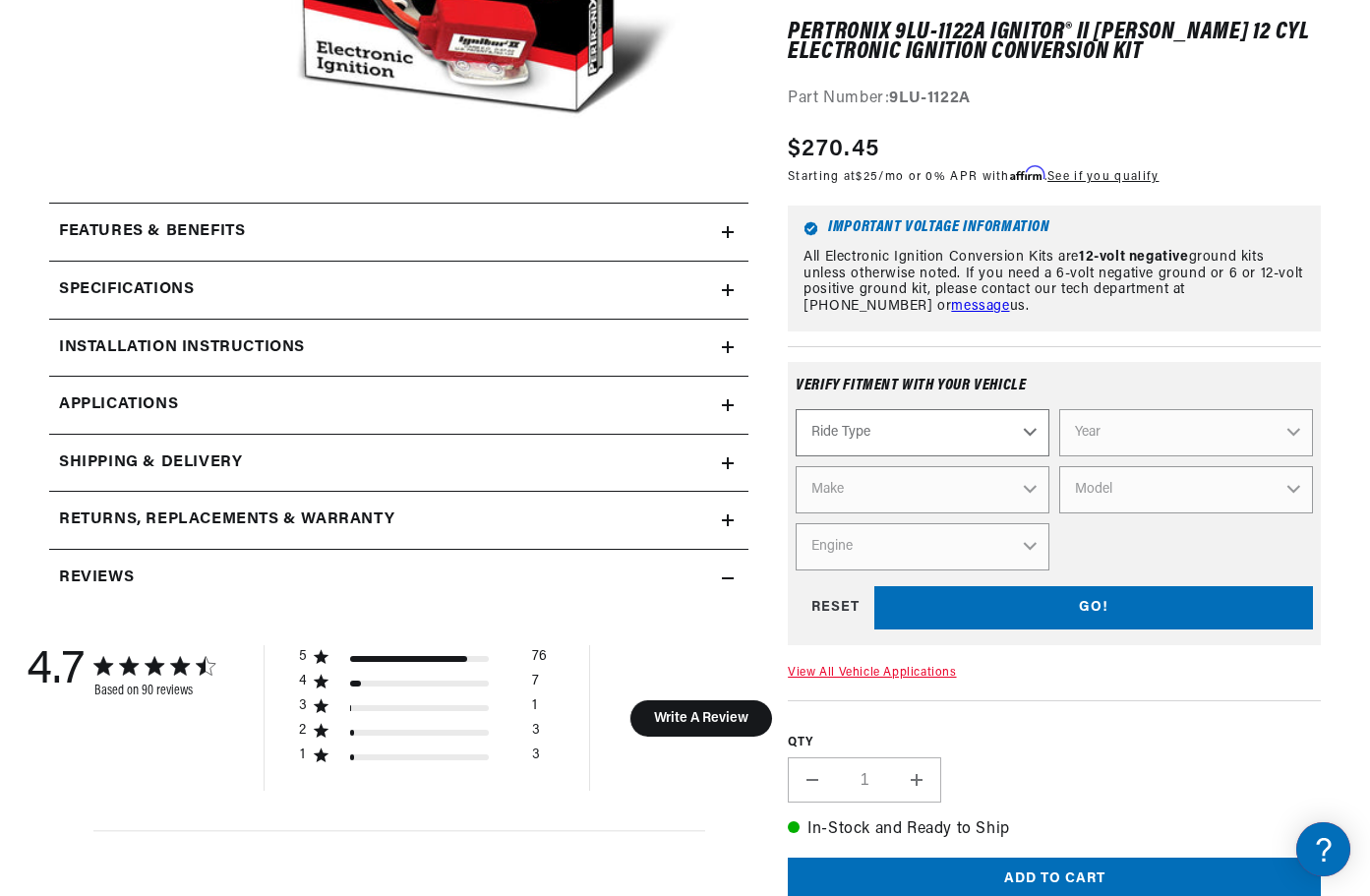 select on "Automotive" 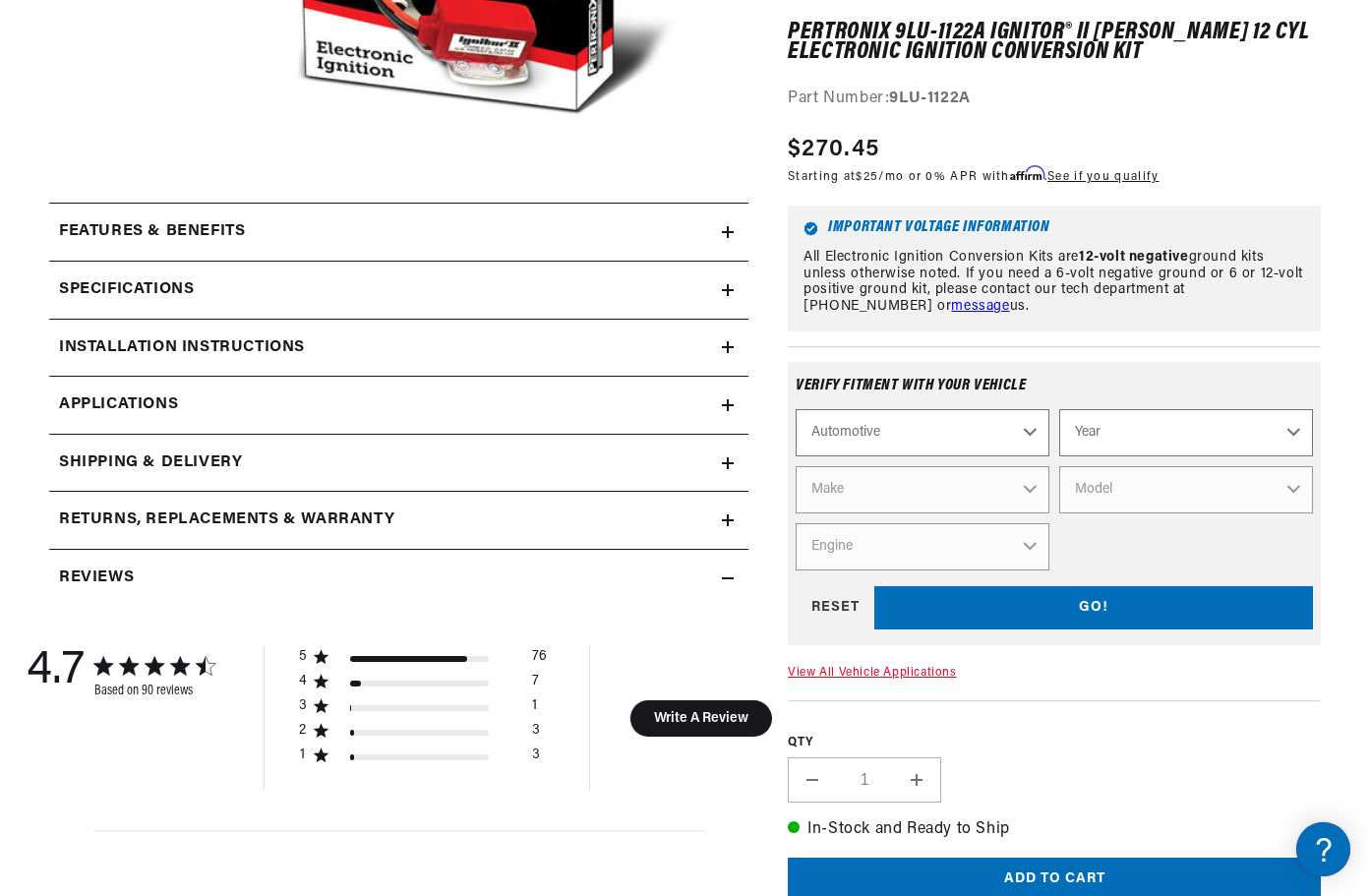 click on "Year
2022
2021
2020
2019
2018
2017
2016
2015
2014
2013
2012
2011
2010
2009
2008
2007
2006
2005
2004
2003
2002
2001
2000
1999
1998
1997
1996
1995
1994
1993
1992
1991
1990
1989
1988
1987
1986 1985" at bounding box center (1186, 433) 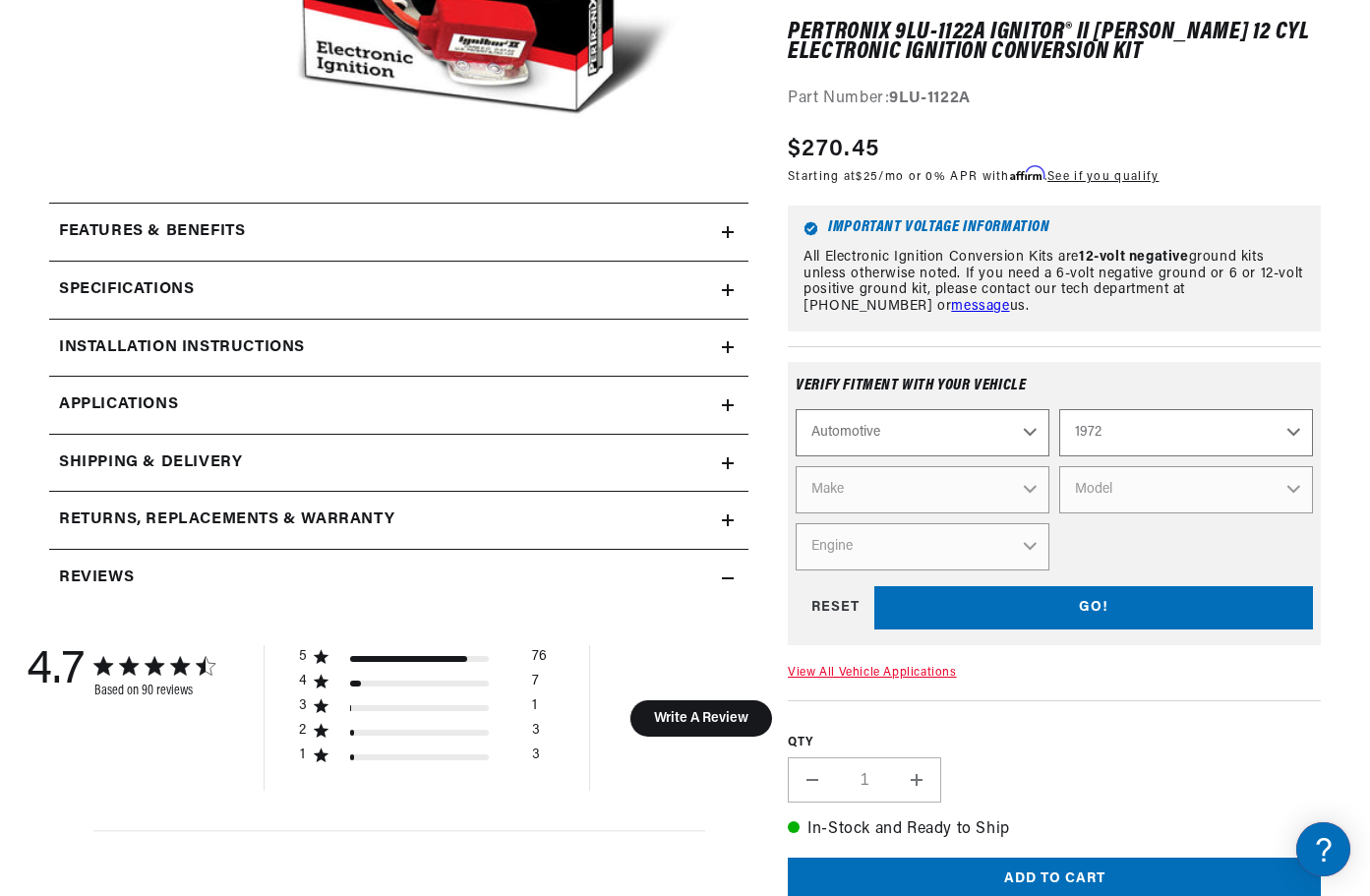 click on "Year
2022
2021
2020
2019
2018
2017
2016
2015
2014
2013
2012
2011
2010
2009
2008
2007
2006
2005
2004
2003
2002
2001
2000
1999
1998
1997
1996
1995
1994
1993
1992
1991
1990
1989
1988
1987
1986 1985" at bounding box center (1186, 433) 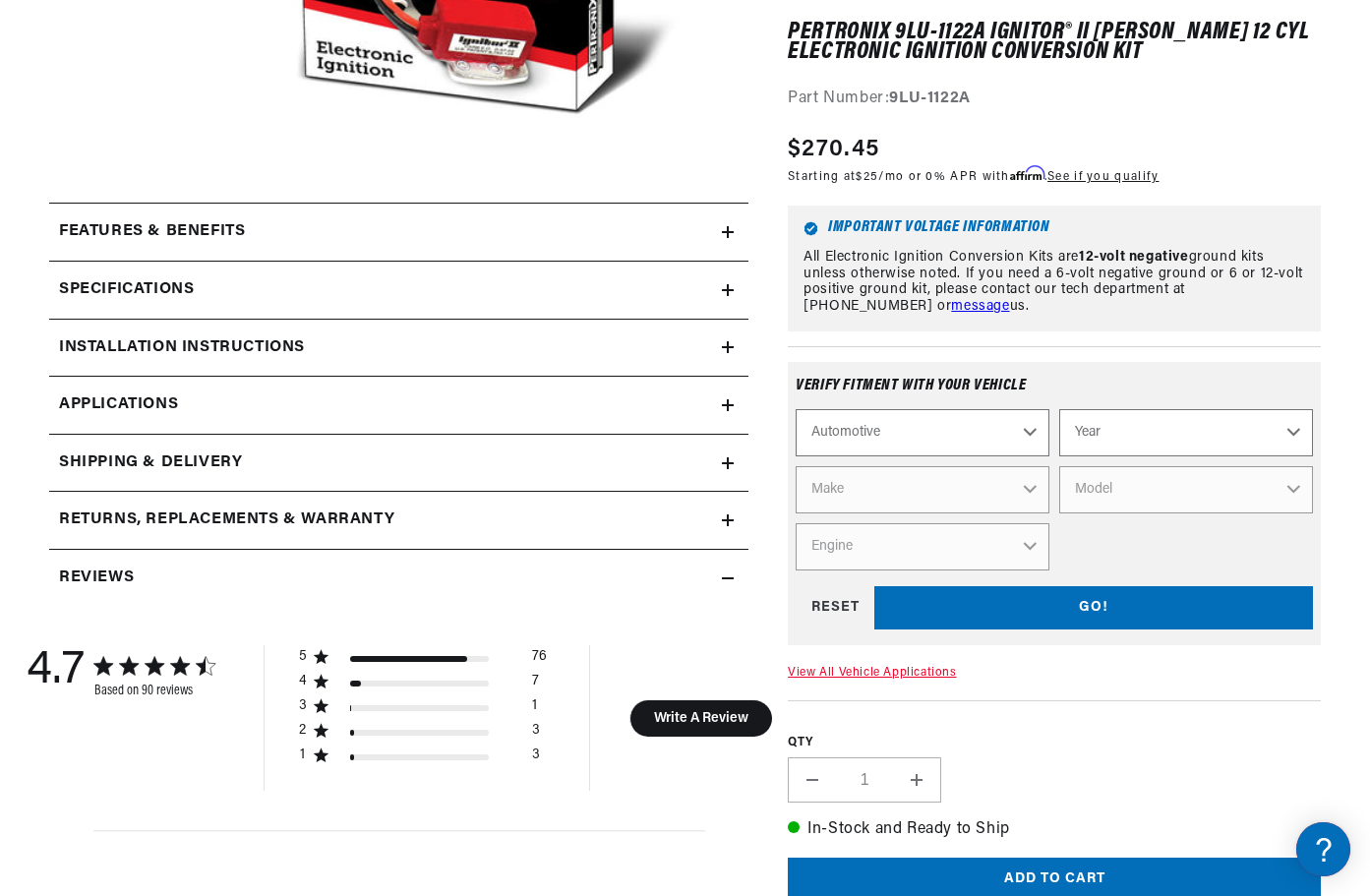 select on "1972" 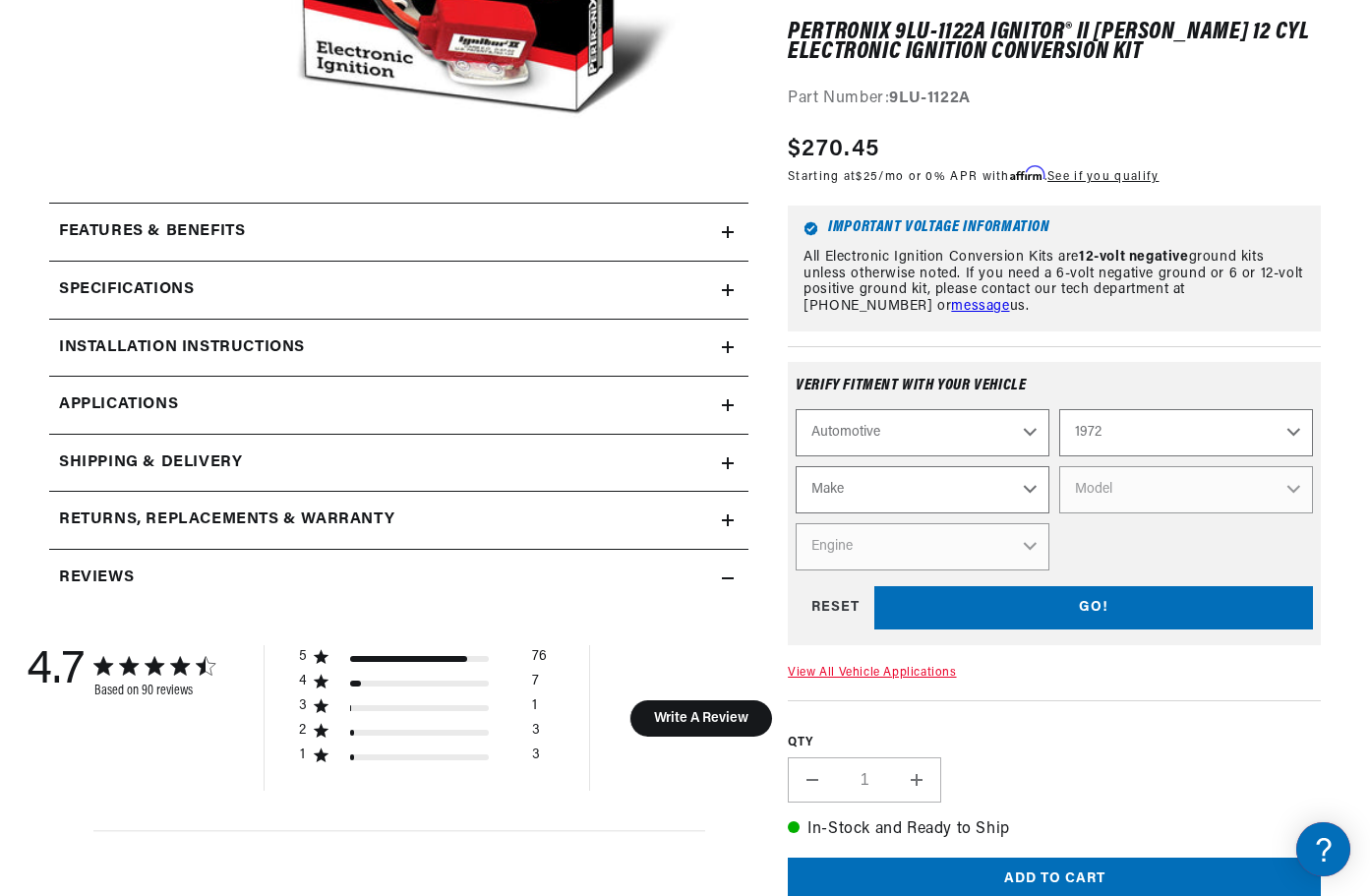 click on "Make
Alfa Romeo
American Motors
Aston Martin
Audi
Austin
BMW
Buick
Cadillac
Checker
Chevrolet
Chrysler
Citroen
DeTomaso
Dodge
Ferrari
Fiat
Ford
Ford (Europe)
GMC
IHC Truck
International
Jaguar
Jeep
Lamborghini
Lincoln
Lotus
Maserati
Mazda
Mercedes-Benz
Mercury
MG
Nissan
Oldsmobile Opel" at bounding box center [923, 490] 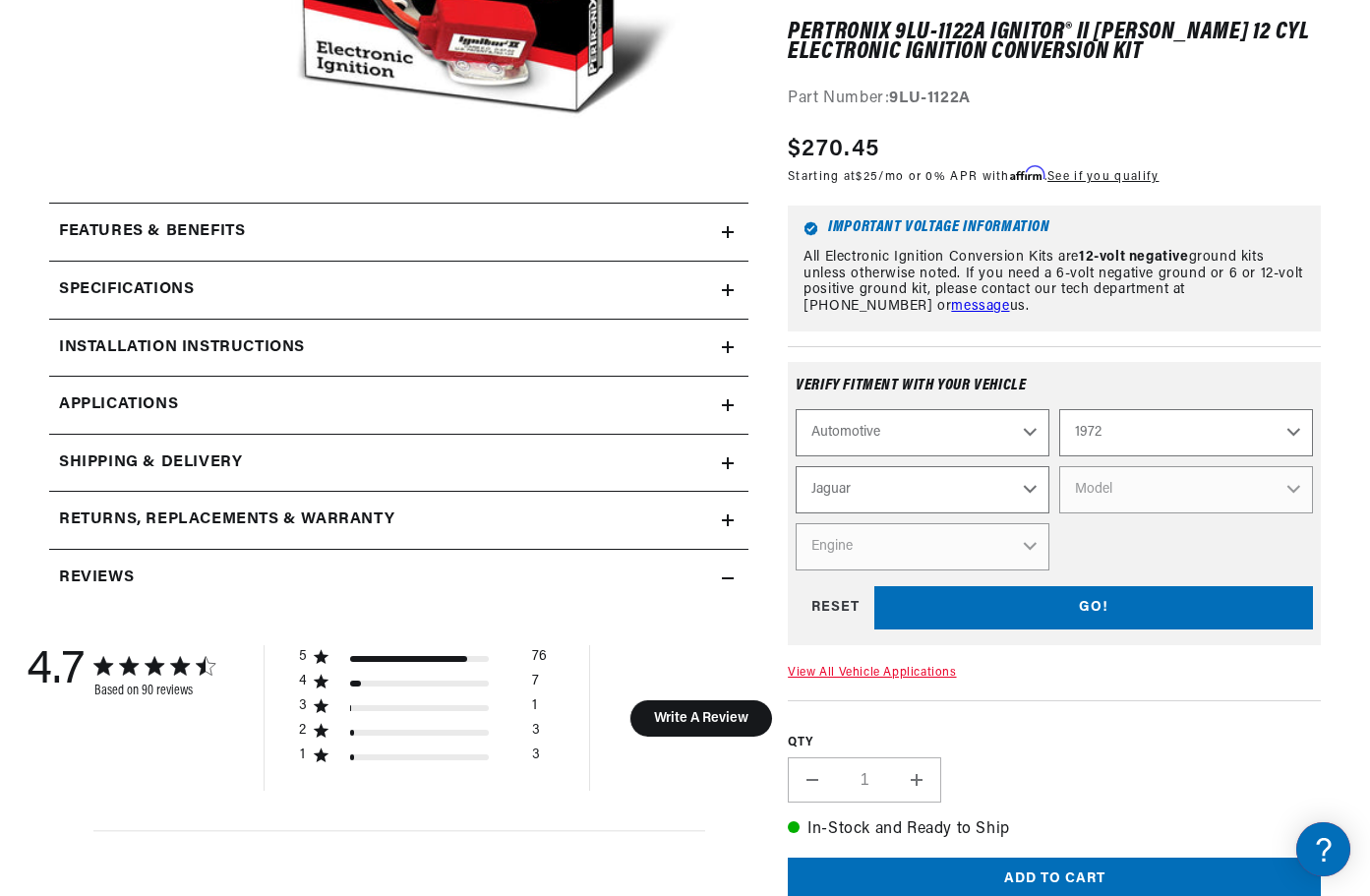 click on "Make
Alfa Romeo
American Motors
Aston Martin
Audi
Austin
BMW
Buick
Cadillac
Checker
Chevrolet
Chrysler
Citroen
DeTomaso
Dodge
Ferrari
Fiat
Ford
Ford (Europe)
GMC
IHC Truck
International
Jaguar
Jeep
Lamborghini
Lincoln
Lotus
Maserati
Mazda
Mercedes-Benz
Mercury
MG
Nissan
Oldsmobile Opel" at bounding box center [923, 490] 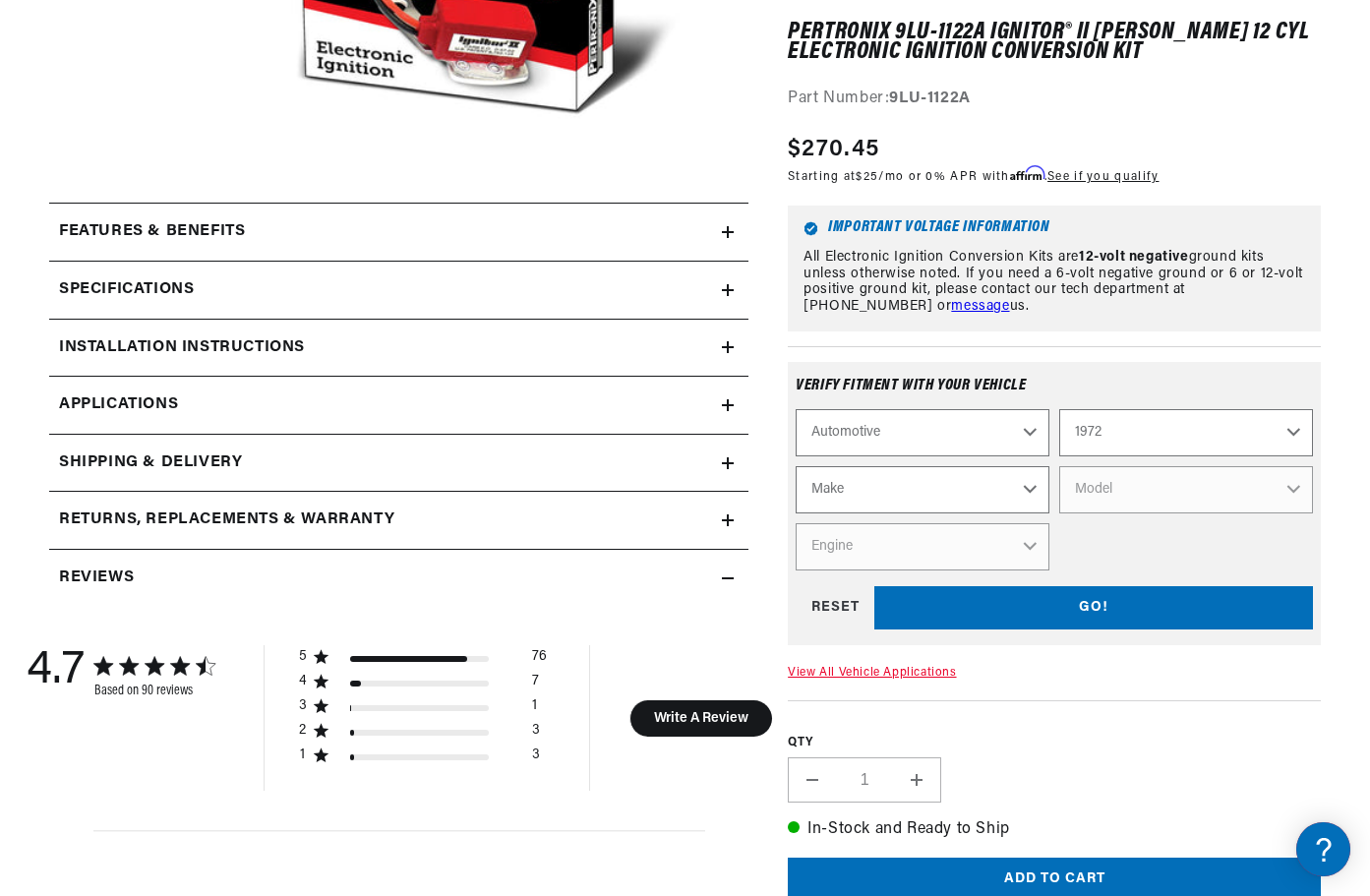 select on "Jaguar" 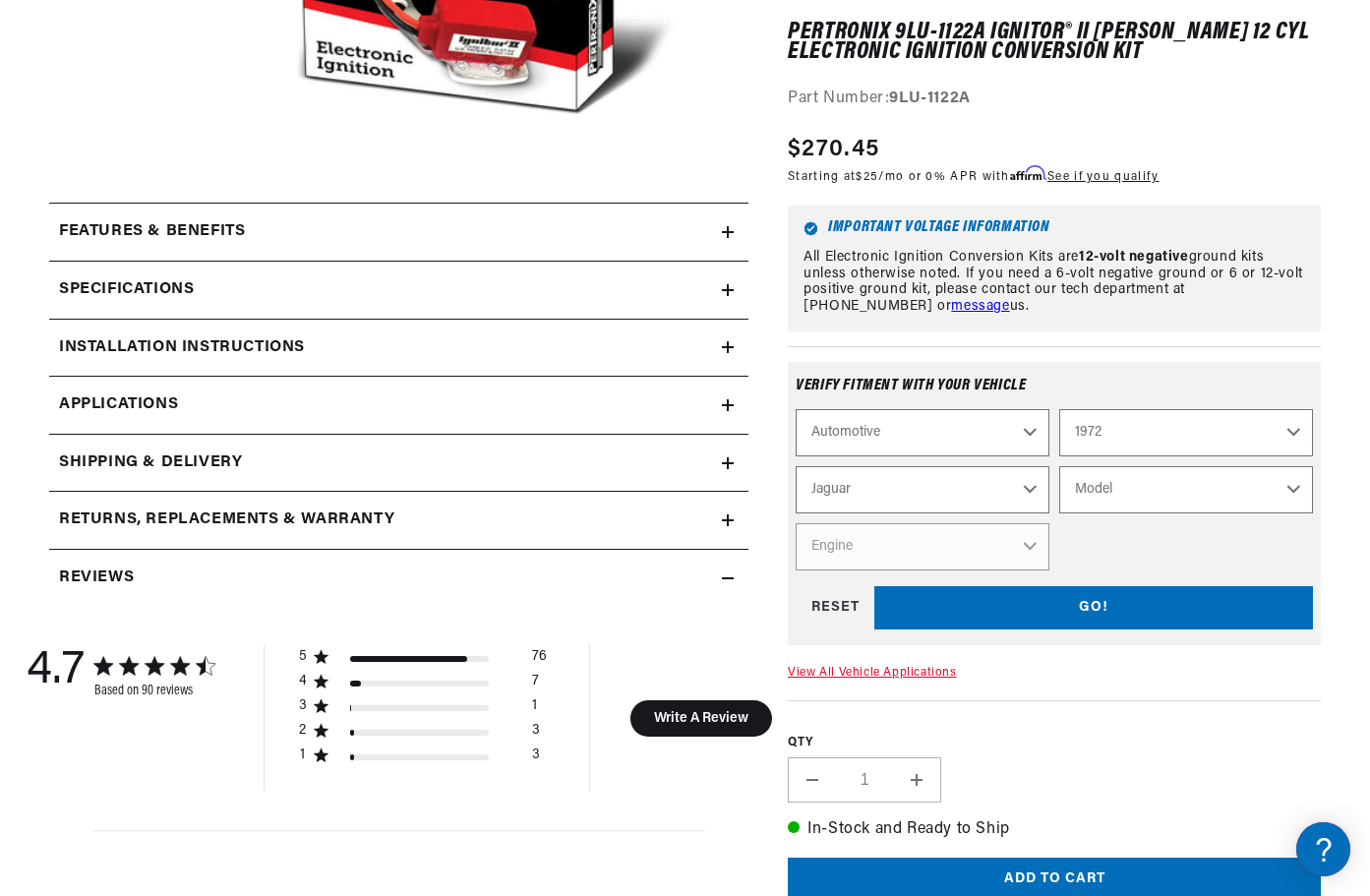 click on "Model
XJ6
XKE" at bounding box center [1186, 490] 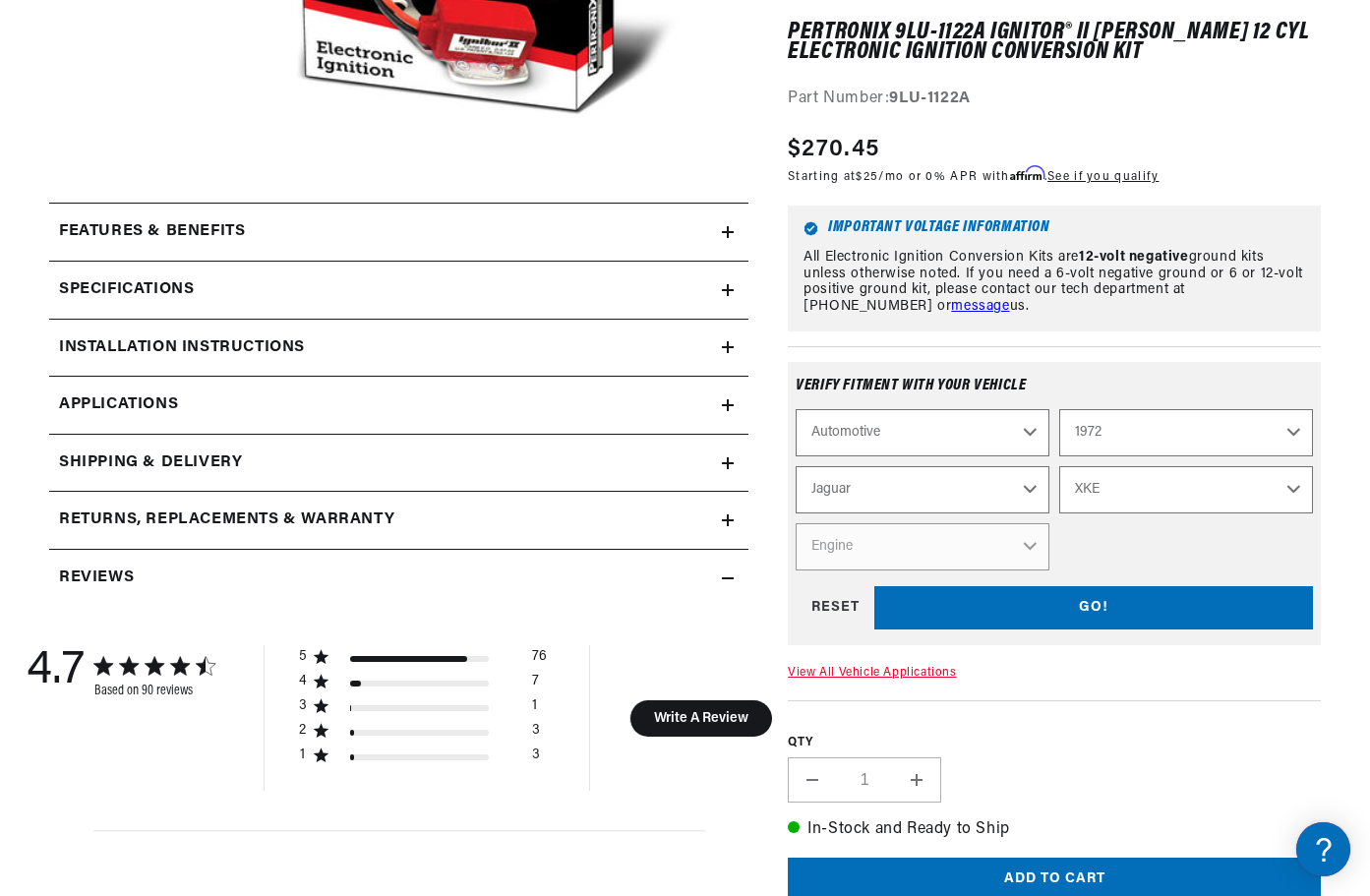 click on "Model
XJ6
XKE" at bounding box center (1186, 490) 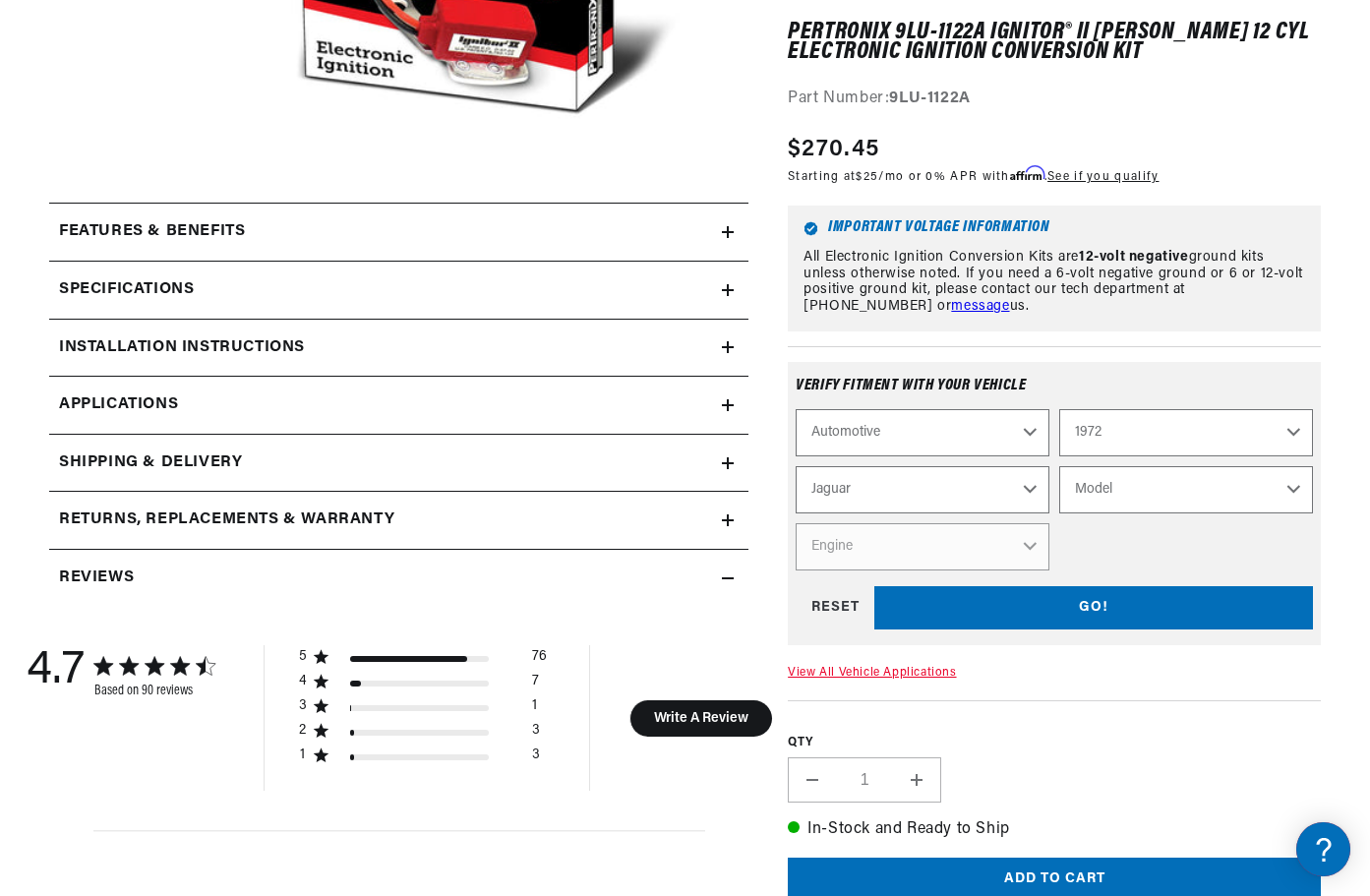 select on "XKE" 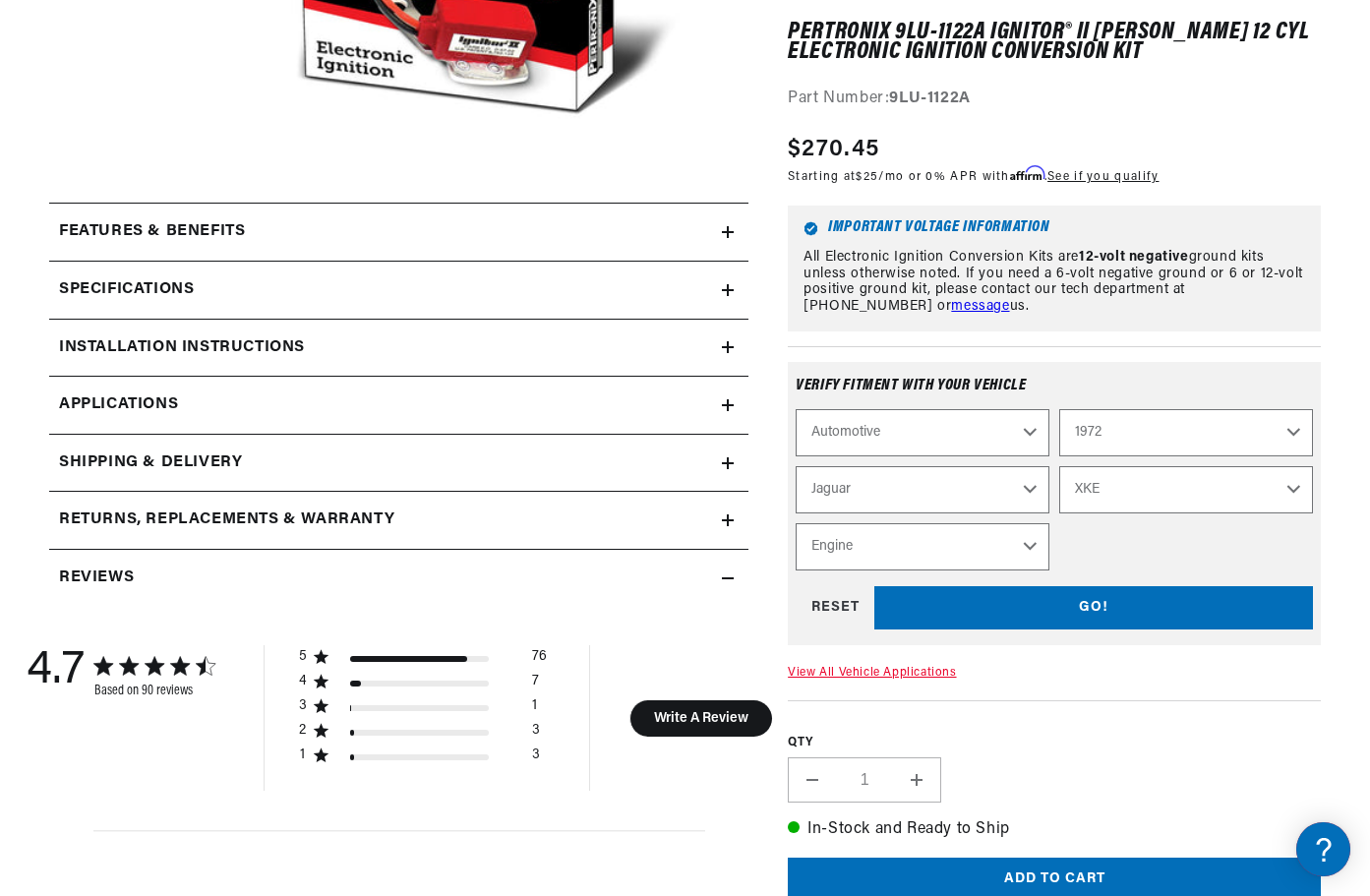 click on "Engine
5.3L" at bounding box center [923, 547] 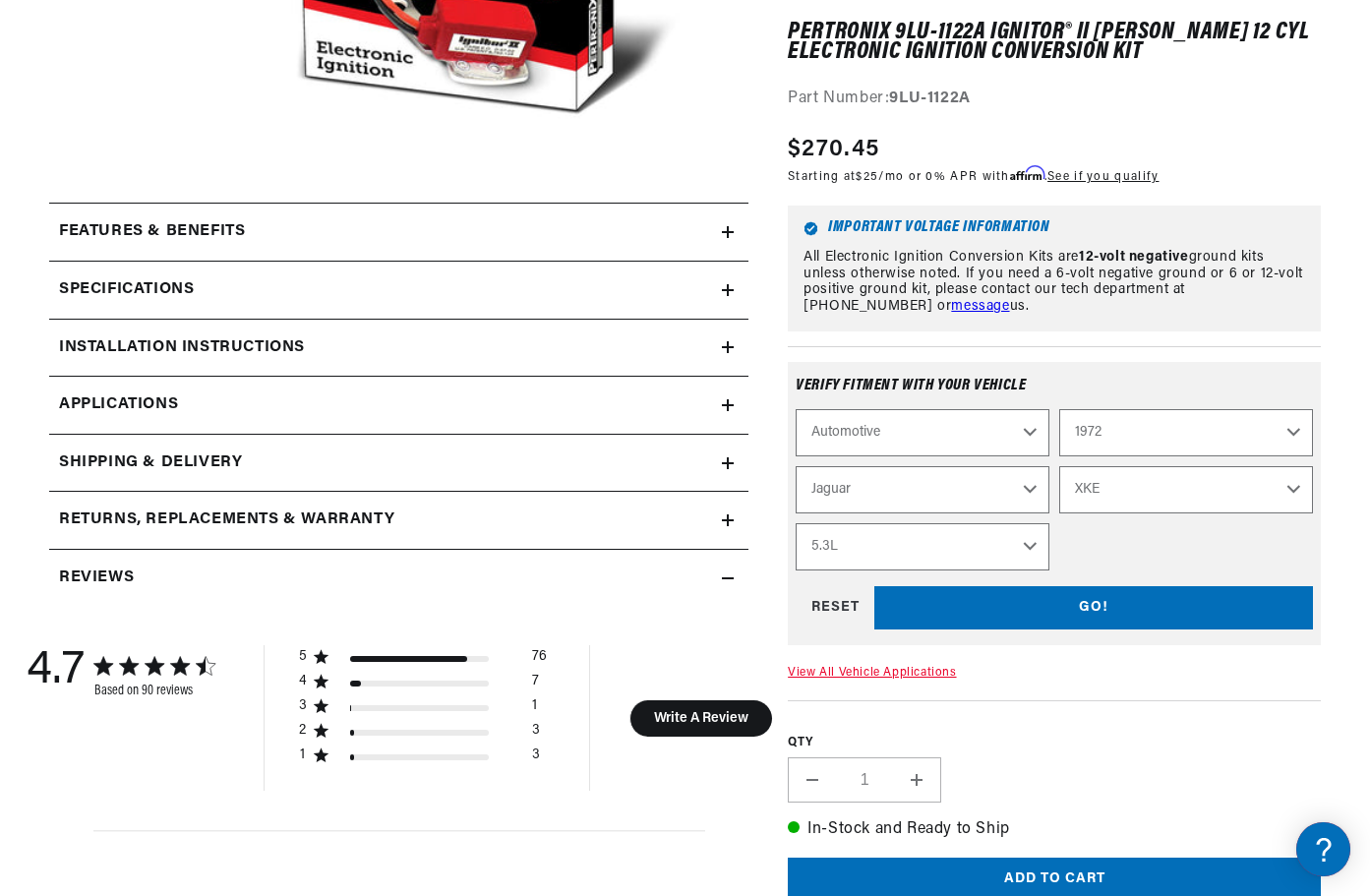 click on "Engine
5.3L" at bounding box center [923, 547] 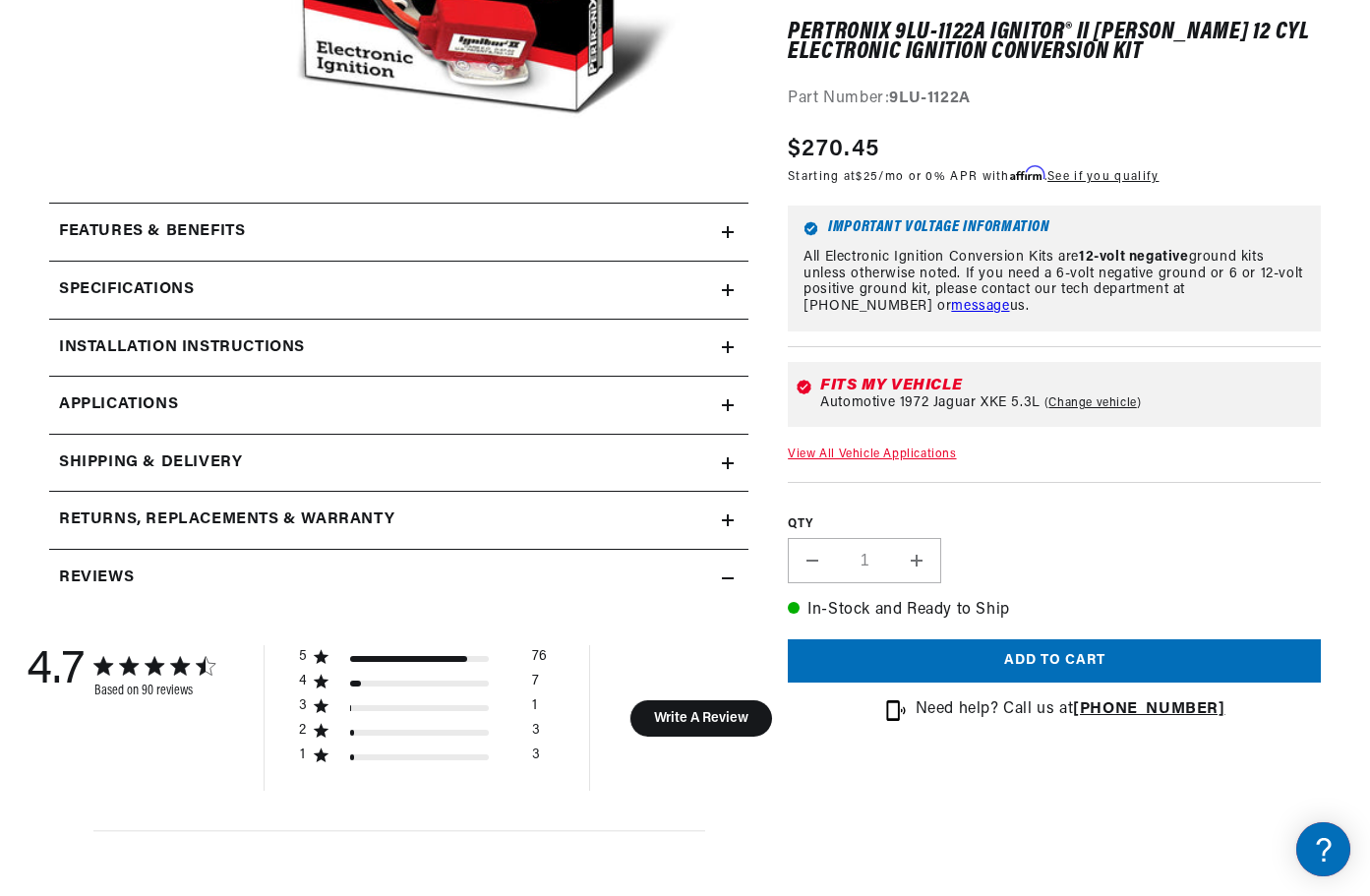 scroll, scrollTop: 0, scrollLeft: 0, axis: both 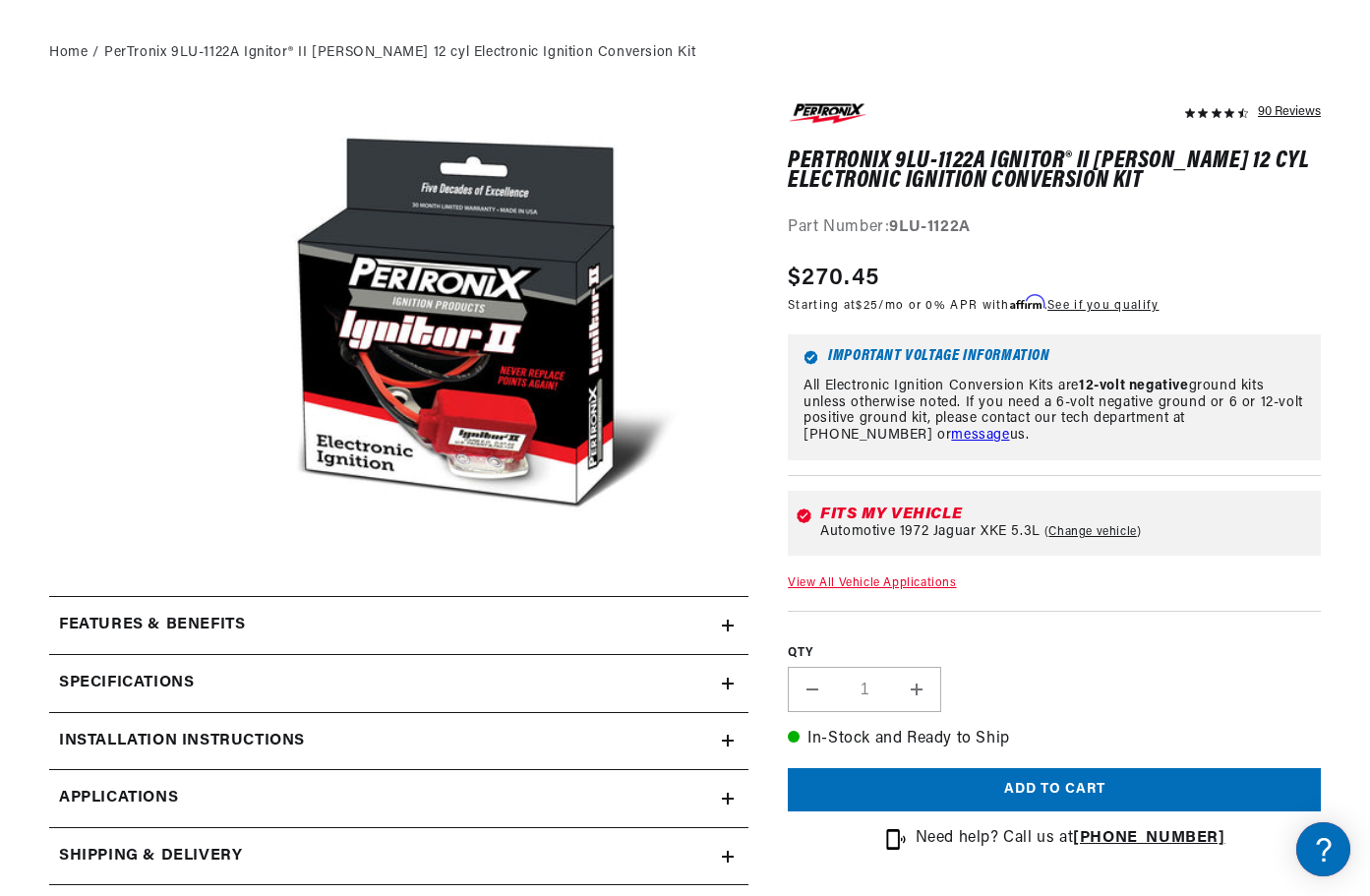 click 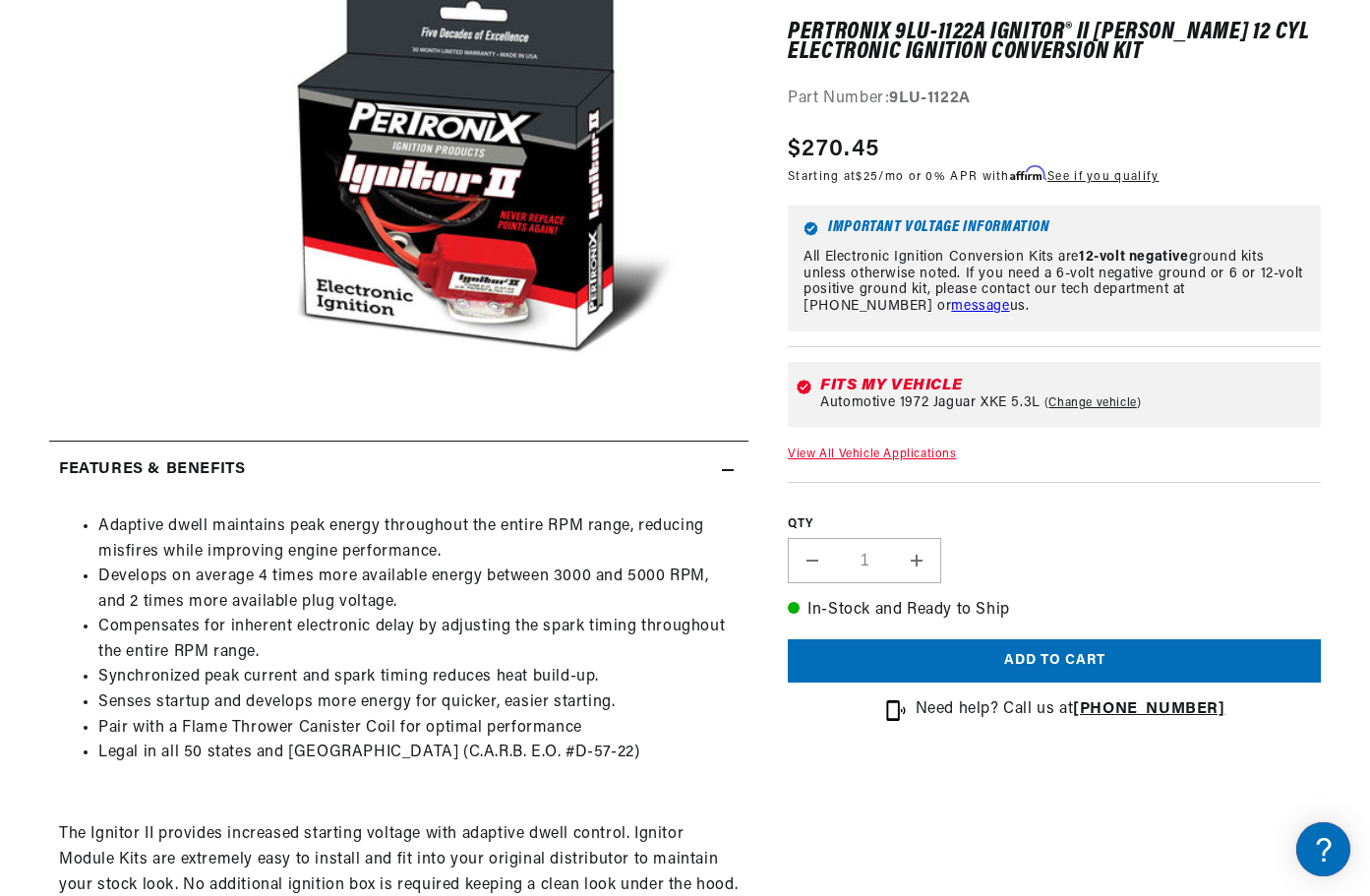 scroll, scrollTop: 492, scrollLeft: 0, axis: vertical 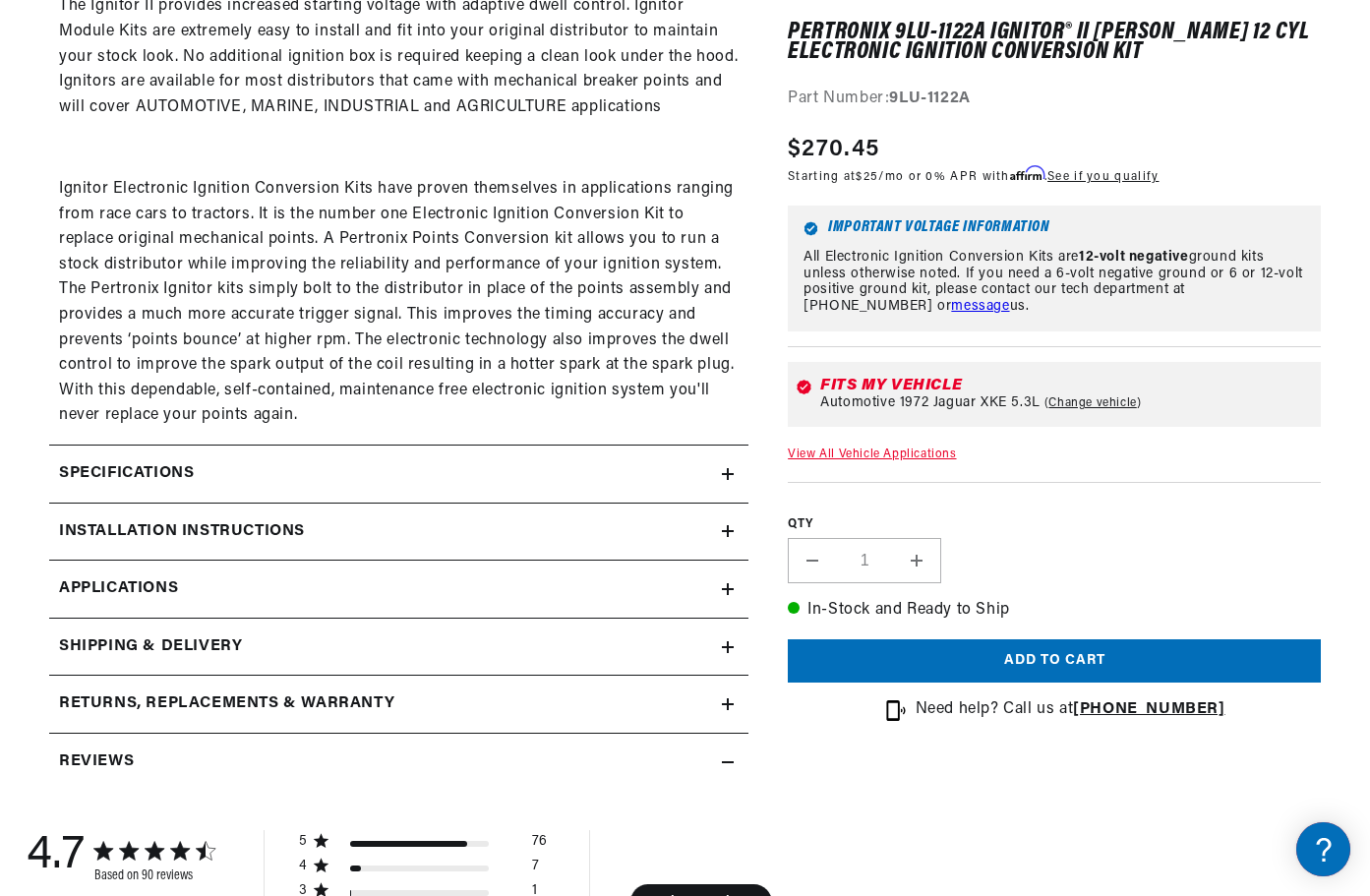 click 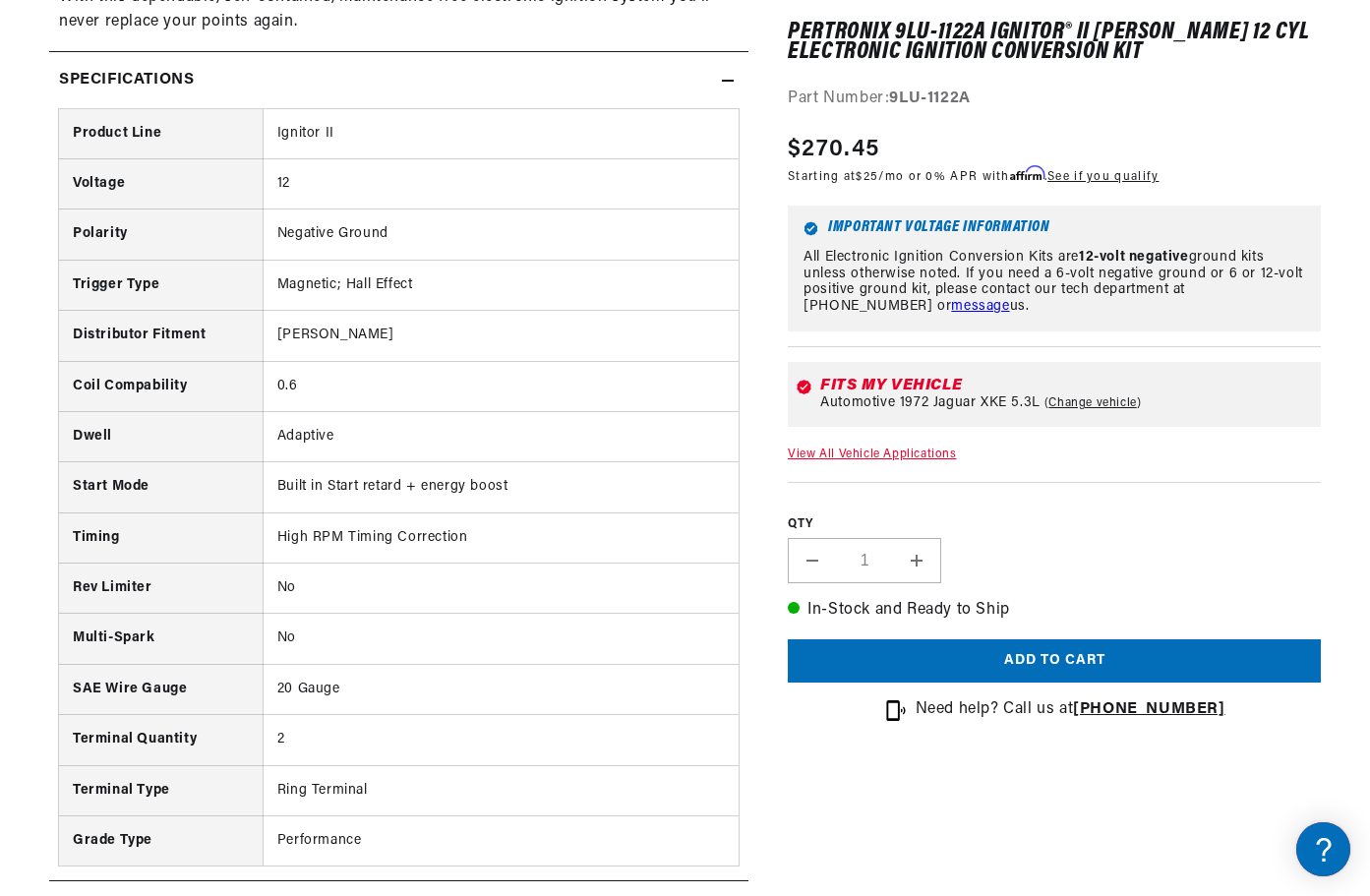 scroll, scrollTop: 1672, scrollLeft: 0, axis: vertical 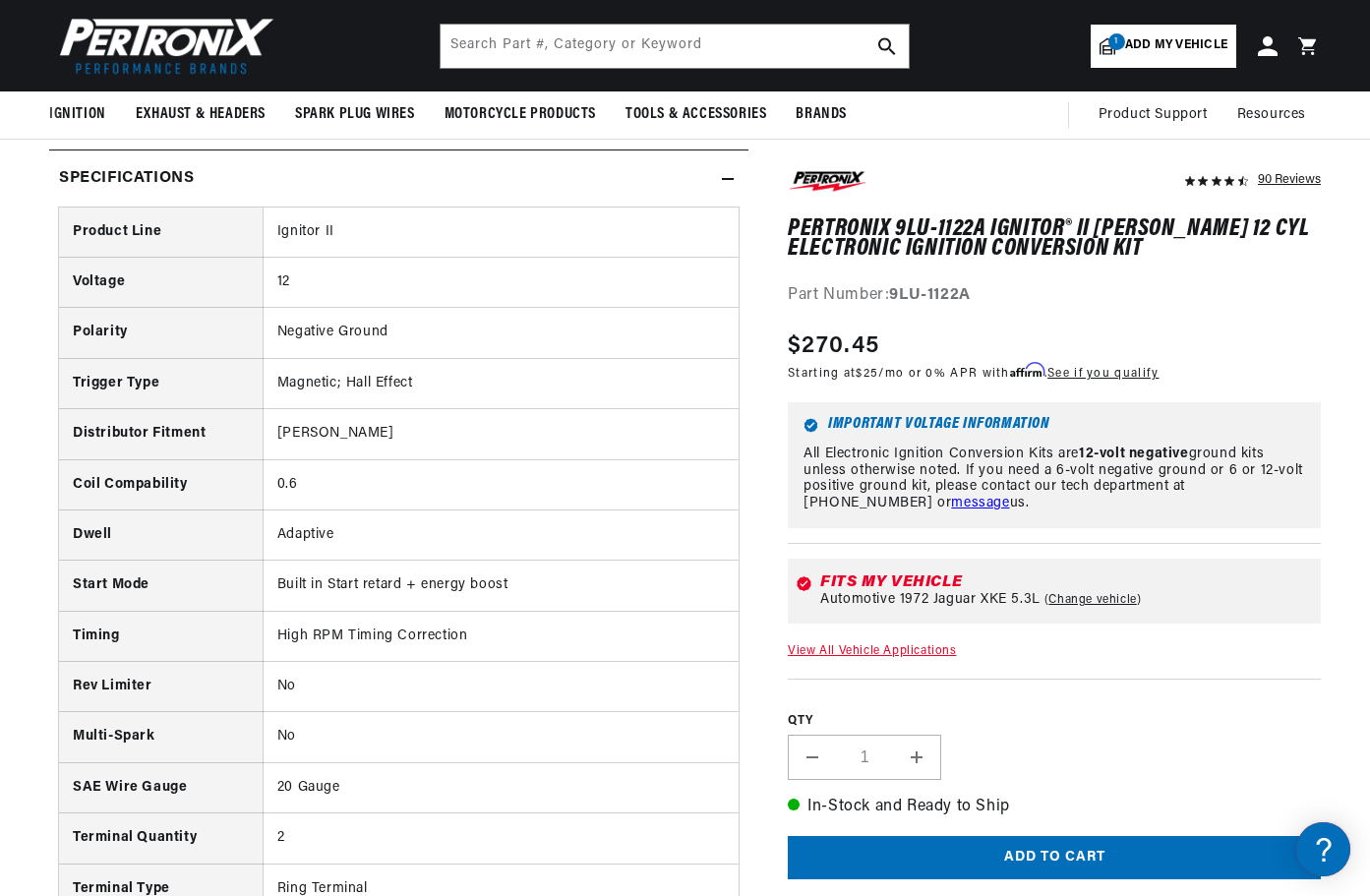 click 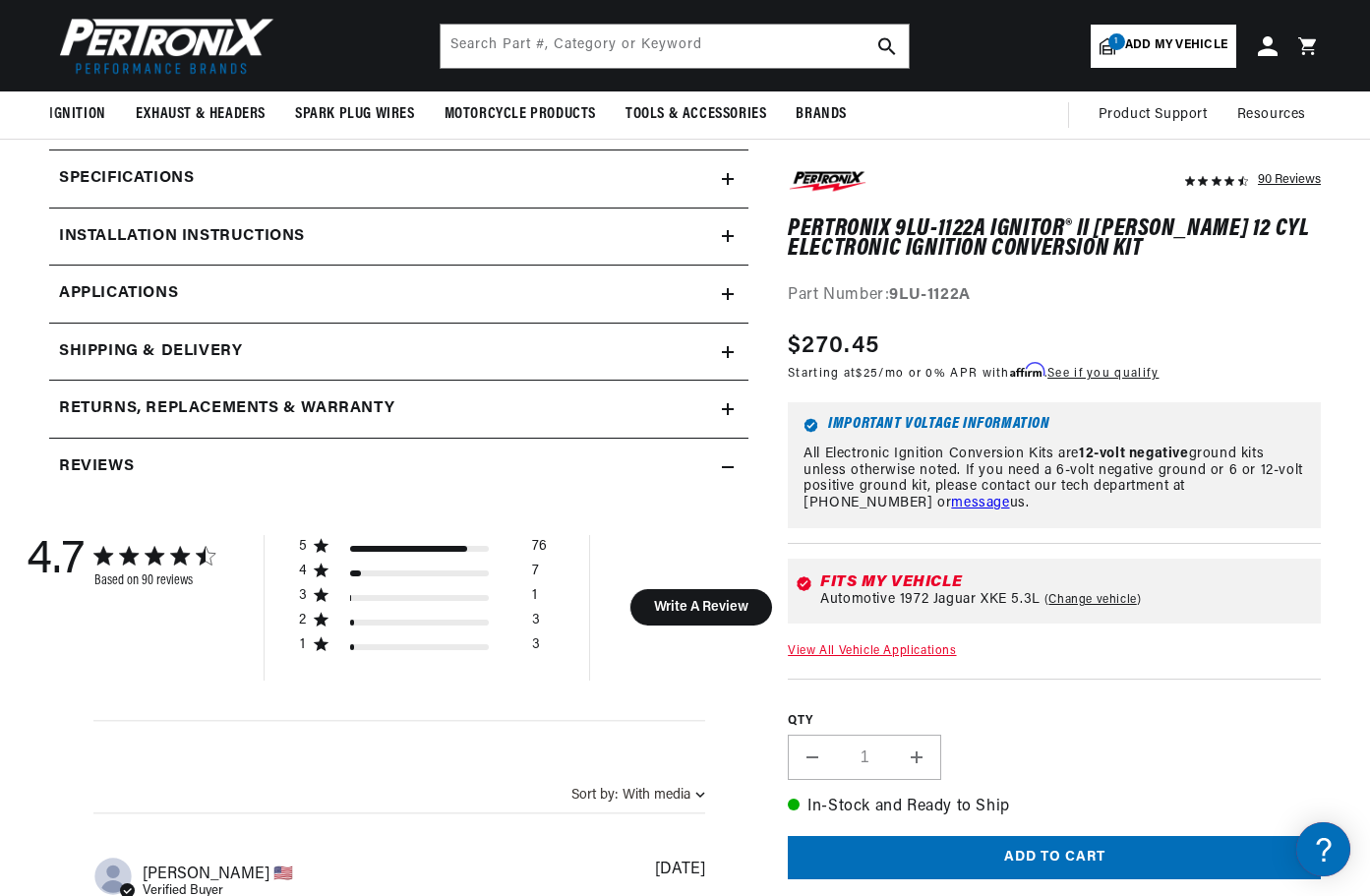 click 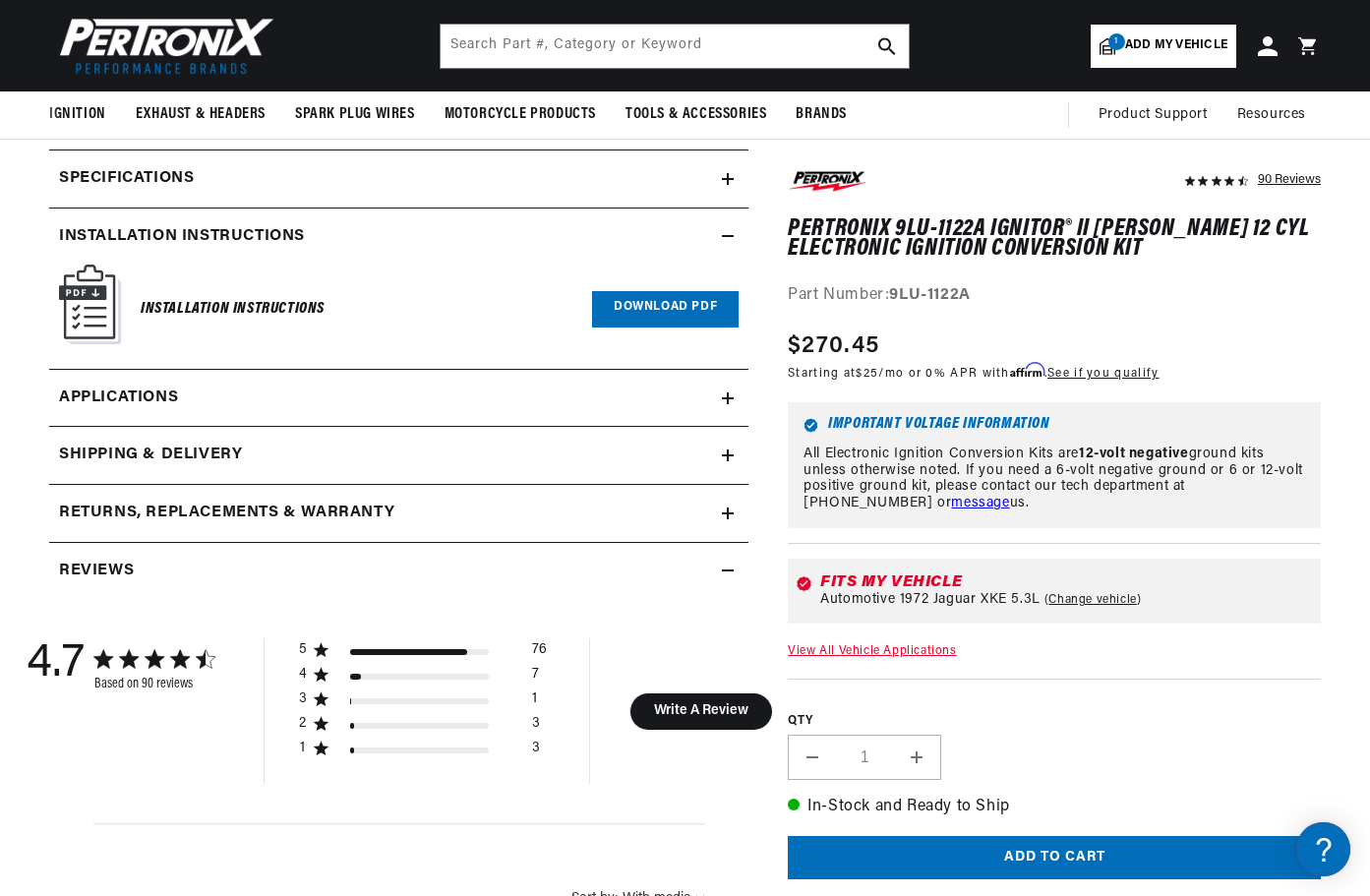 scroll, scrollTop: 0, scrollLeft: 1162, axis: horizontal 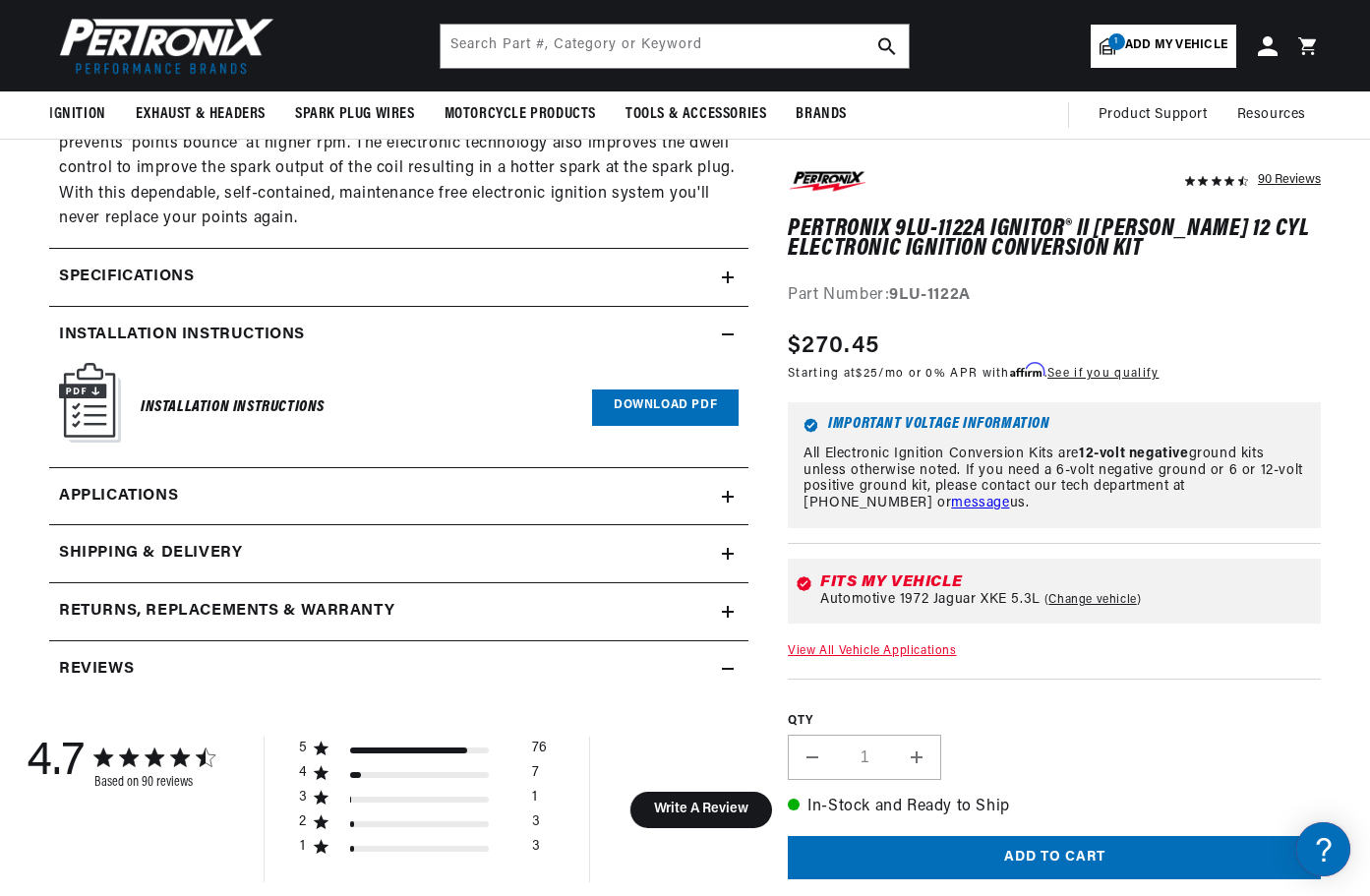 click on "Download PDF" at bounding box center (665, 407) 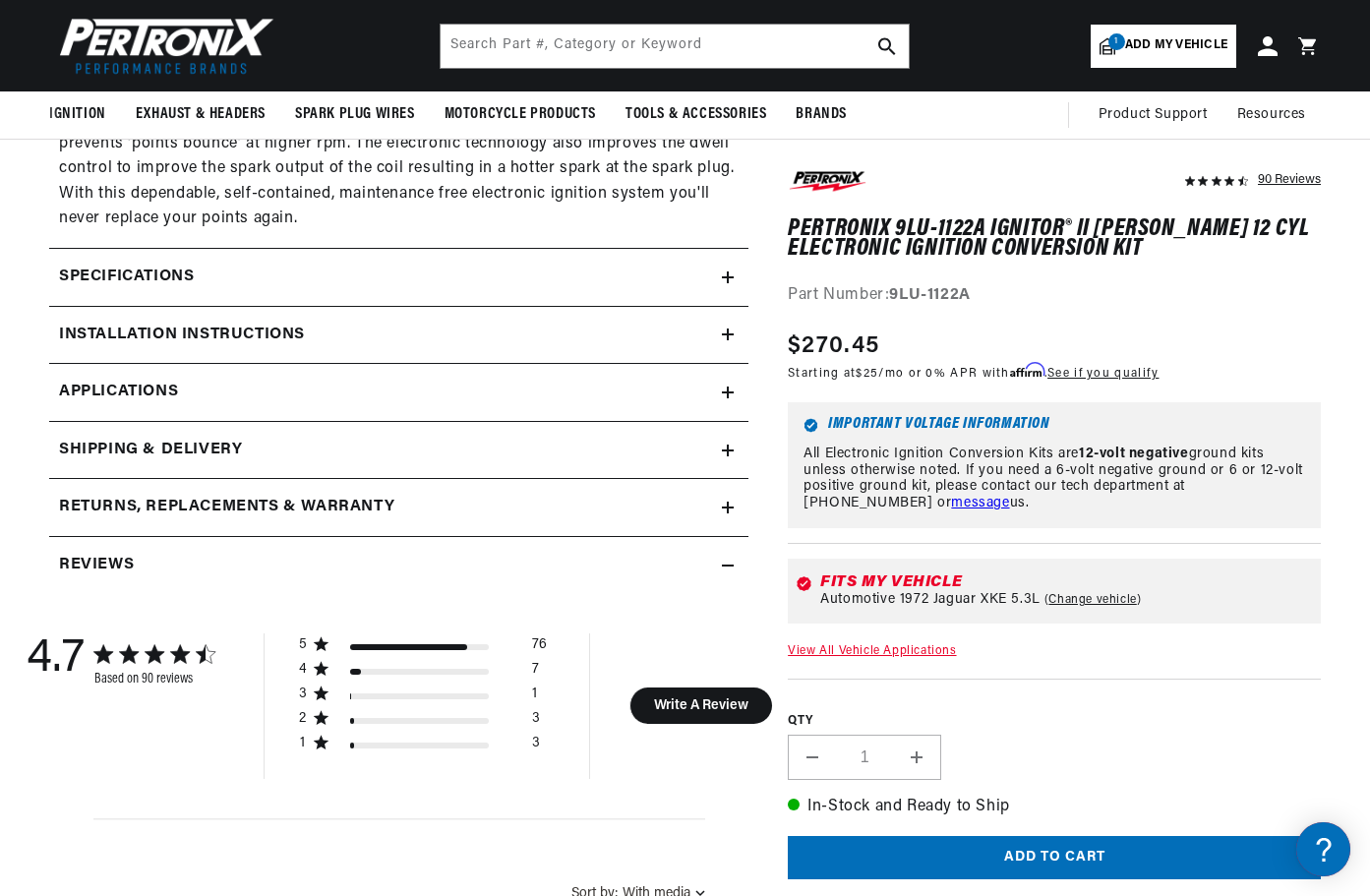 click 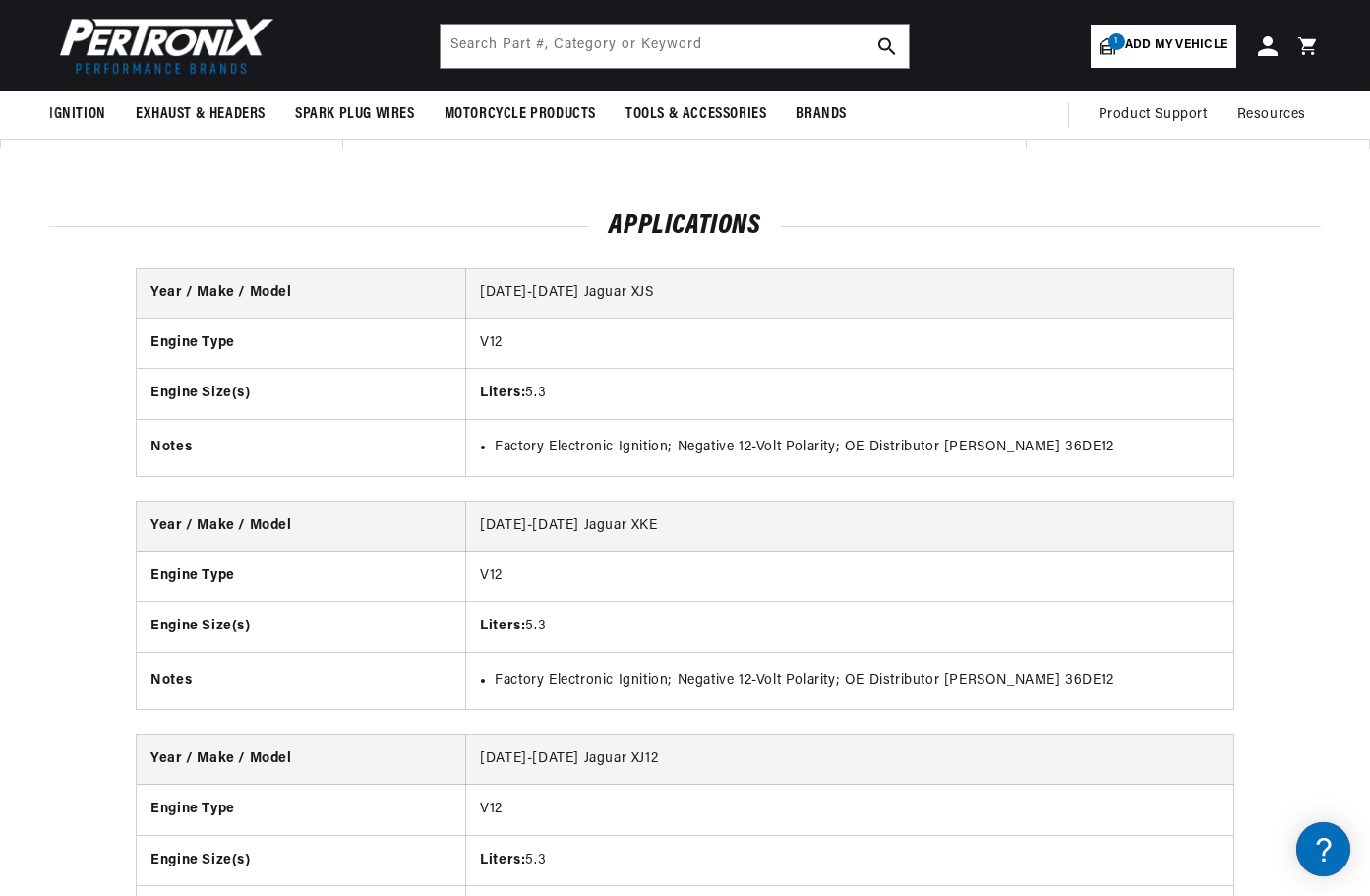 scroll, scrollTop: 4570, scrollLeft: 0, axis: vertical 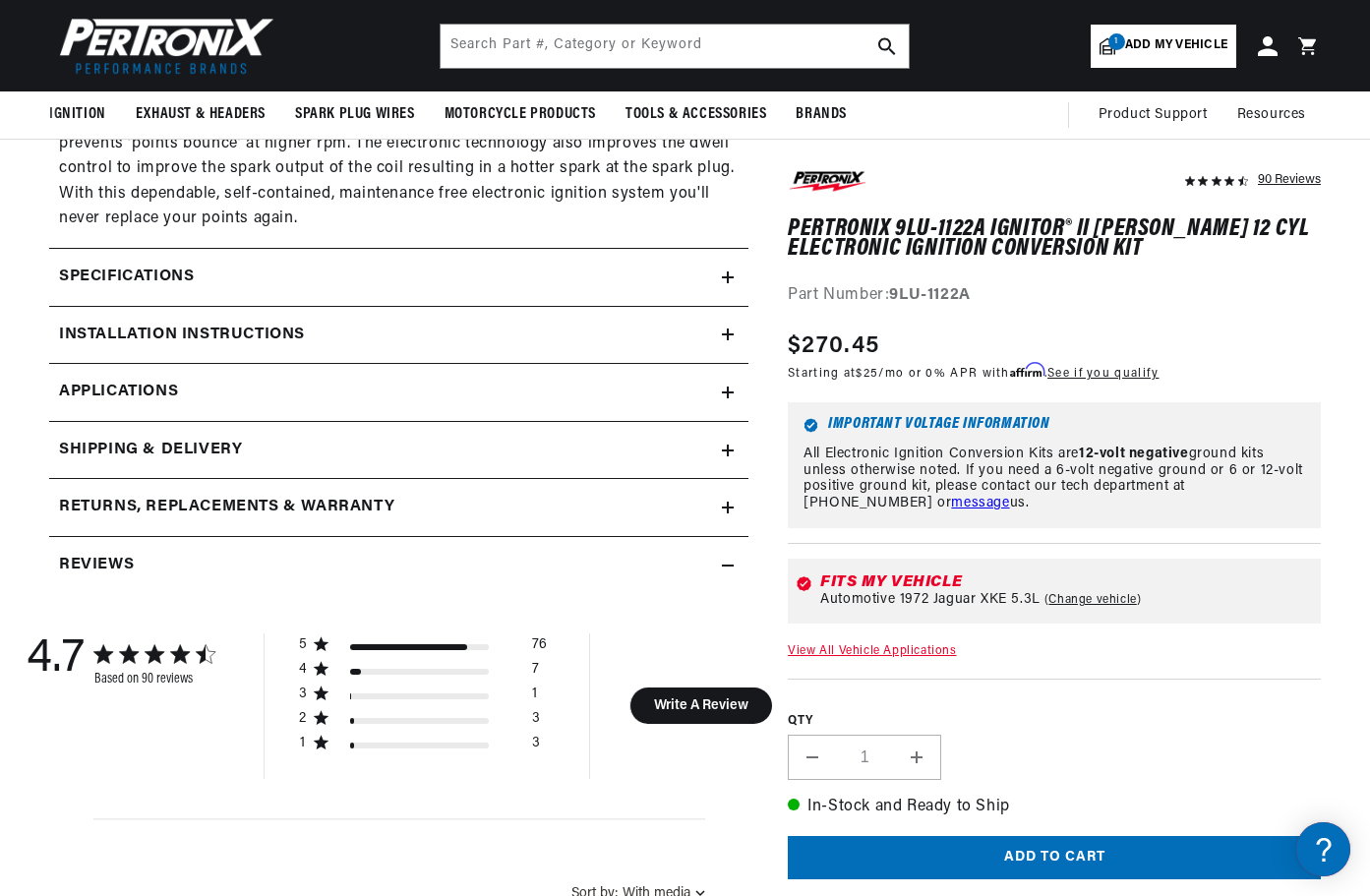 click 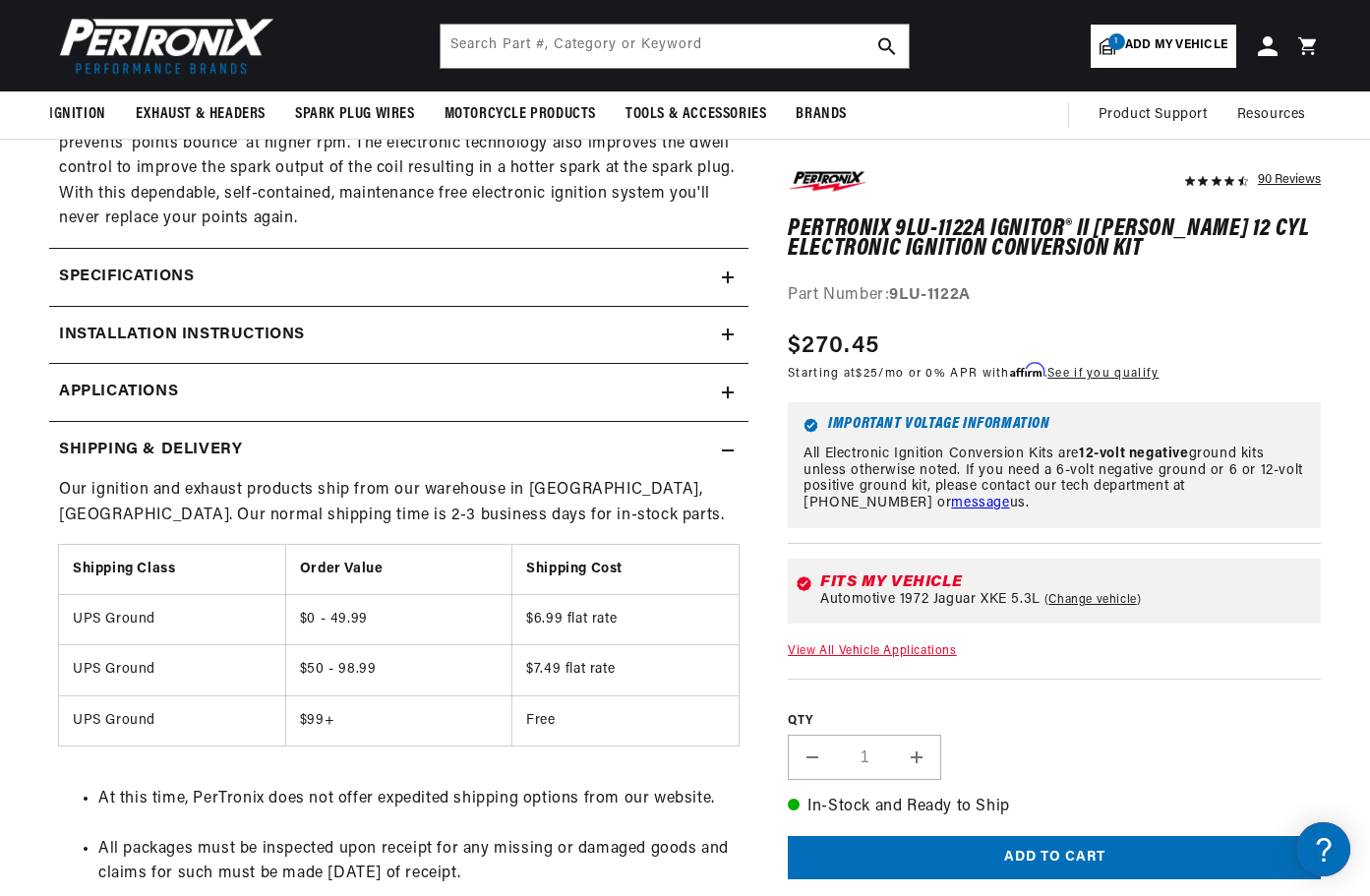 scroll, scrollTop: 0, scrollLeft: 2323, axis: horizontal 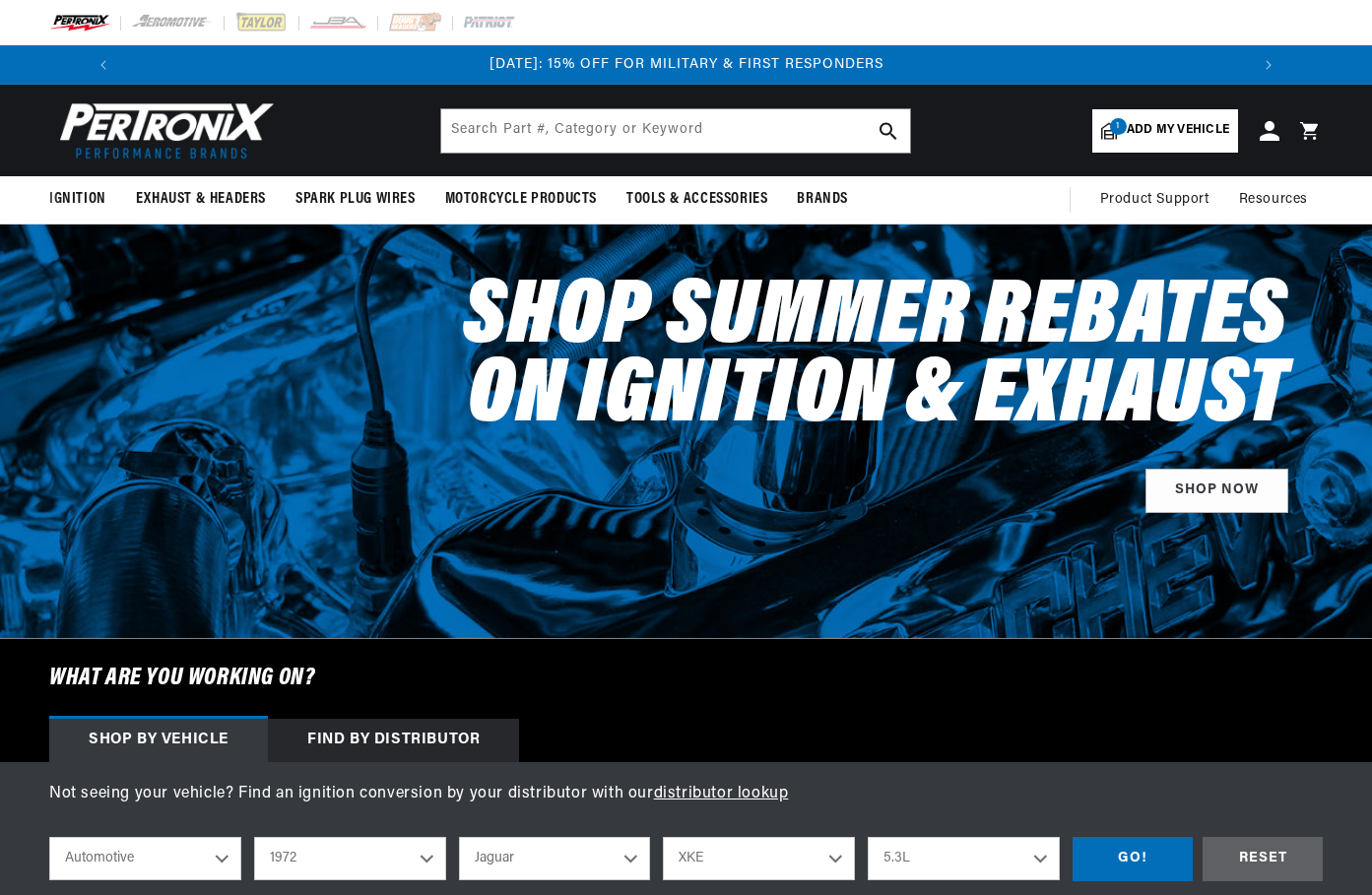 select on "1972" 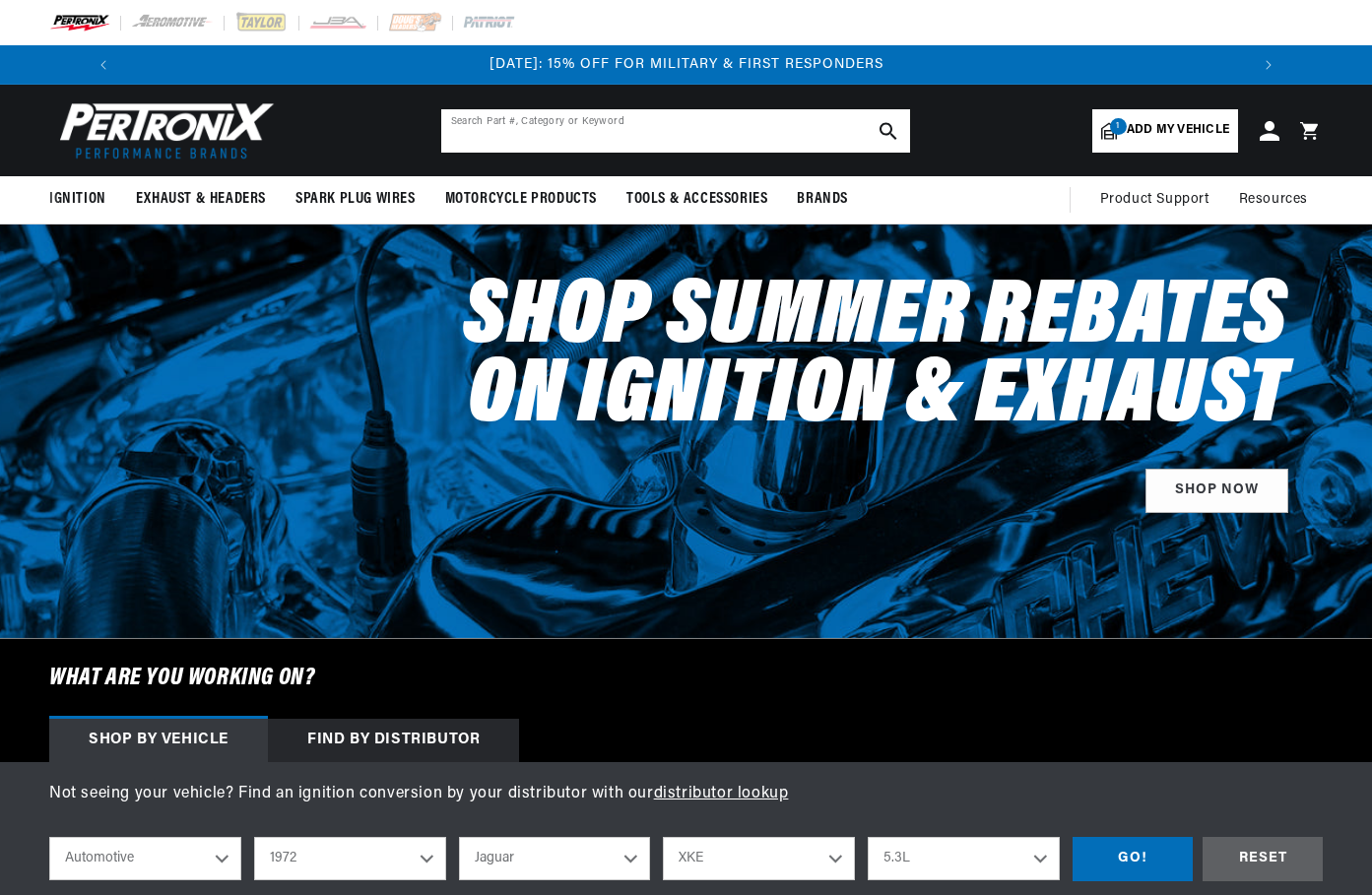 click at bounding box center (676, 131) 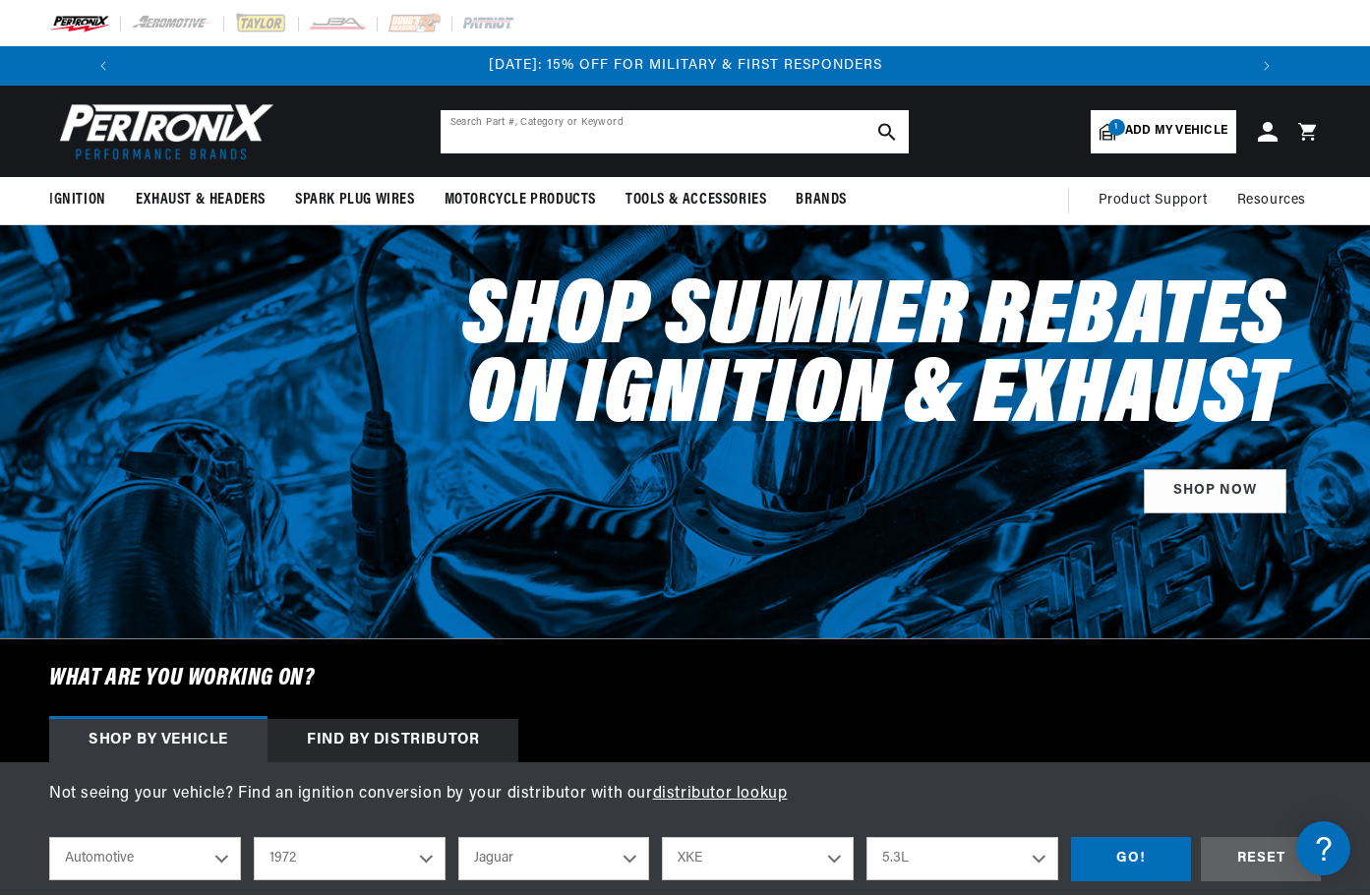 scroll, scrollTop: 0, scrollLeft: 0, axis: both 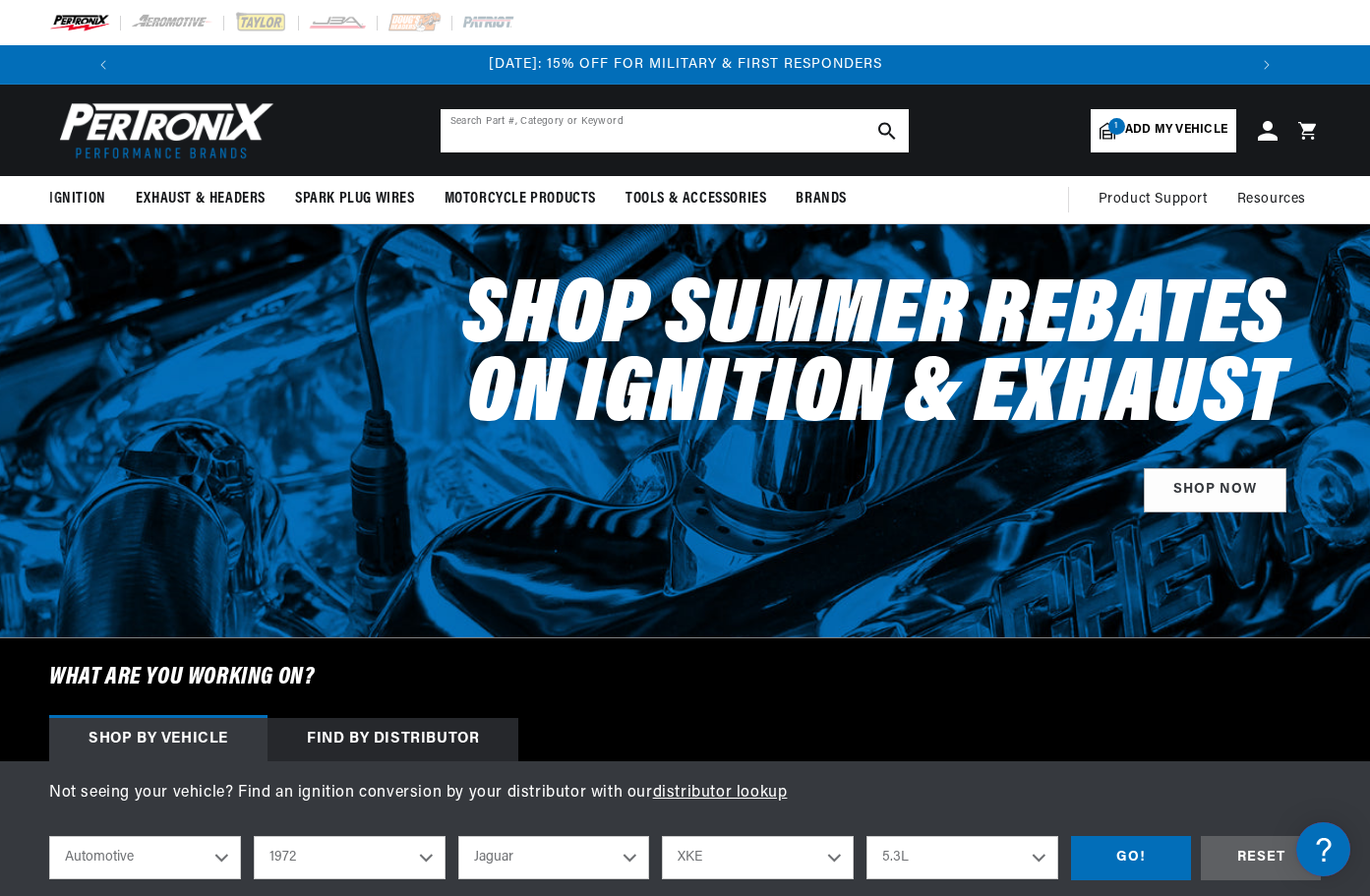 paste on "PerTronix 9LU-1121A Ignitor II" 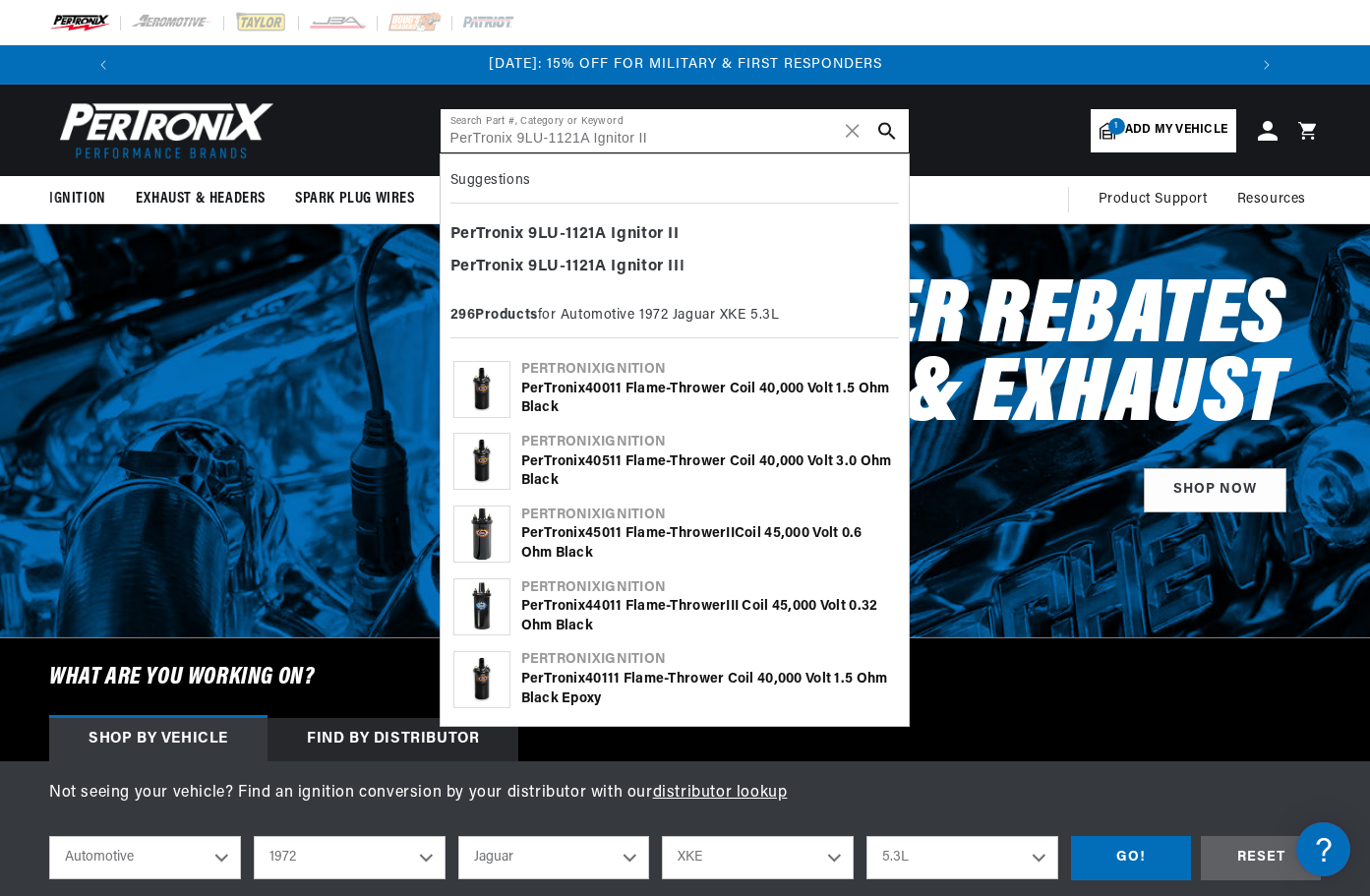 type on "PerTronix 9LU-1121A Ignitor II" 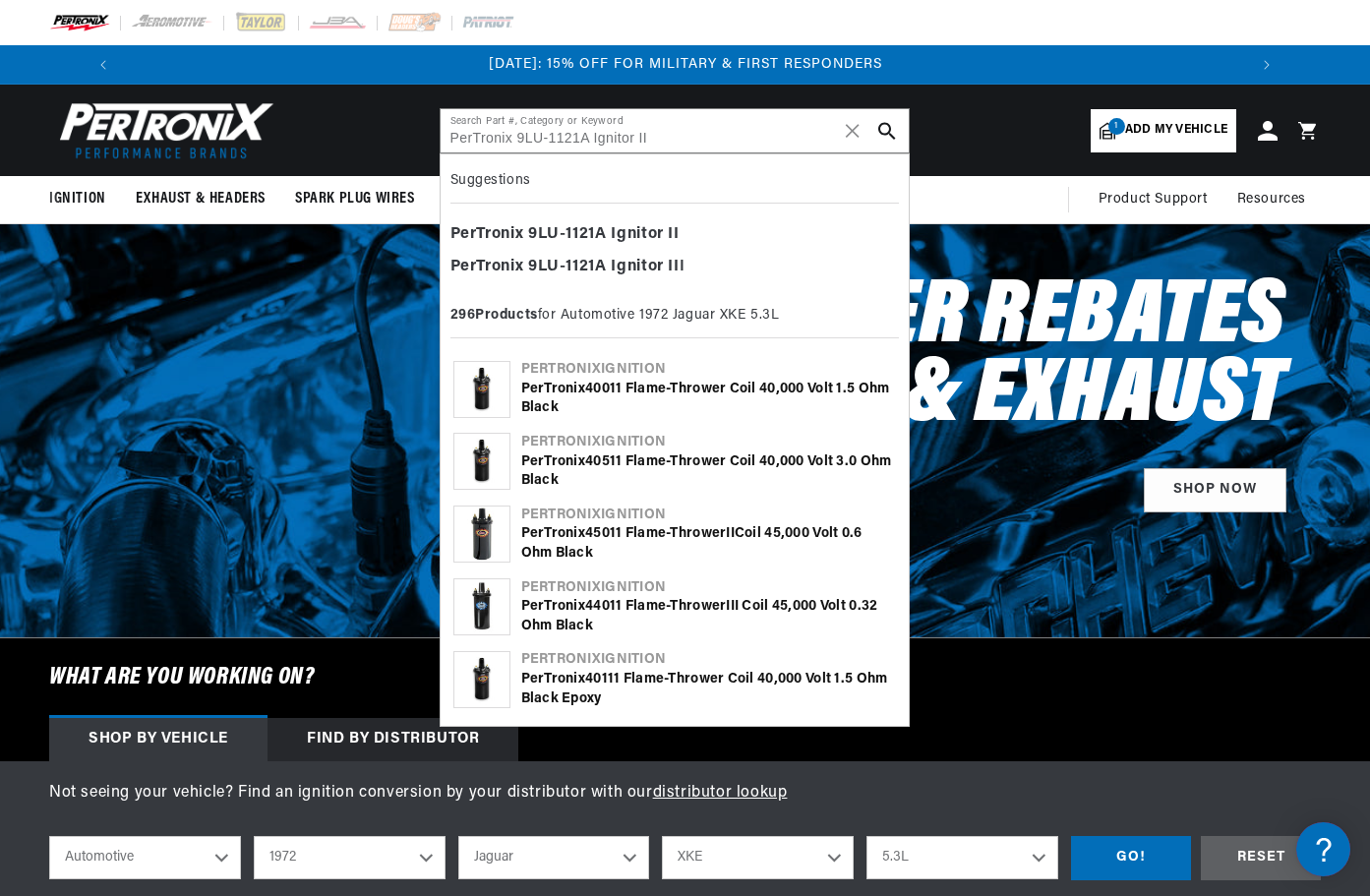 click 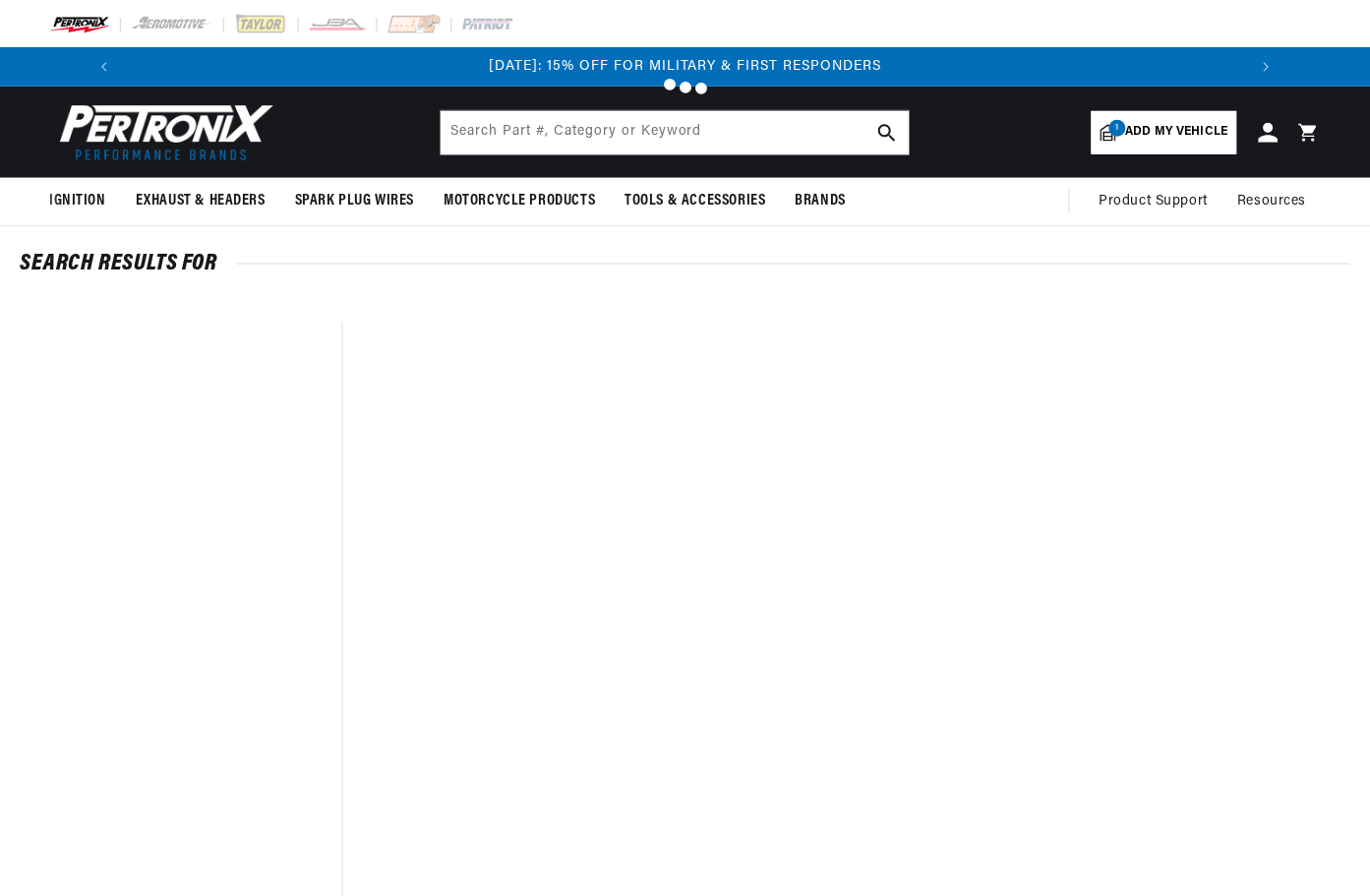 scroll, scrollTop: 0, scrollLeft: 0, axis: both 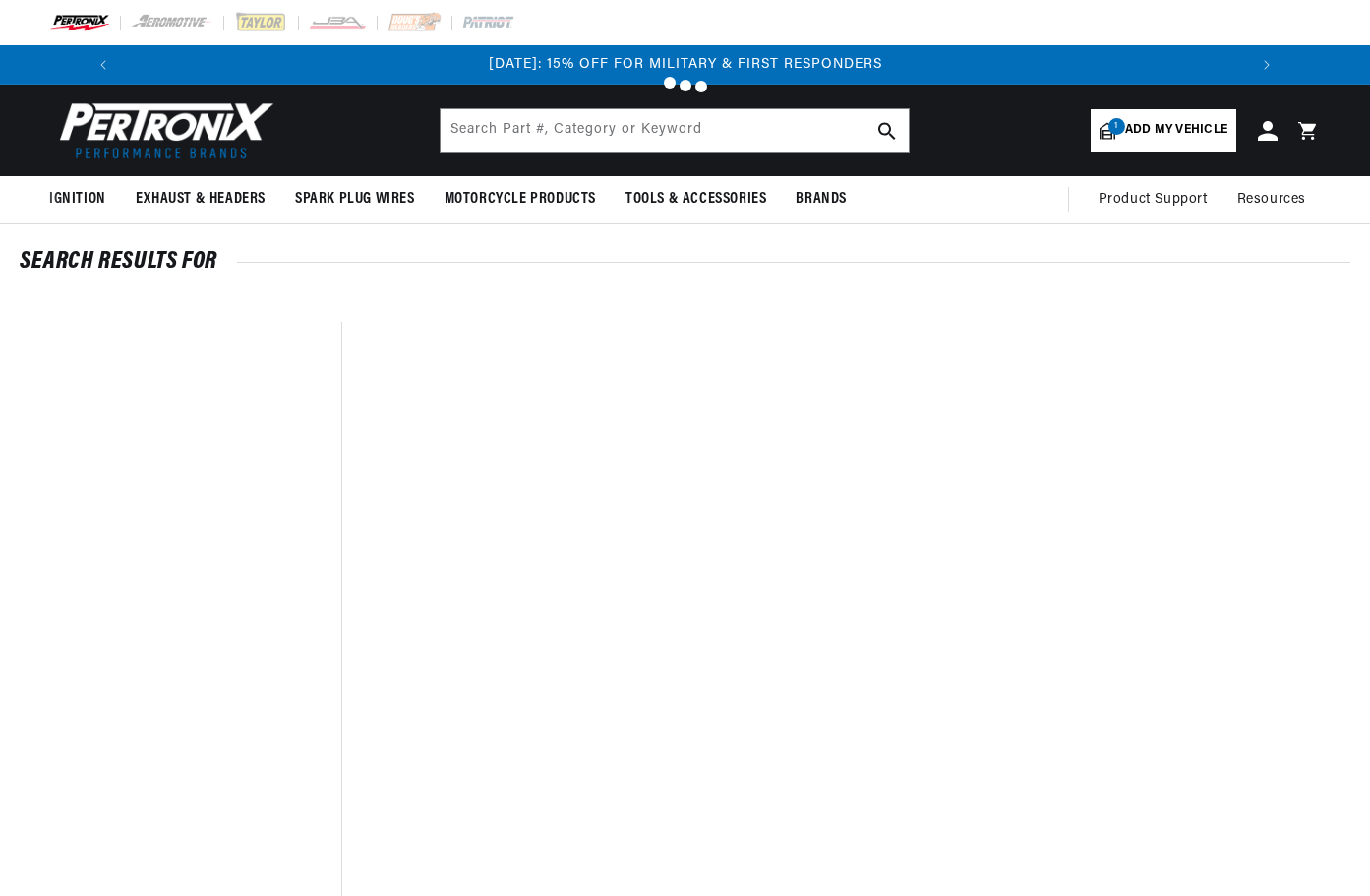type on "PerTronix  Ignitor II" 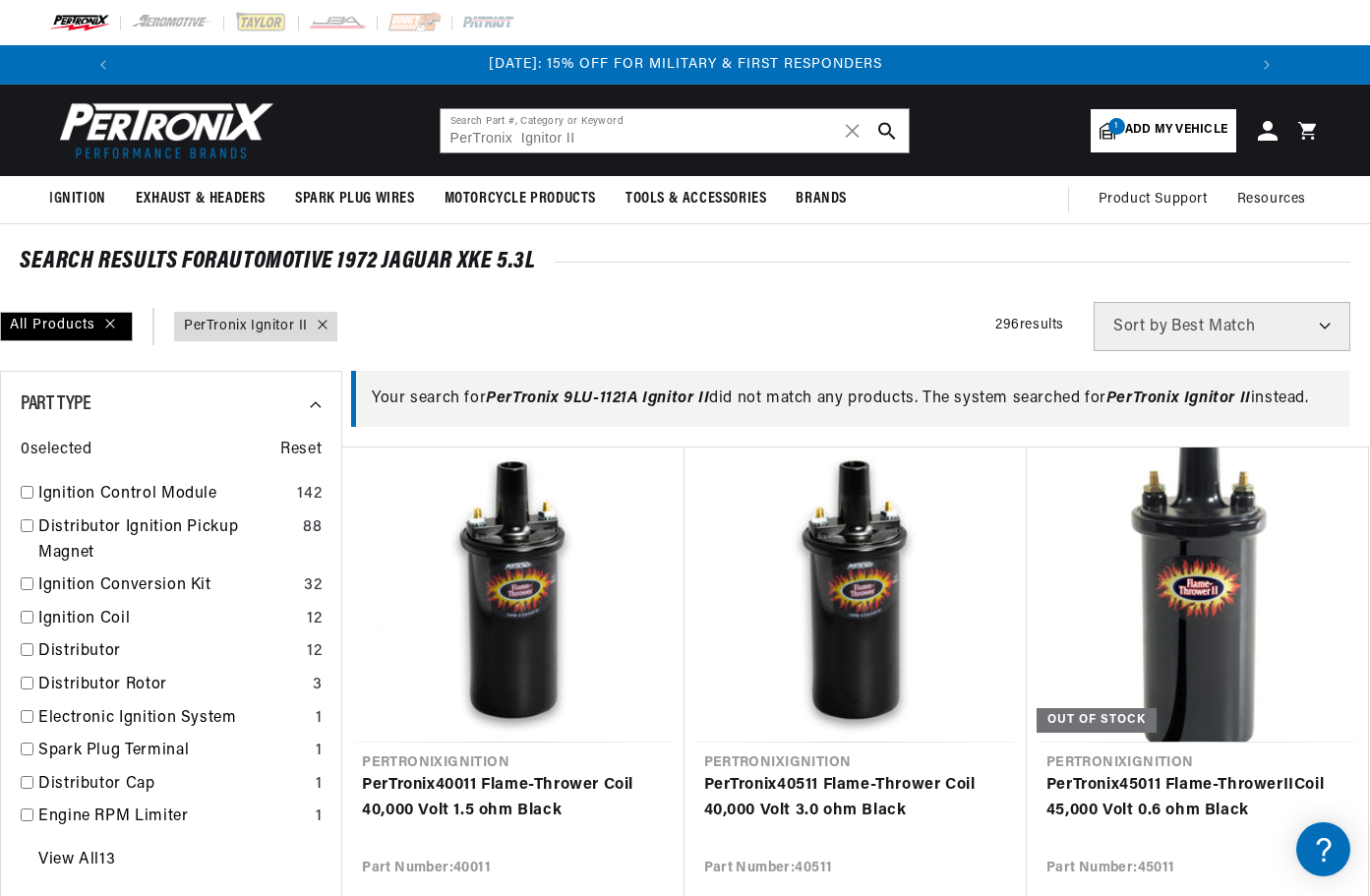scroll, scrollTop: 0, scrollLeft: 0, axis: both 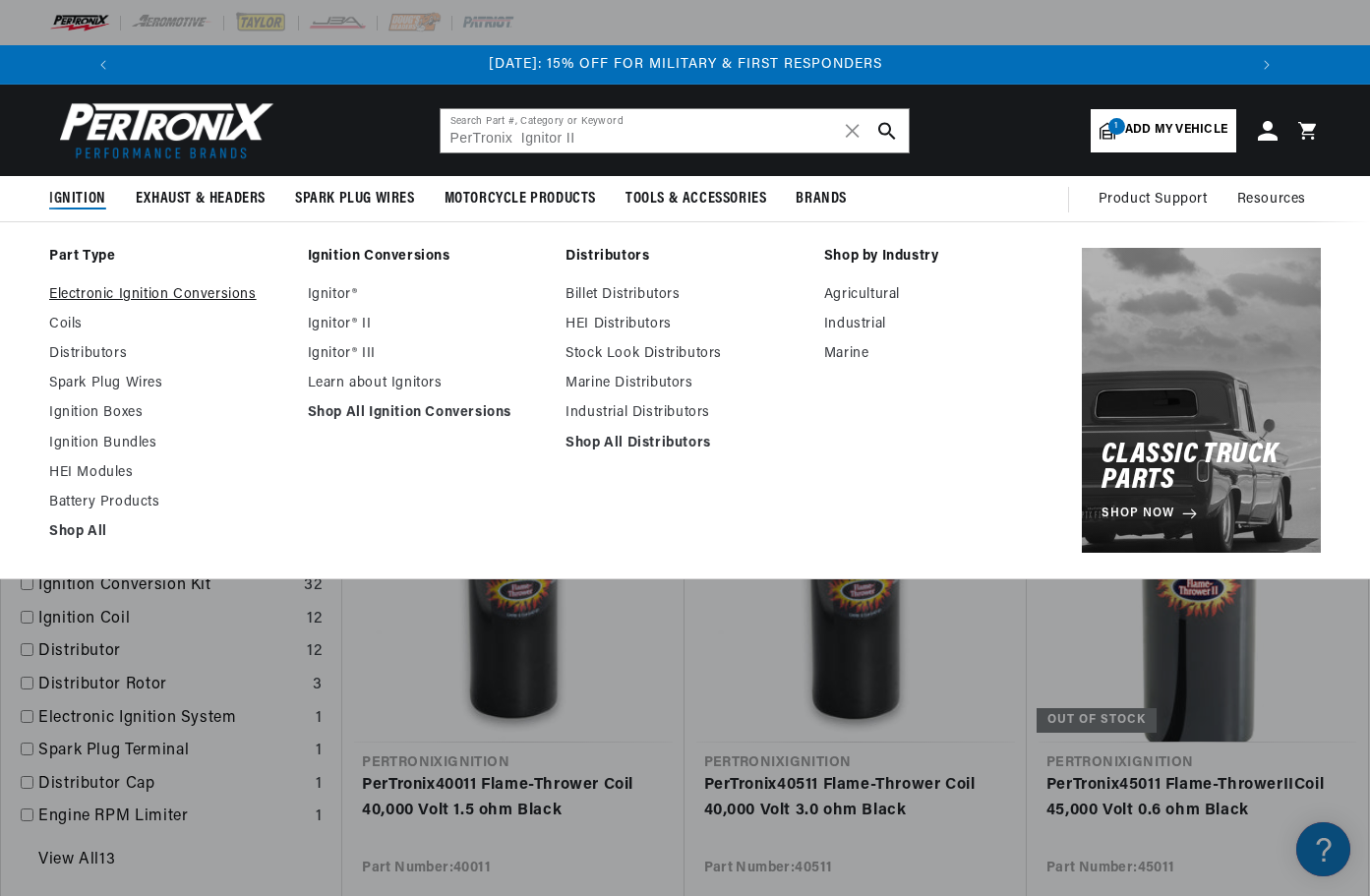 click on "Electronic Ignition Conversions" at bounding box center [168, 295] 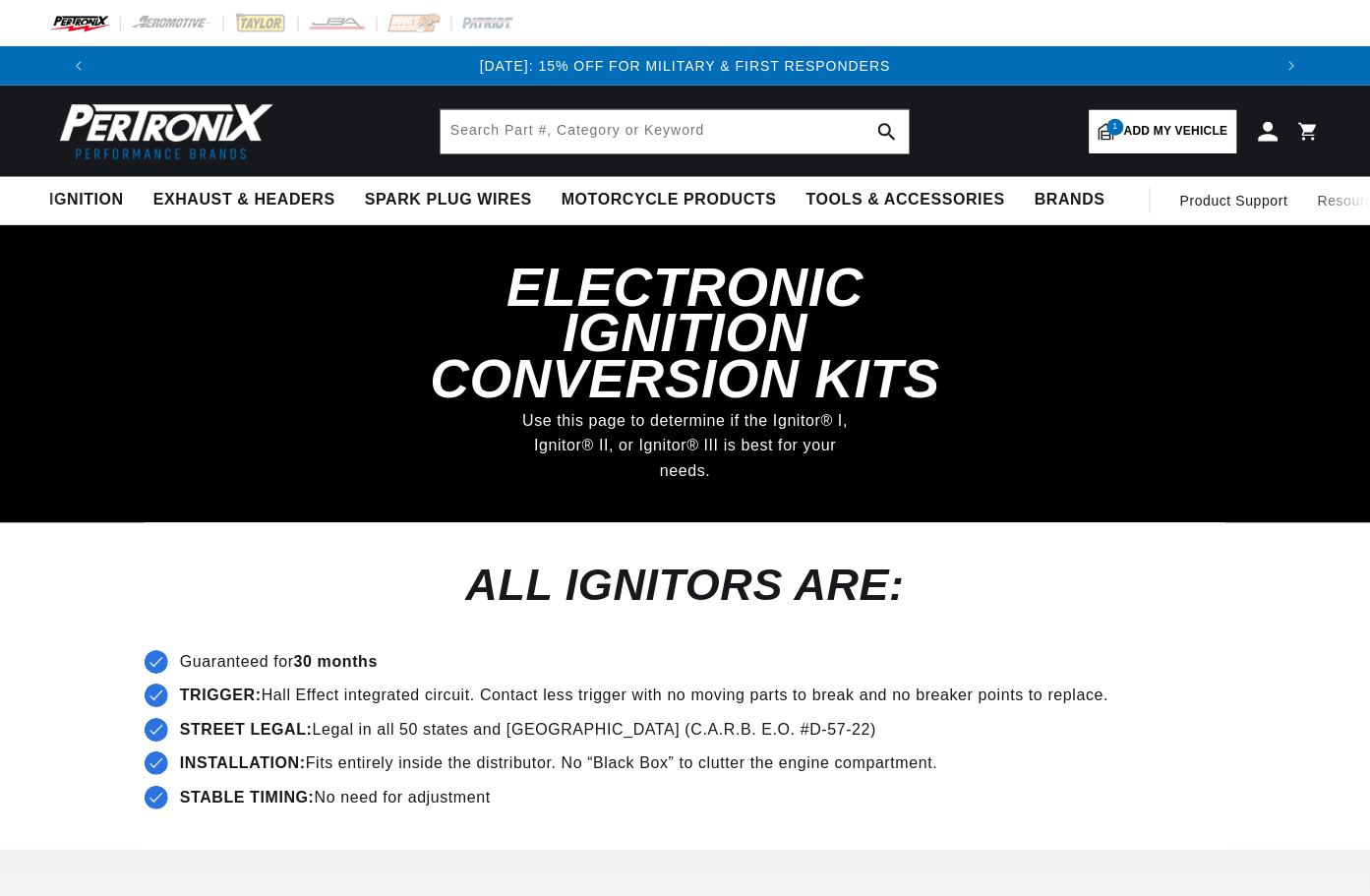 scroll, scrollTop: 0, scrollLeft: 0, axis: both 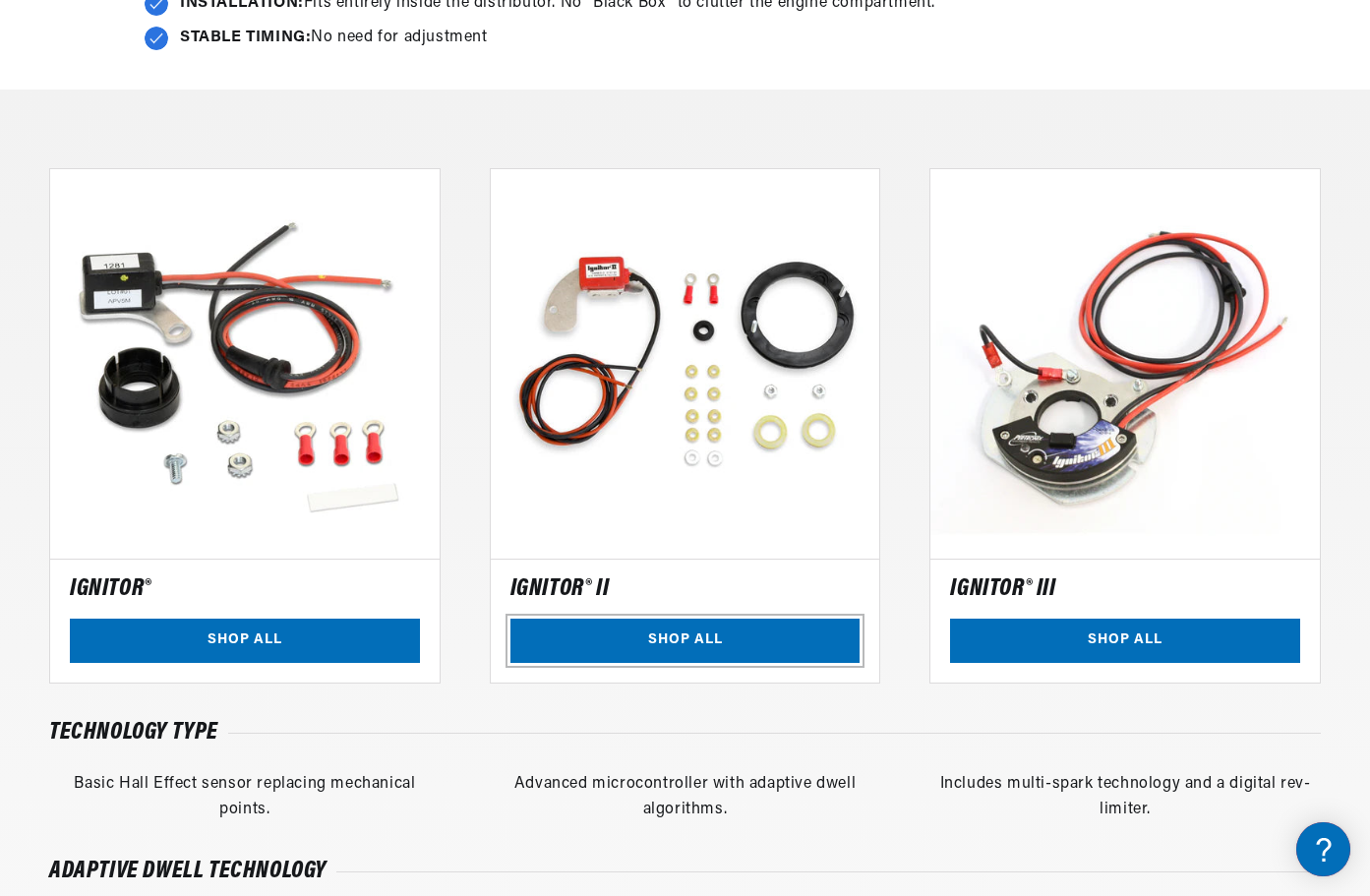 click on "SHOP ALL" at bounding box center [685, 640] 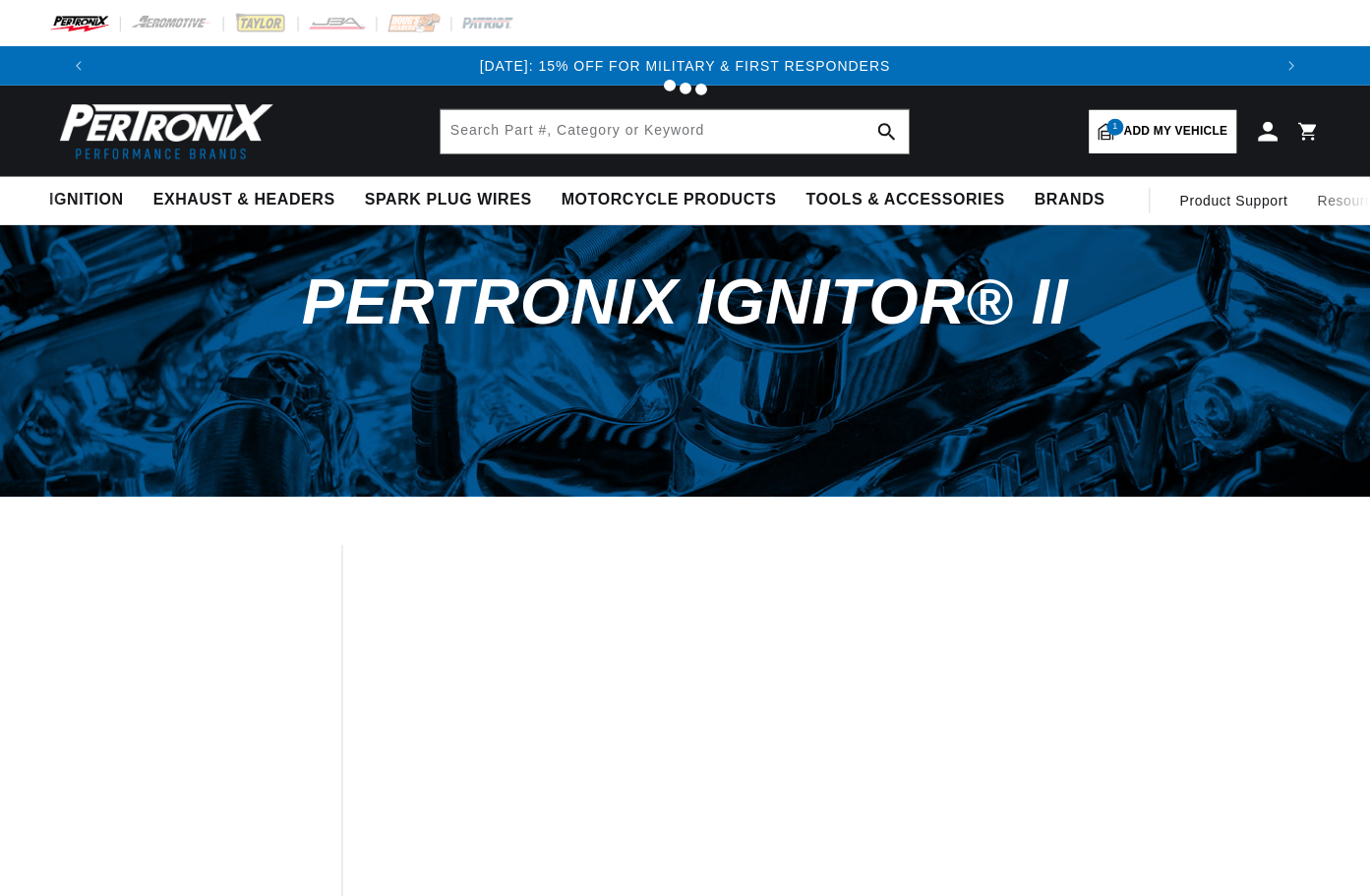scroll, scrollTop: 0, scrollLeft: 0, axis: both 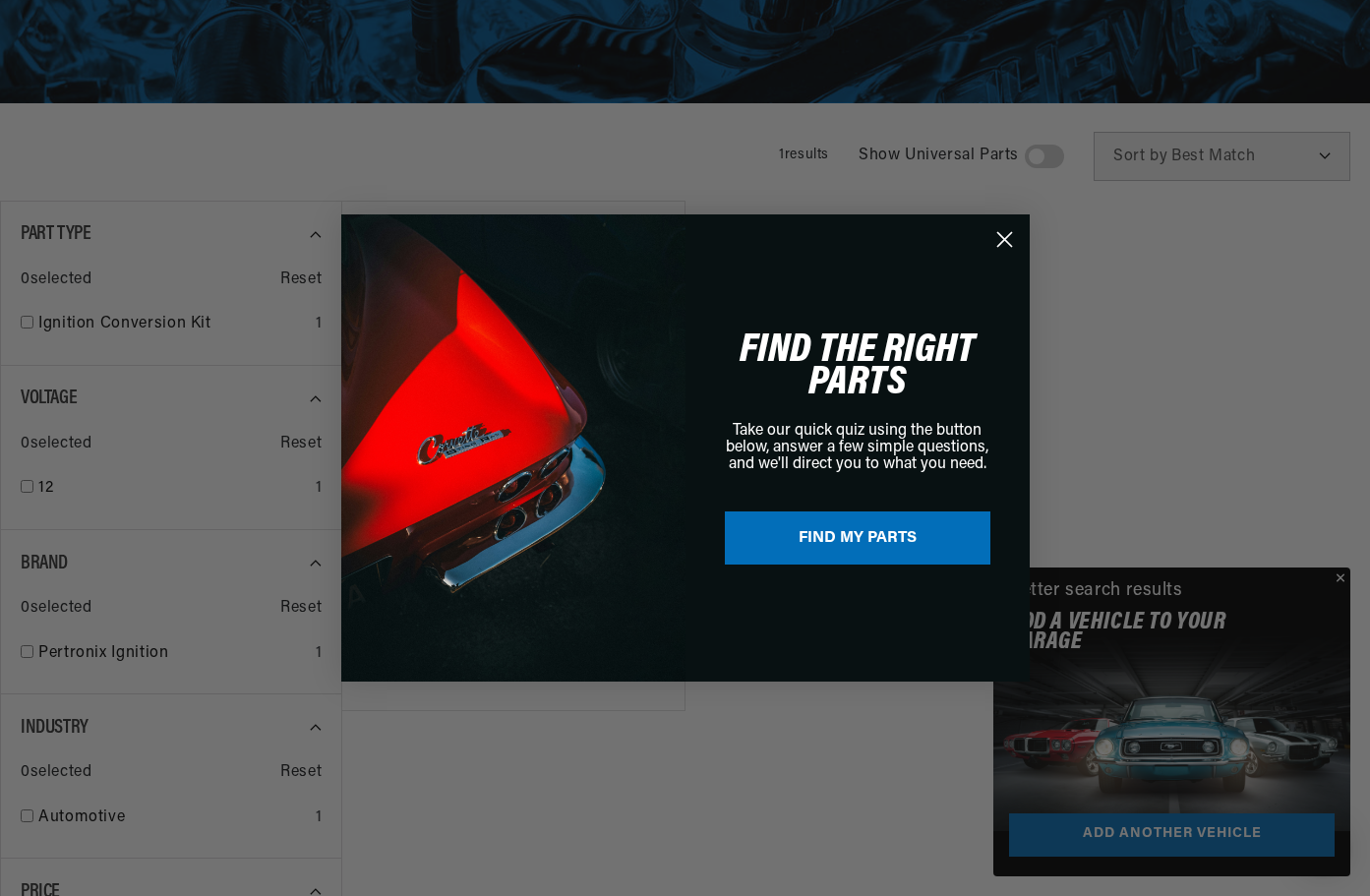 click on "Close dialog FIND THE RIGHT PARTS Take our quick quiz using the button below, answer a few simple questions, and we'll direct you to what you need. FIND MY PARTS Submit" at bounding box center [685, 448] 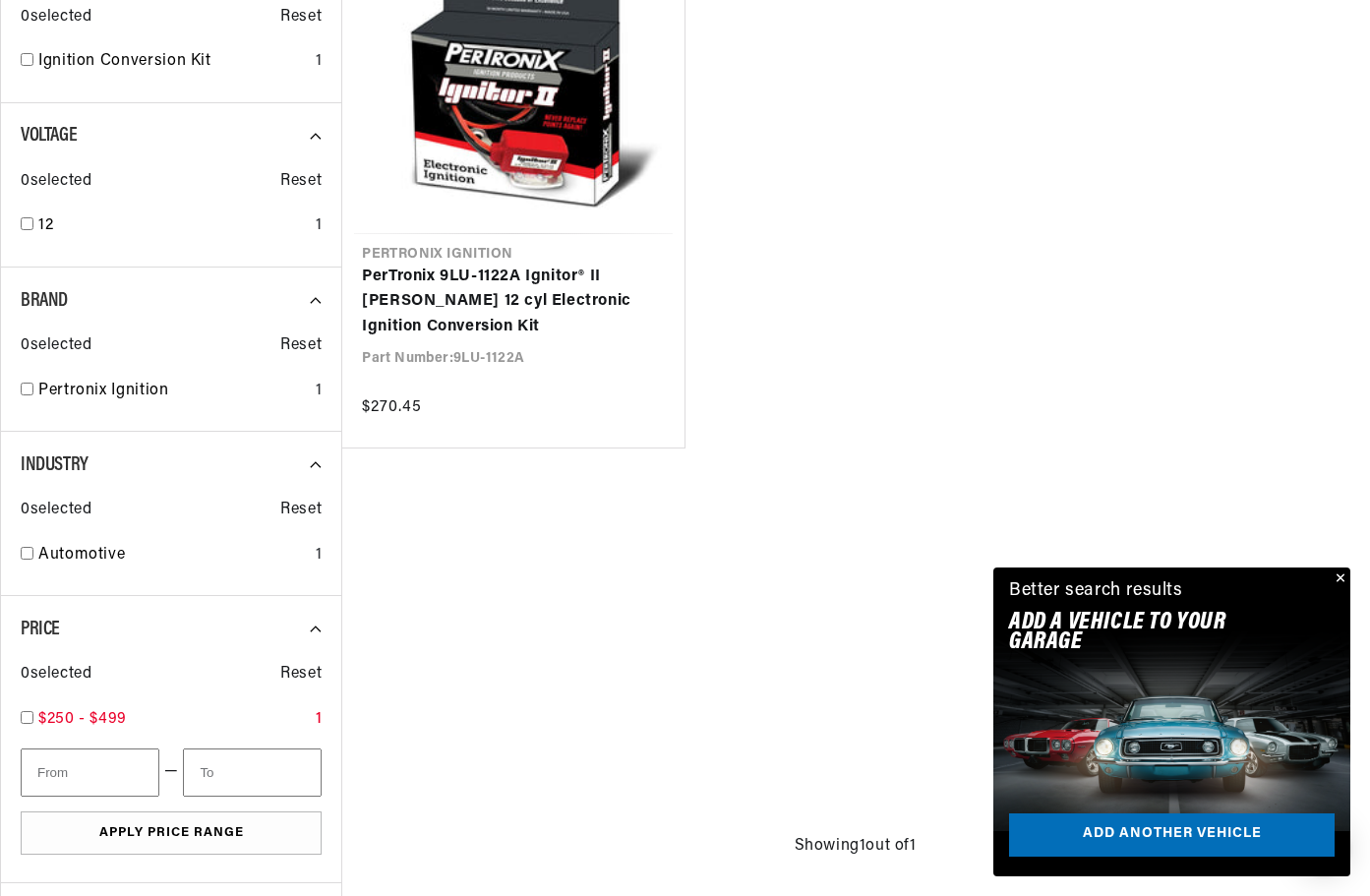 scroll, scrollTop: 688, scrollLeft: 0, axis: vertical 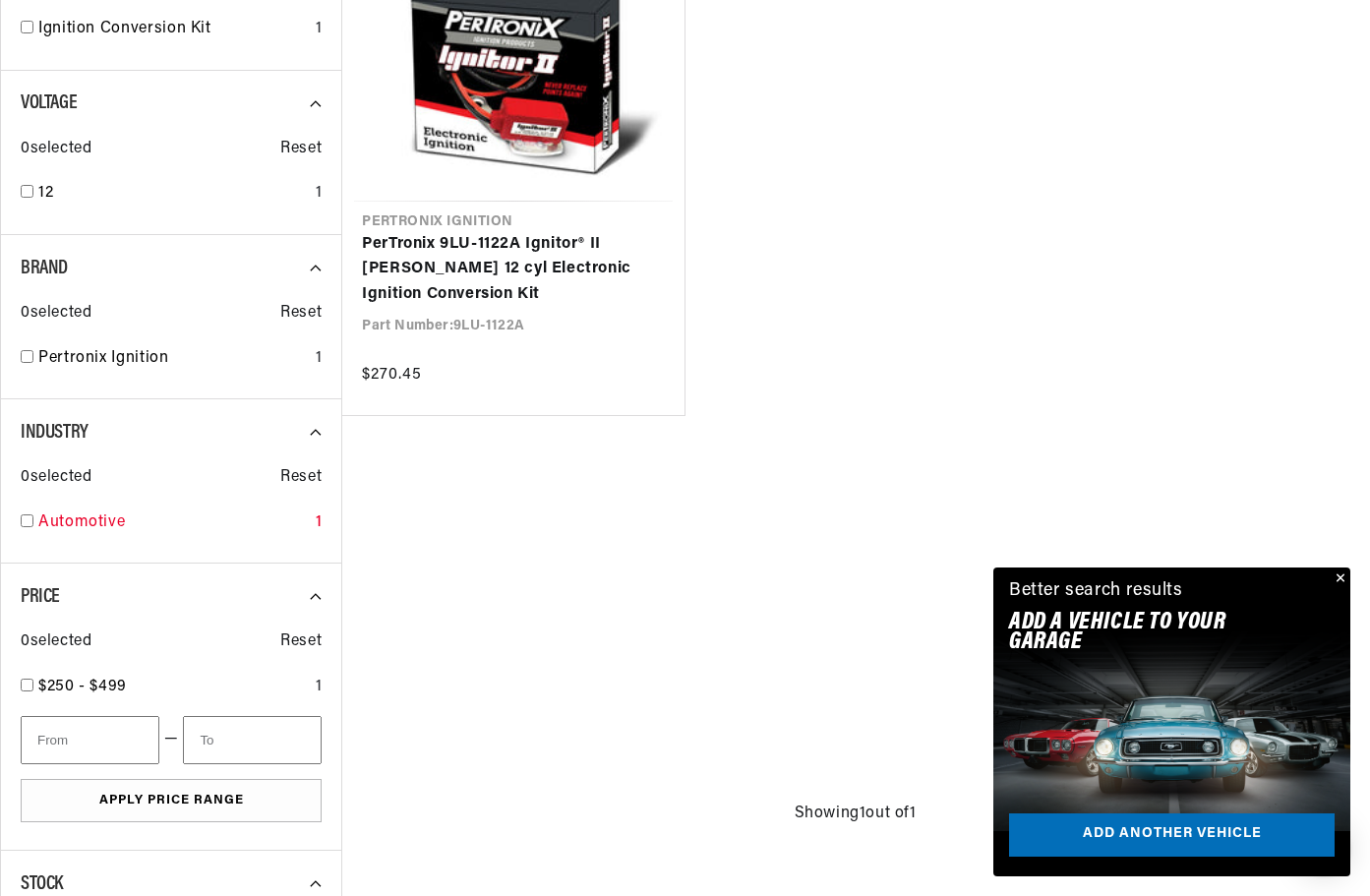 click at bounding box center (27, 520) 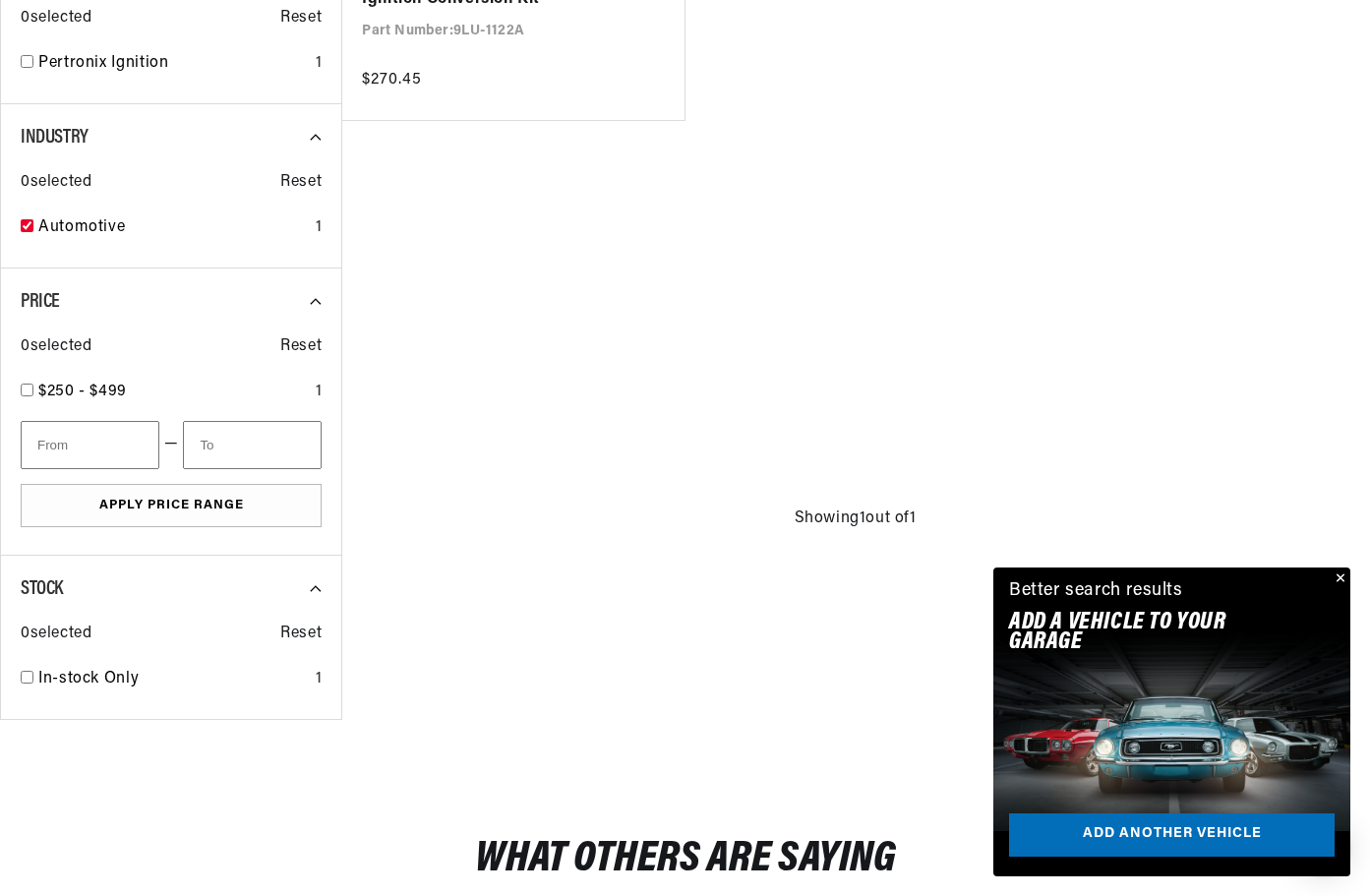 checkbox on "true" 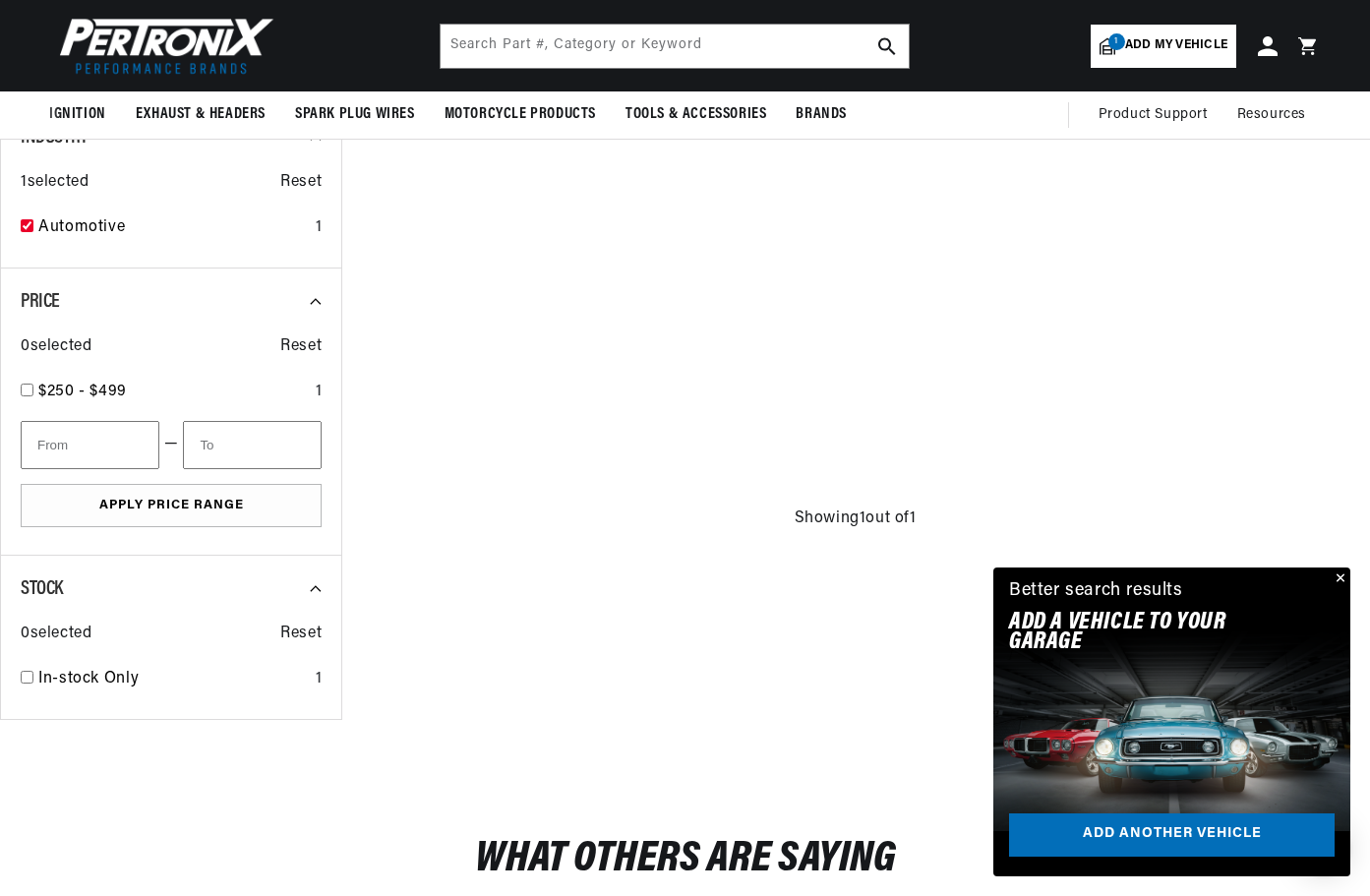 scroll, scrollTop: 478, scrollLeft: 0, axis: vertical 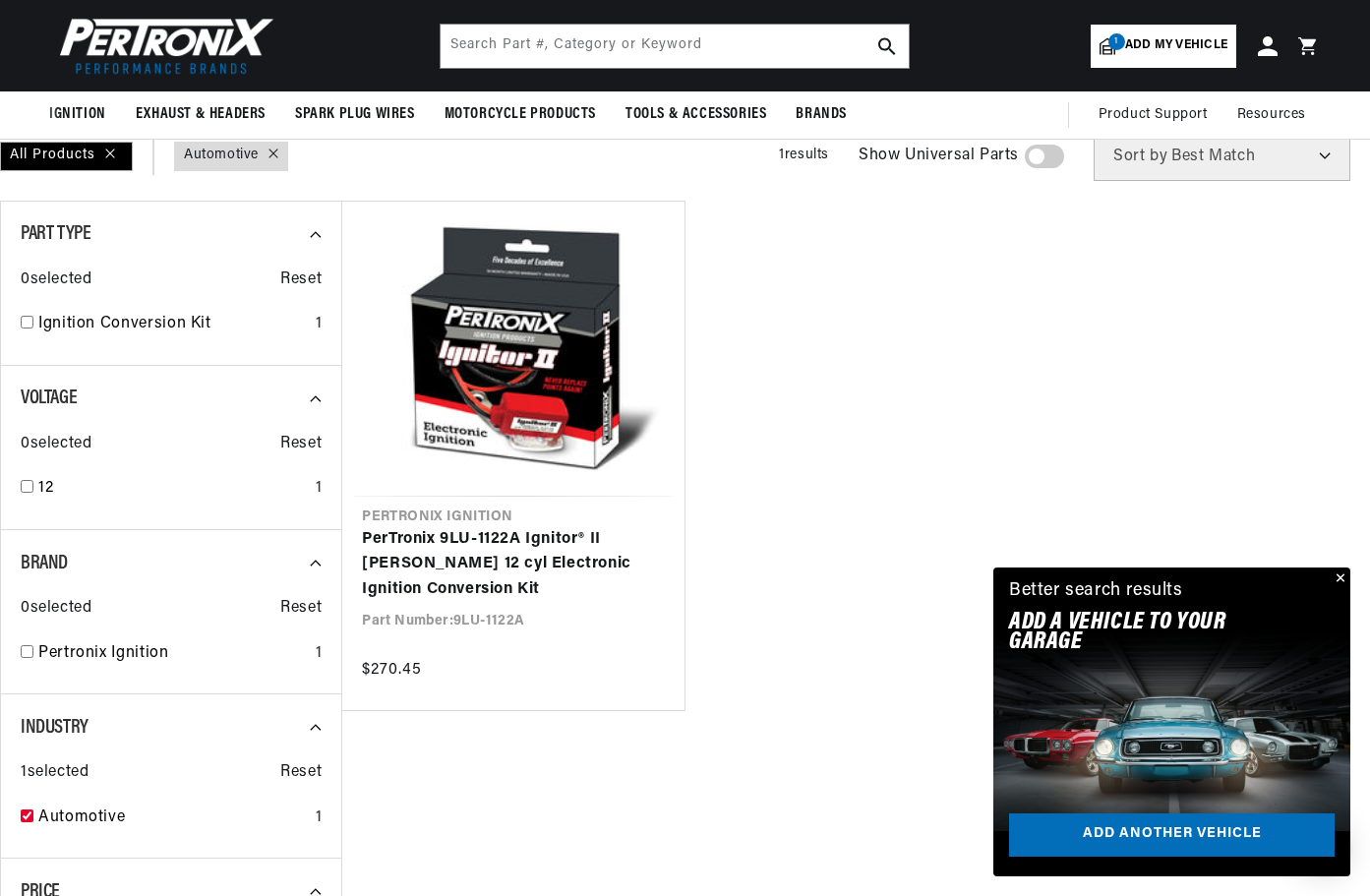 click on "Part Type 0  selected
Reset
Ignition Conversion Kit 1" at bounding box center (170, 283) 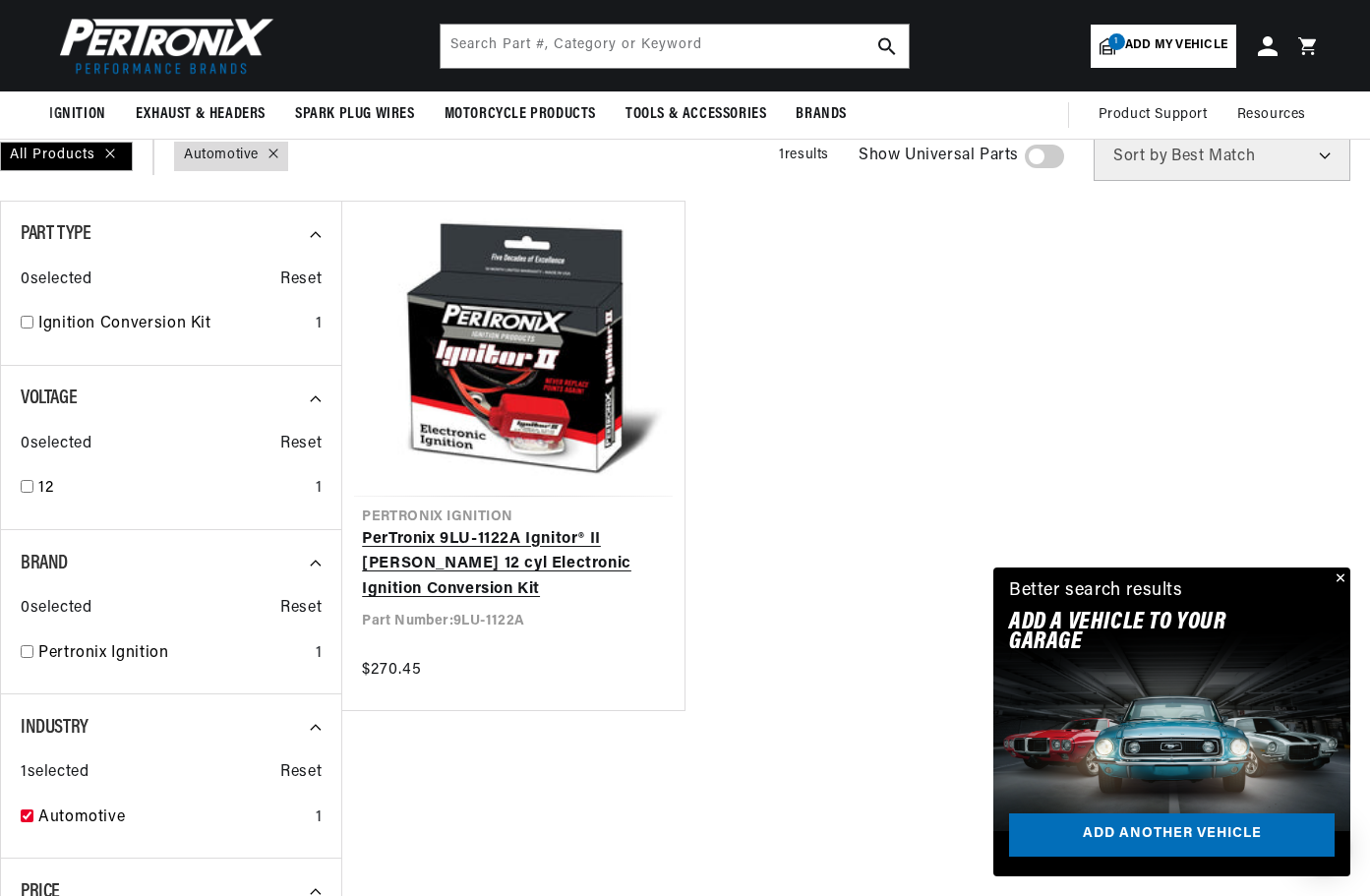 scroll, scrollTop: 0, scrollLeft: 0, axis: both 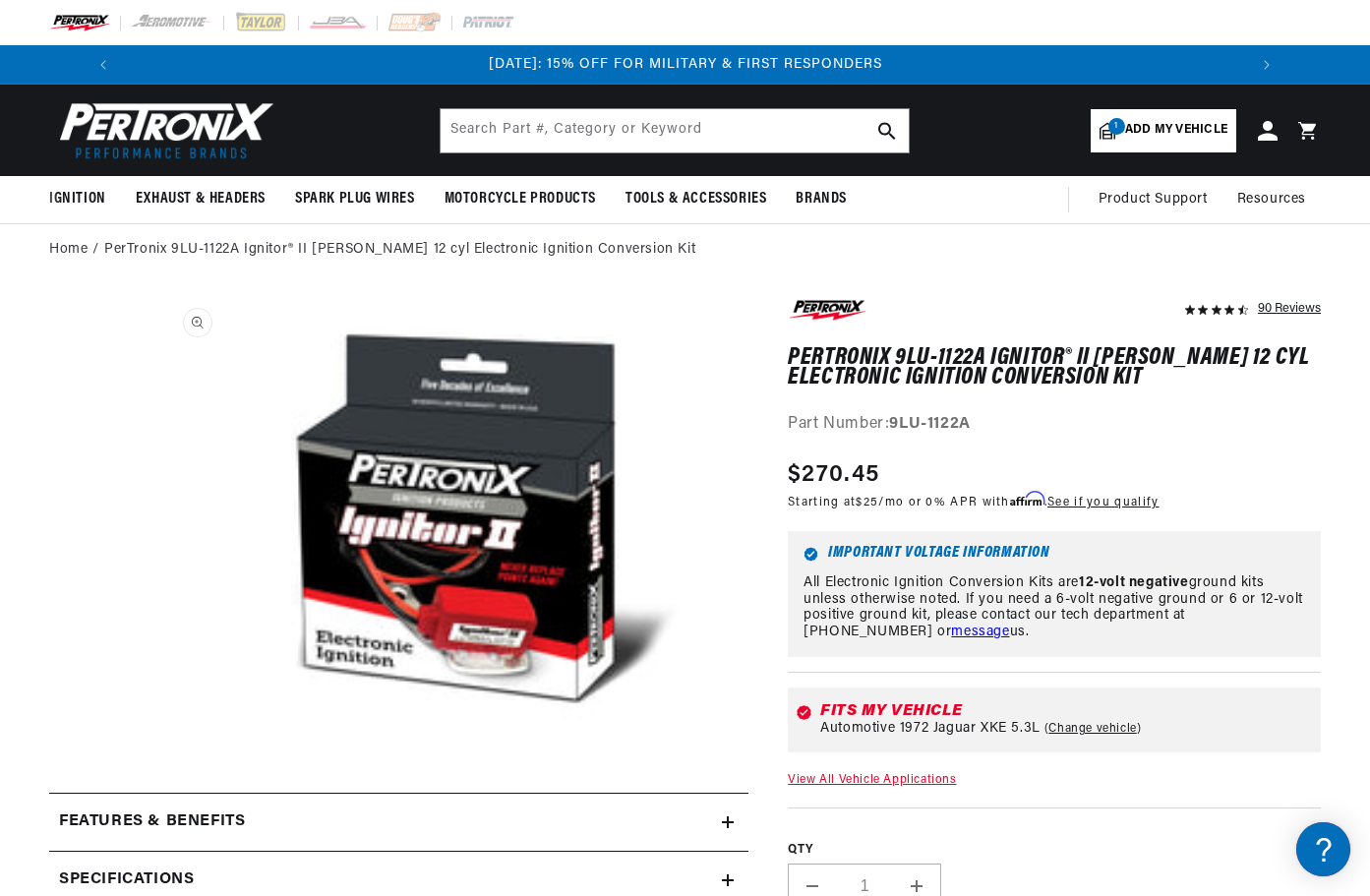 drag, startPoint x: 1135, startPoint y: 381, endPoint x: 739, endPoint y: 370, distance: 396.1527 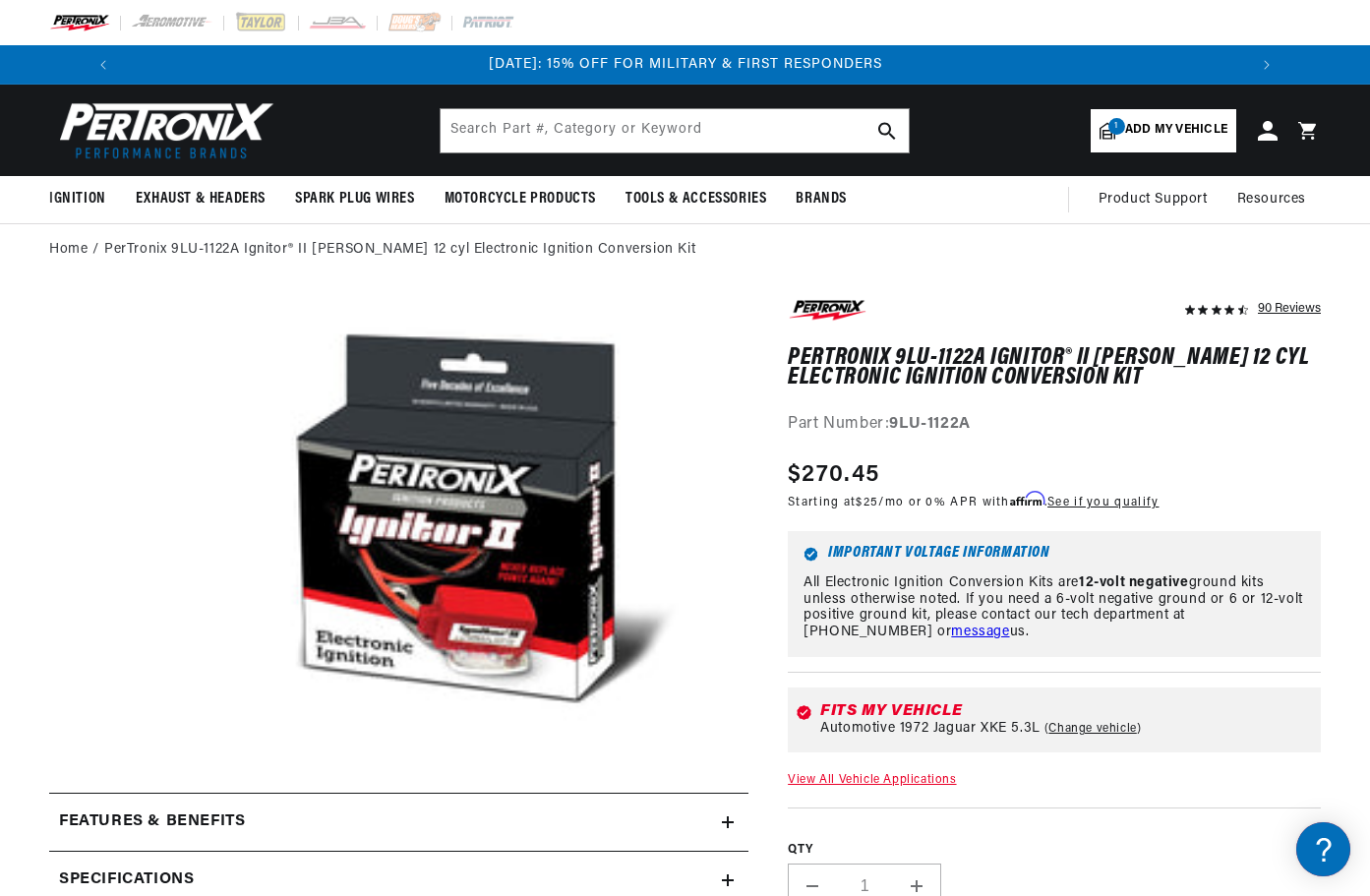 click on "PerTronix 9LU-1122A Ignitor® II [PERSON_NAME] 12 cyl Electronic Ignition Conversion Kit" at bounding box center [1054, 368] 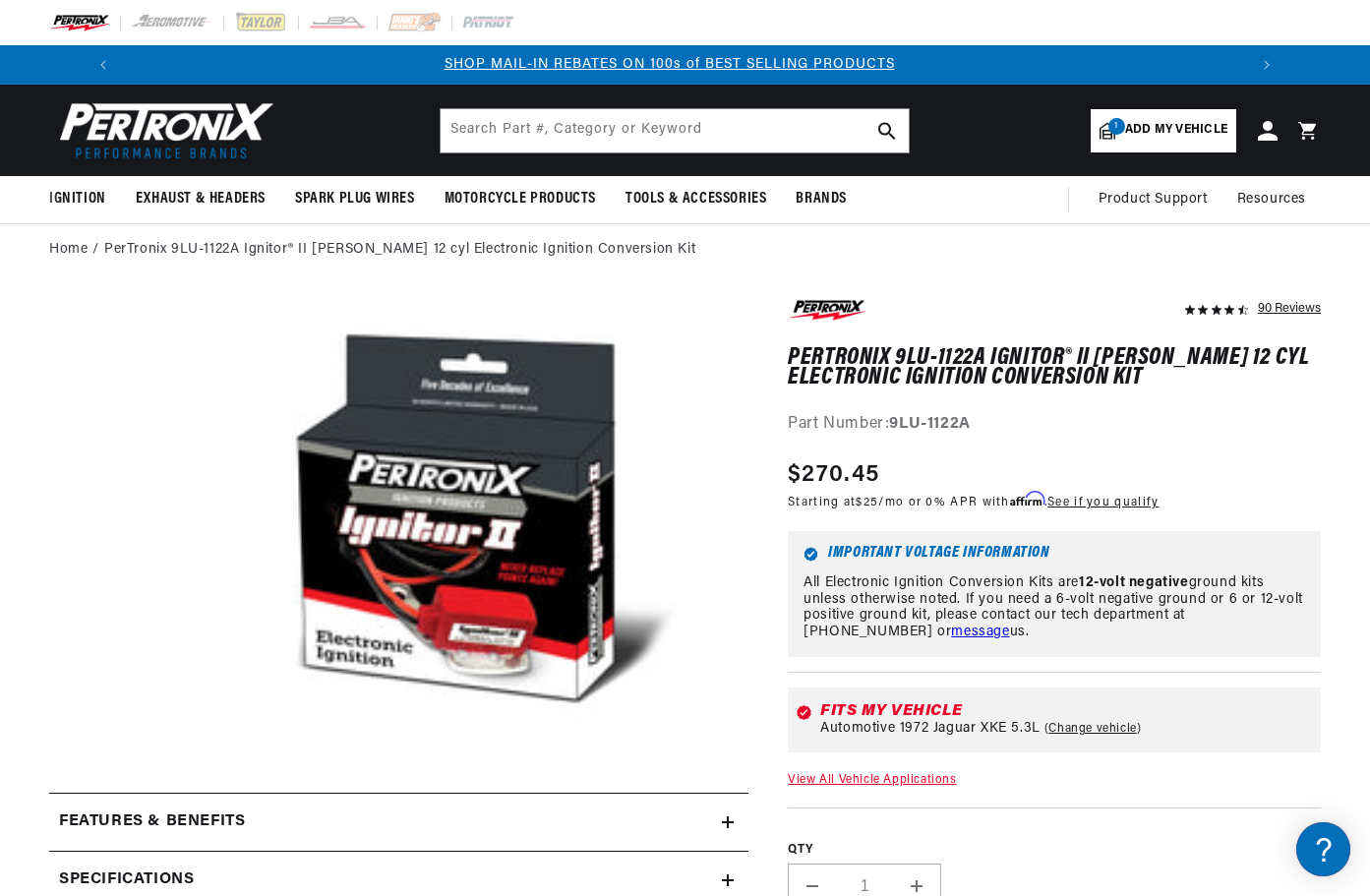 scroll, scrollTop: 0, scrollLeft: 1162, axis: horizontal 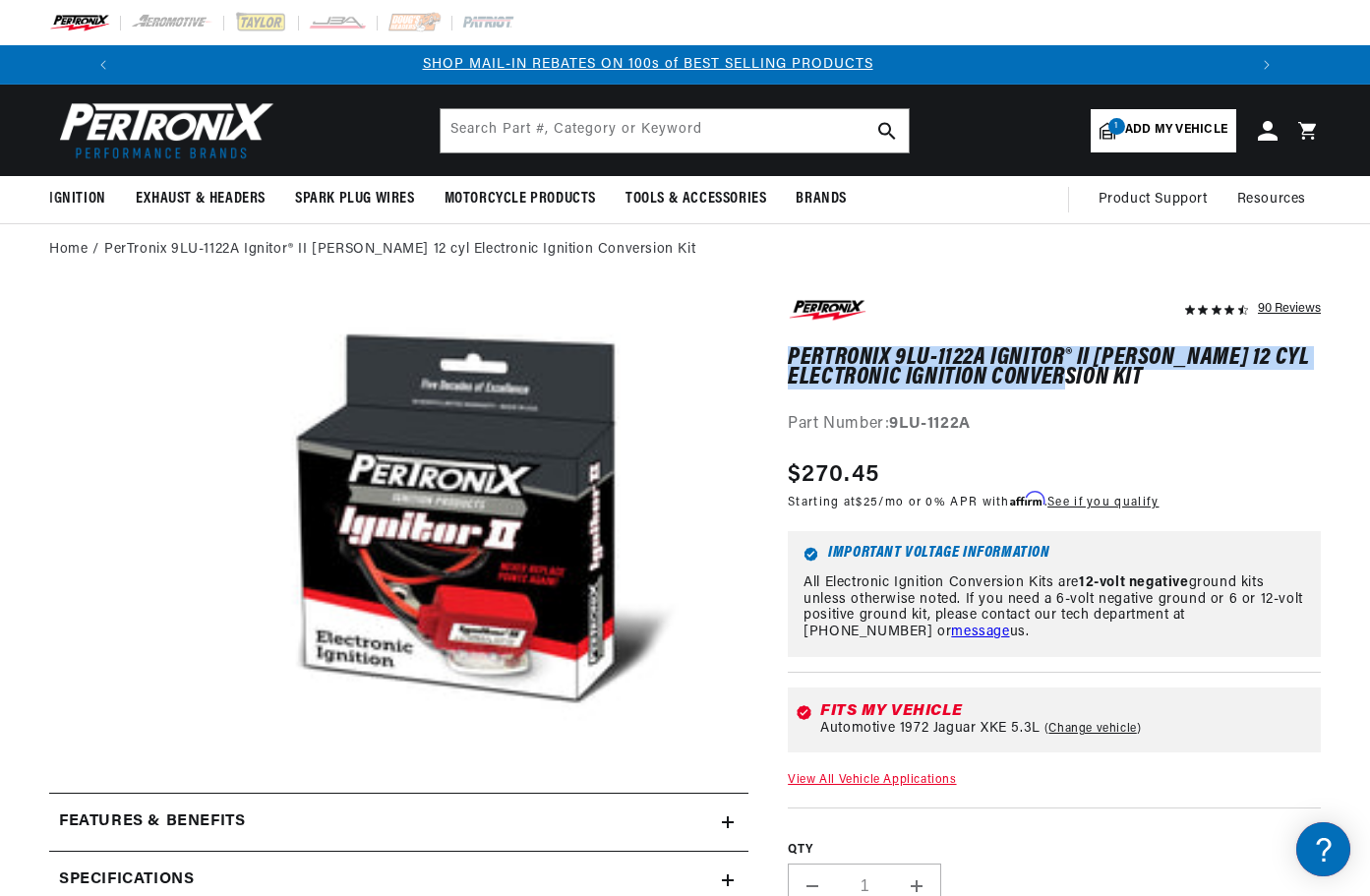 drag, startPoint x: 1146, startPoint y: 373, endPoint x: 768, endPoint y: 366, distance: 378.06481 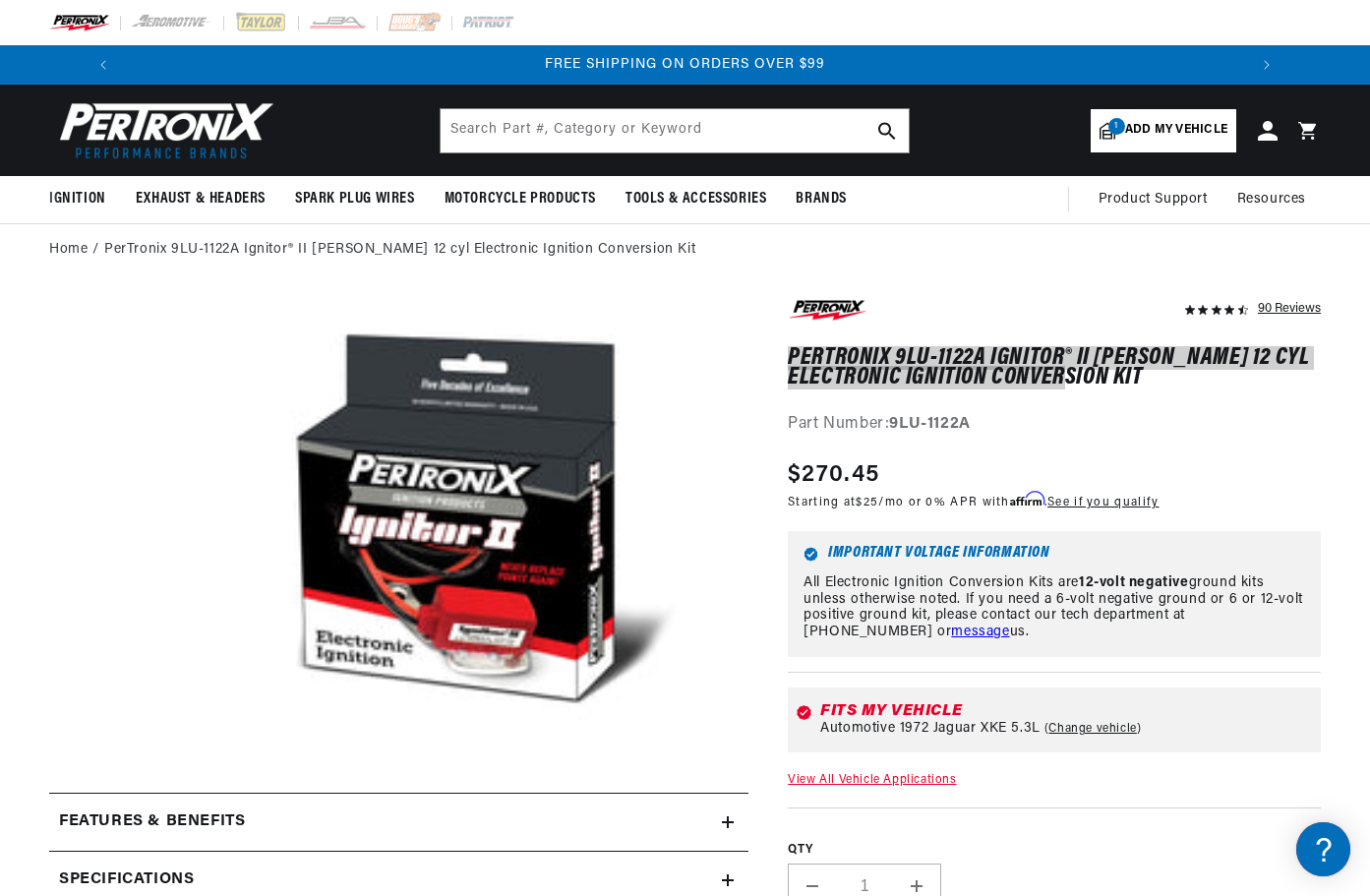 scroll, scrollTop: 0, scrollLeft: 2323, axis: horizontal 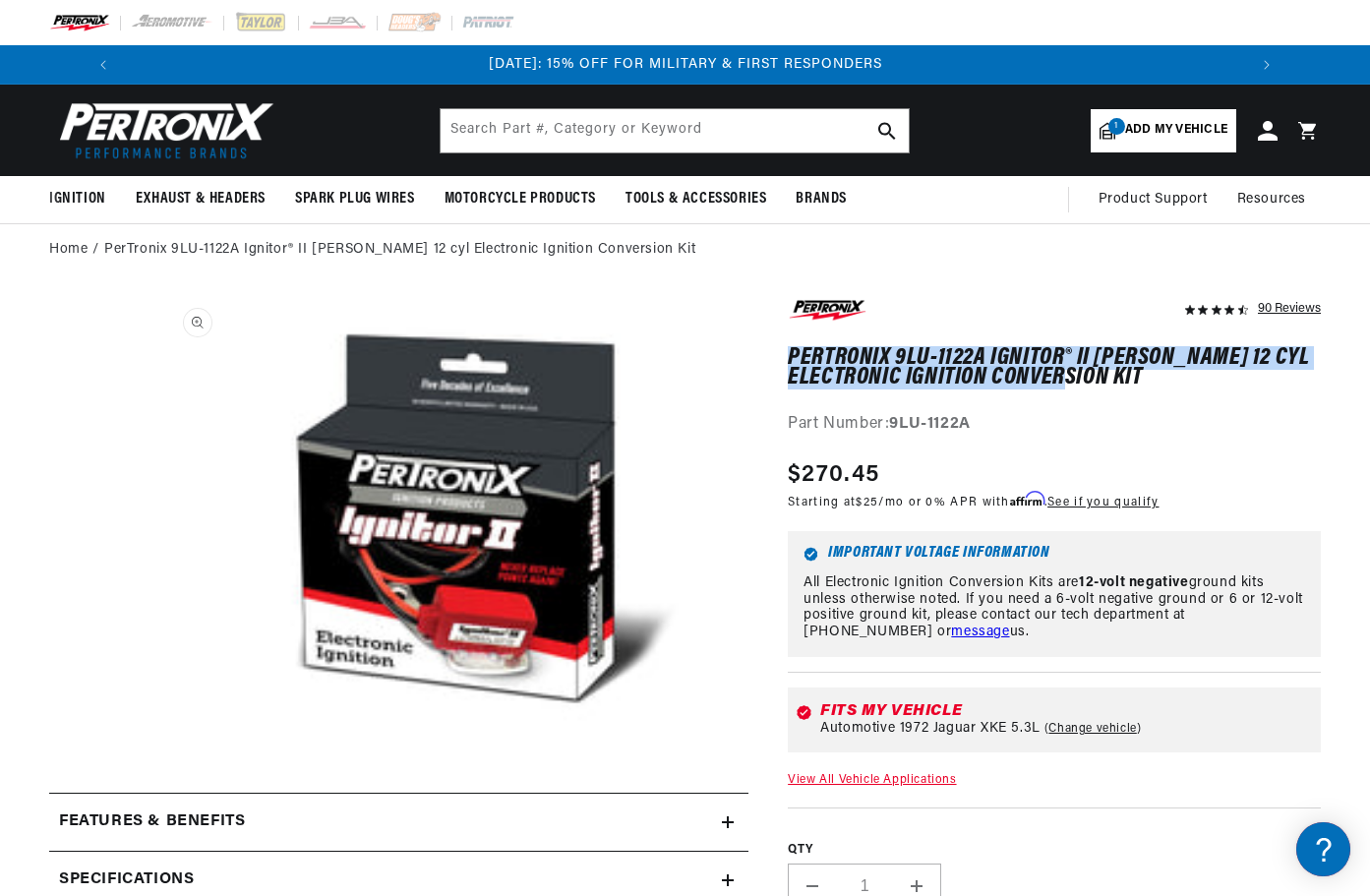 click on "Open media 1 in modal" at bounding box center [157, 744] 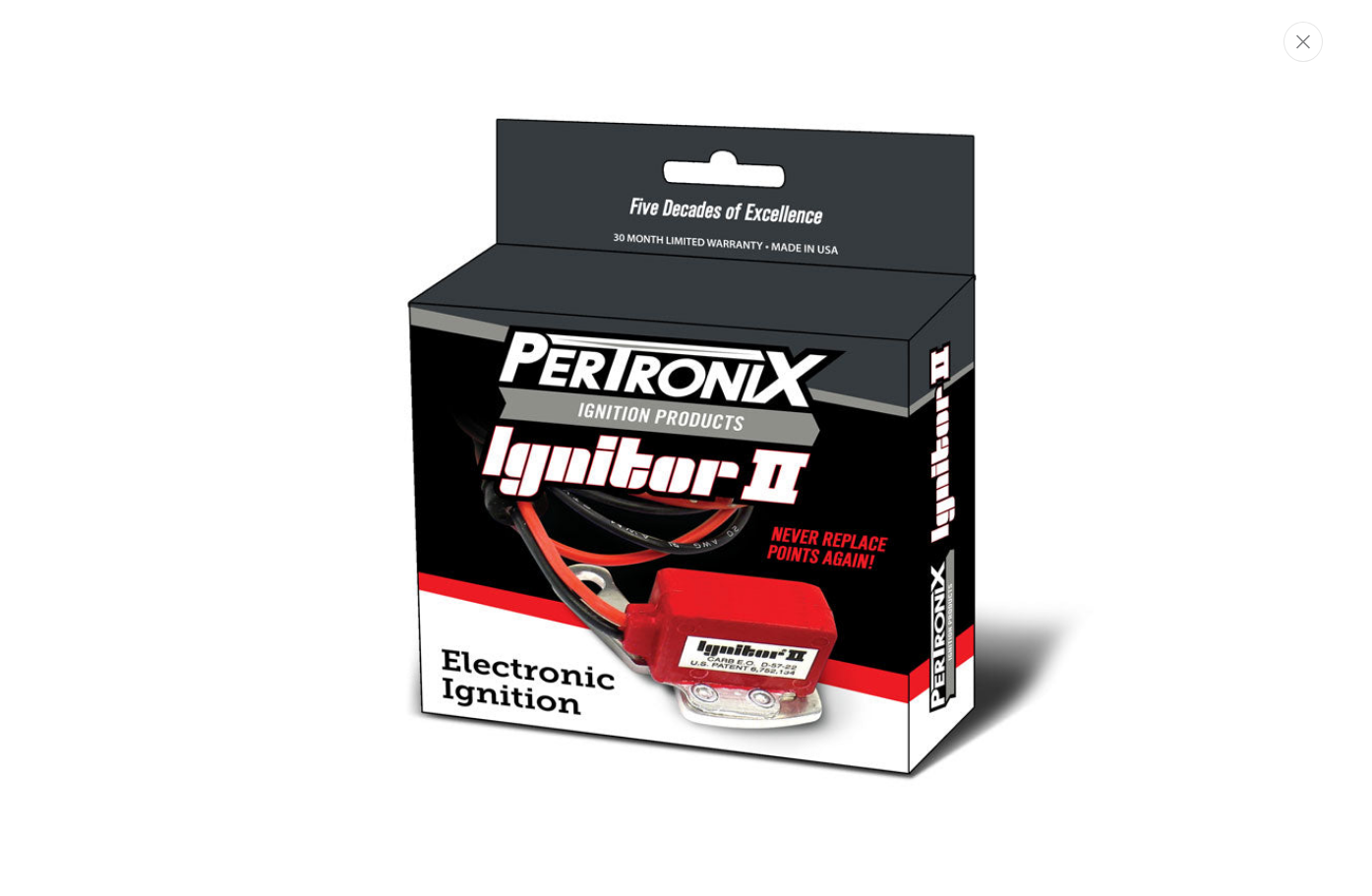 scroll, scrollTop: 0, scrollLeft: 1162, axis: horizontal 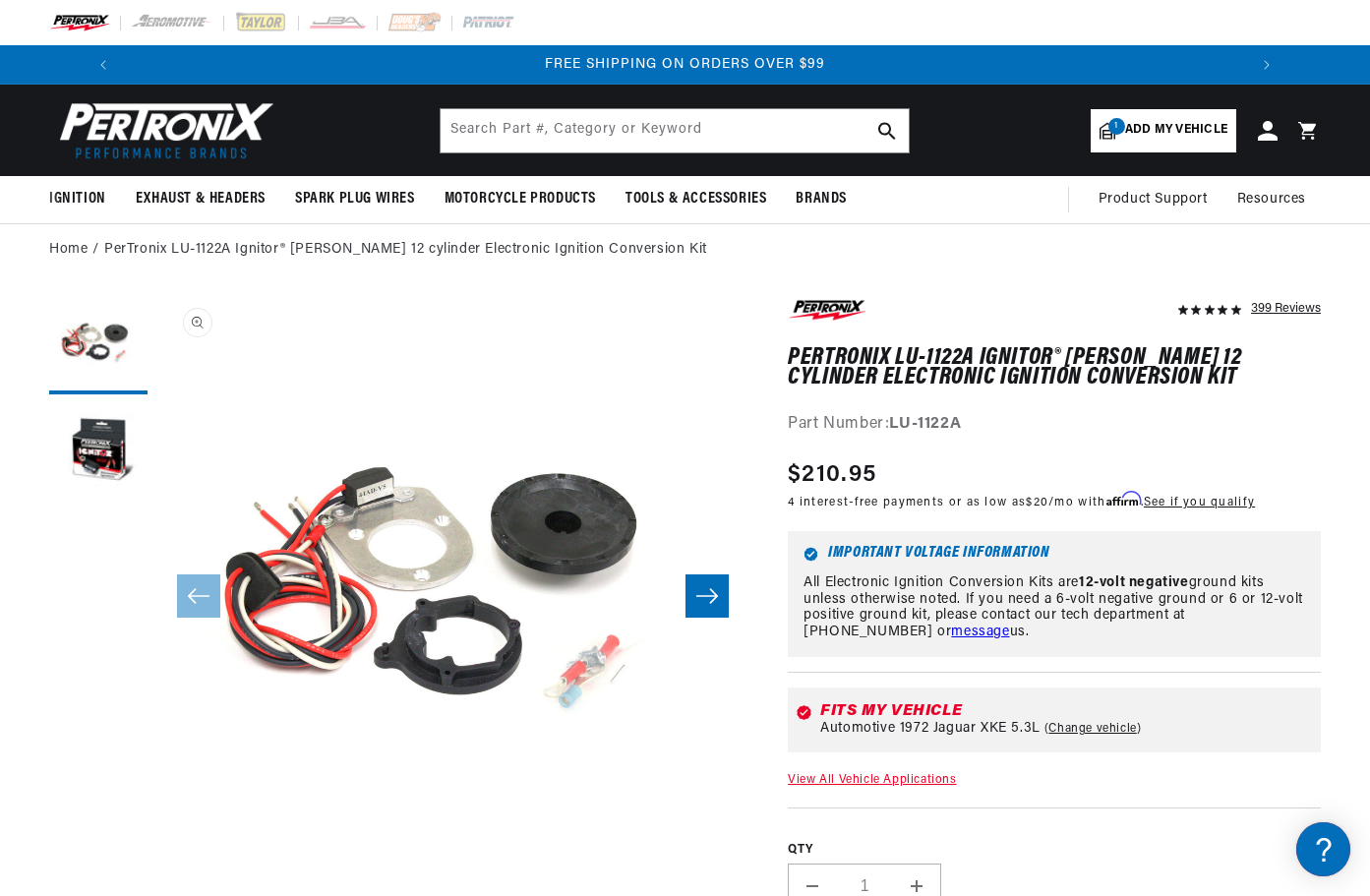 click on "Open media 1 in modal" at bounding box center [157, 887] 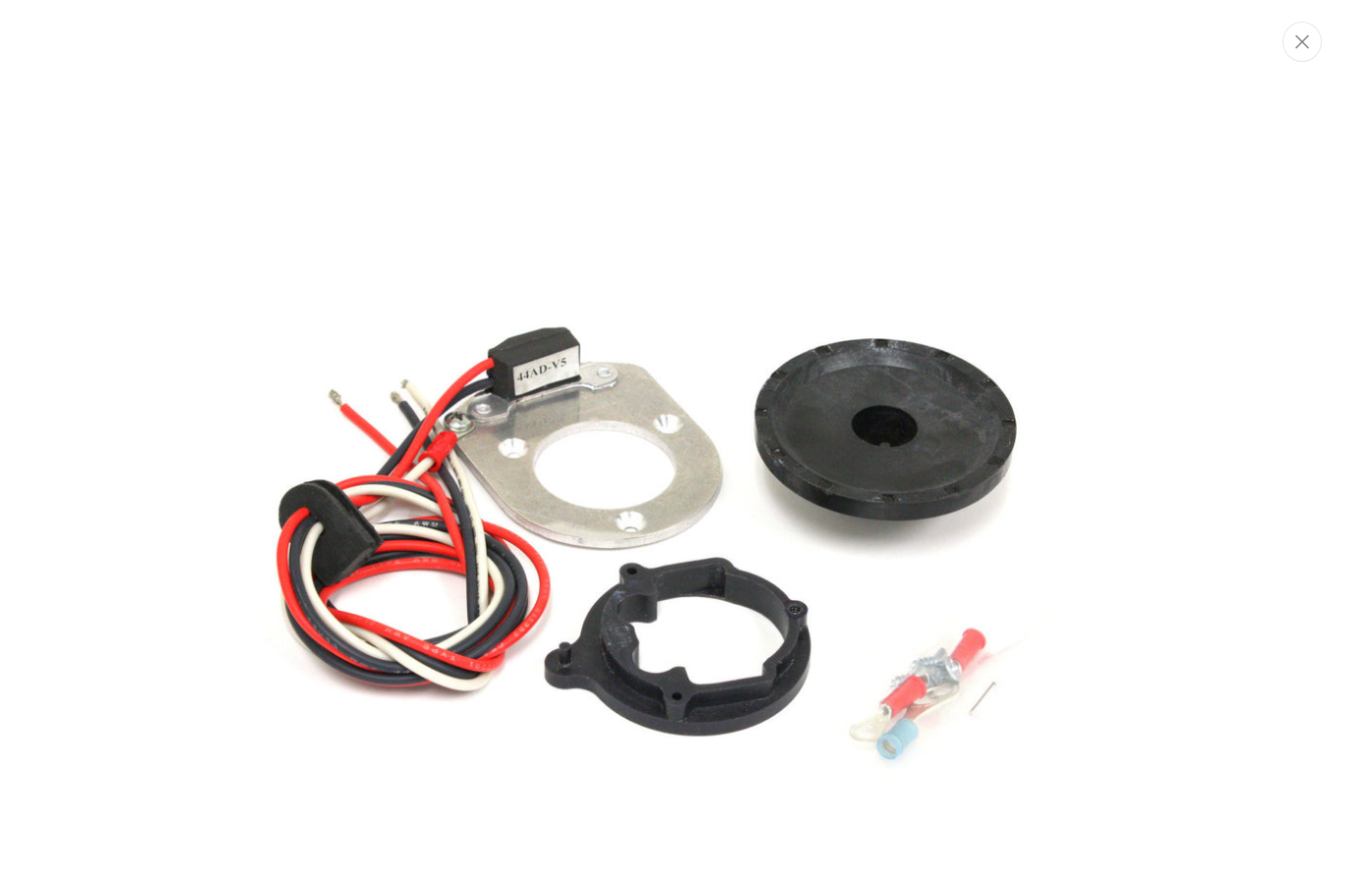 scroll, scrollTop: 103, scrollLeft: 0, axis: vertical 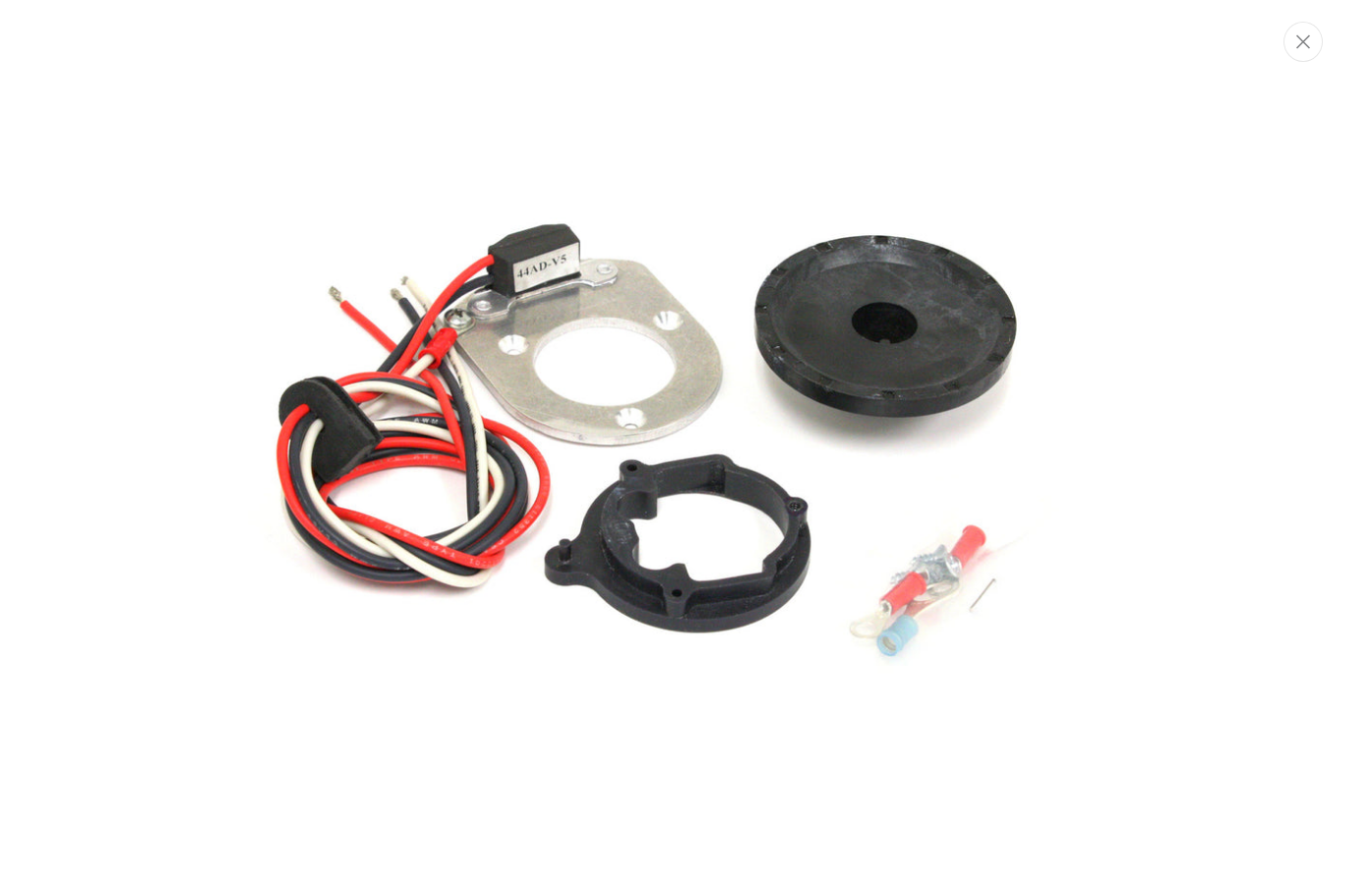 click at bounding box center (686, 448) 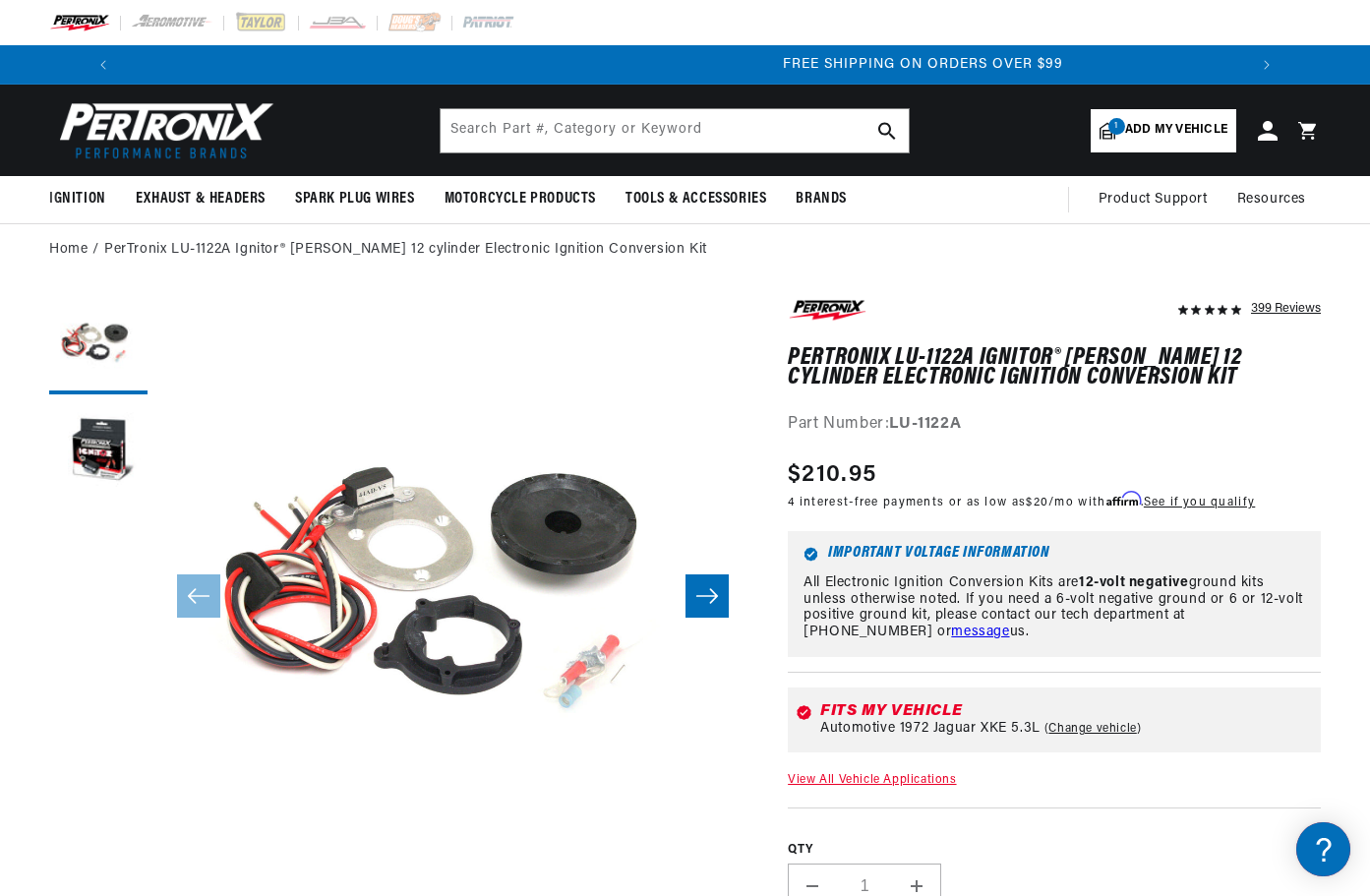 scroll, scrollTop: 0, scrollLeft: 2323, axis: horizontal 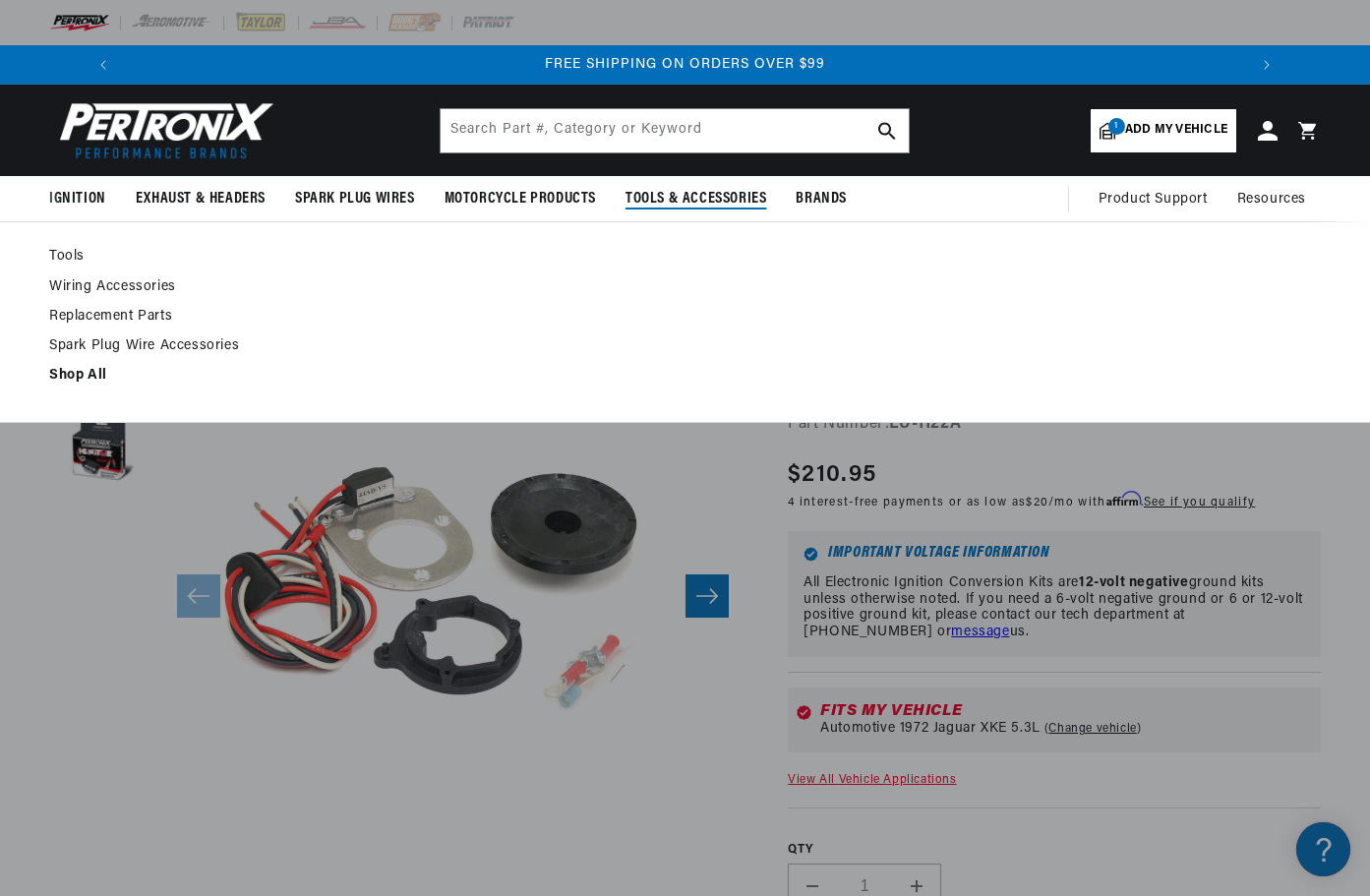 click on "Tools
Wiring Accessories" at bounding box center (685, 322) 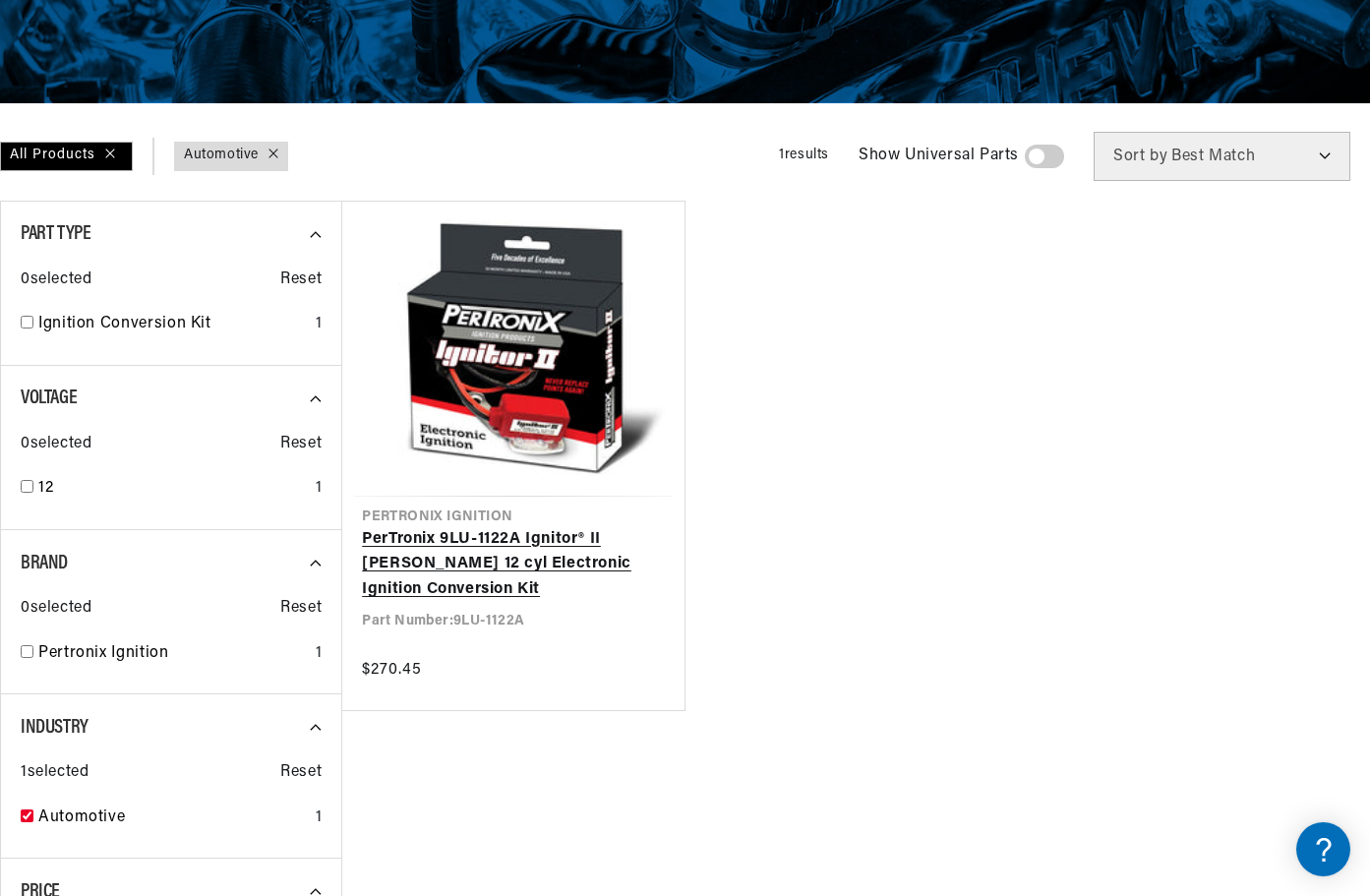 scroll, scrollTop: 393, scrollLeft: 0, axis: vertical 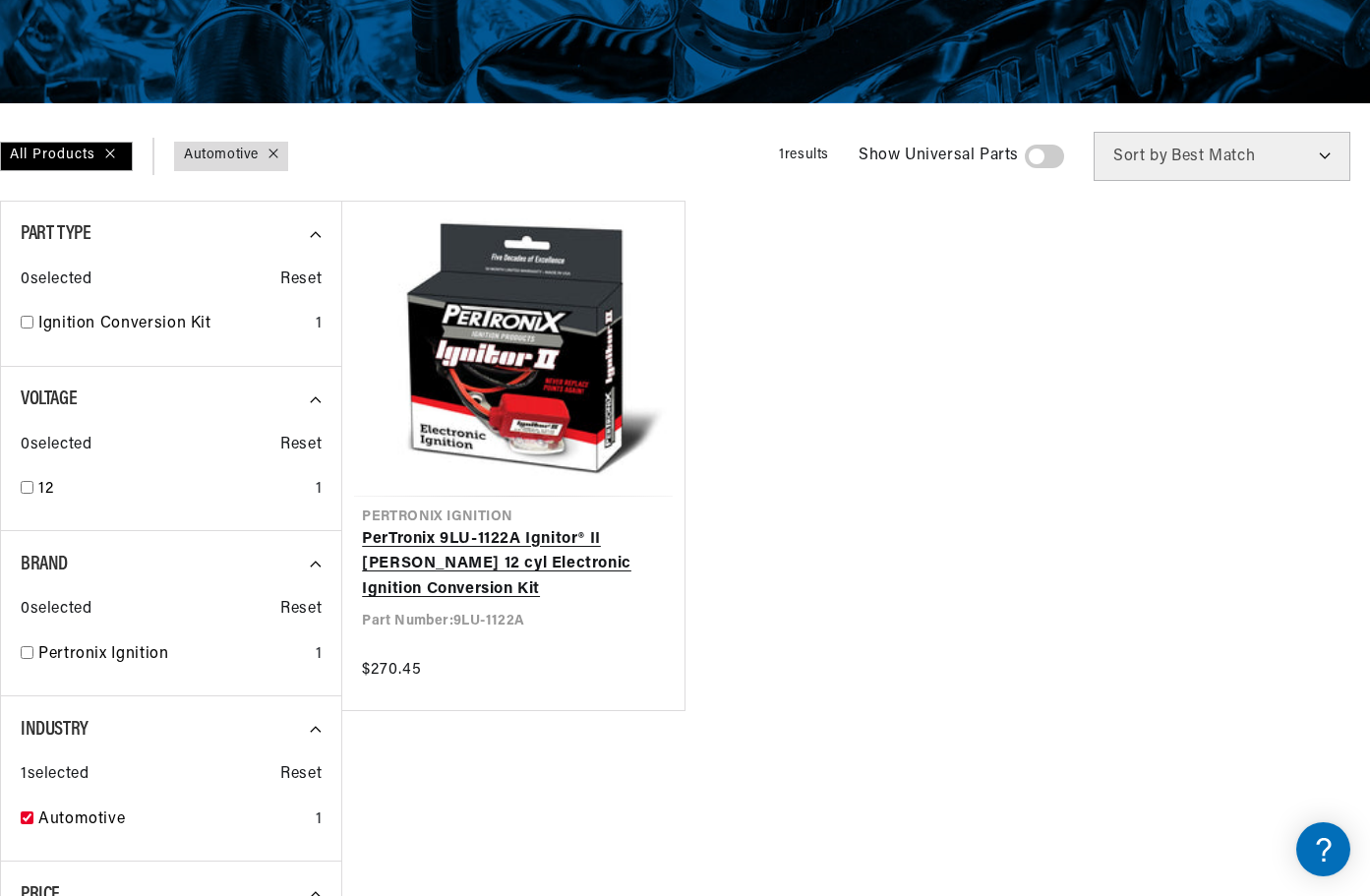 click on "PerTronix 9LU-1122A Ignitor® II [PERSON_NAME] 12 cyl Electronic Ignition Conversion Kit" at bounding box center (512, 565) 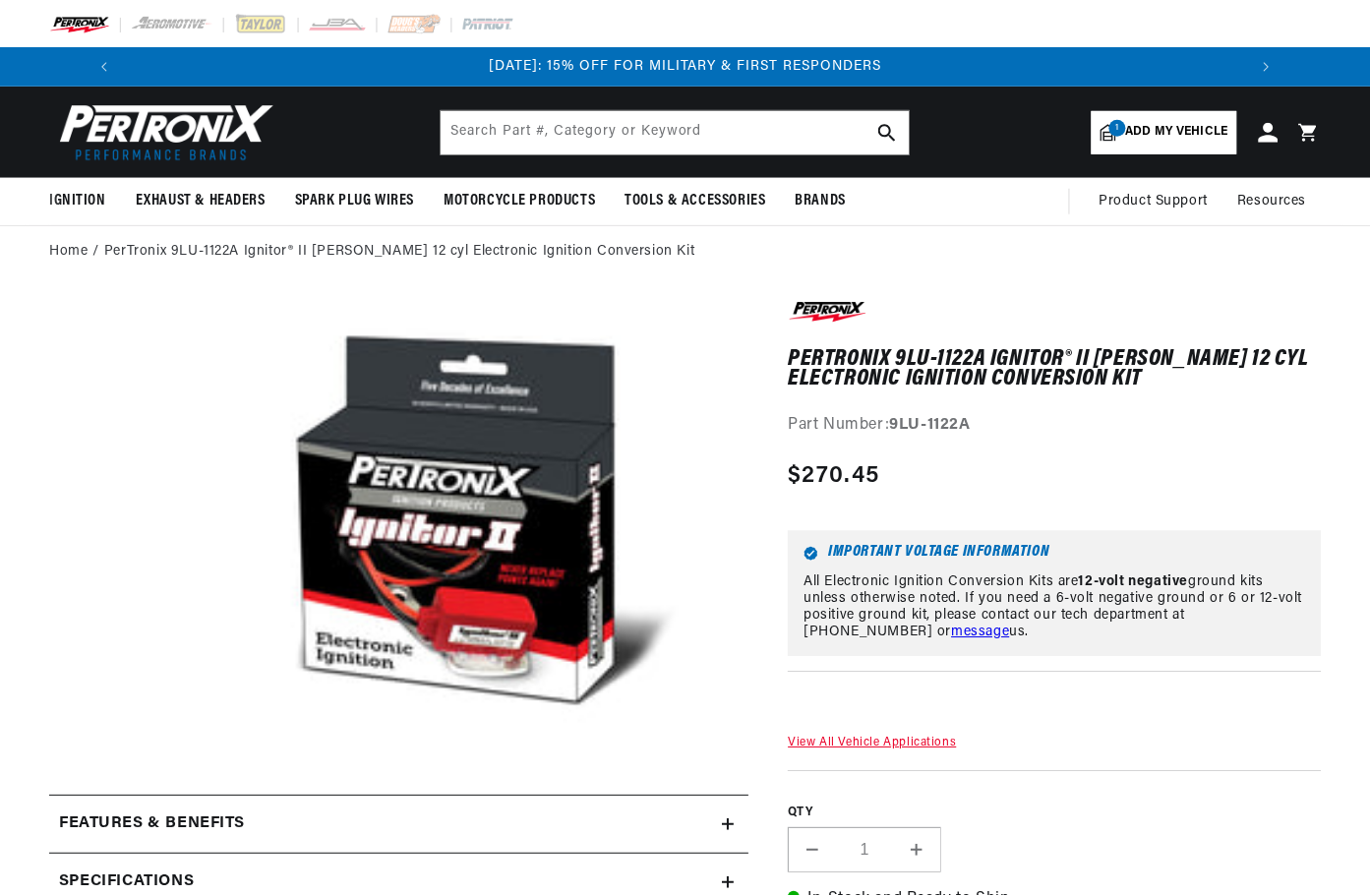 scroll, scrollTop: 0, scrollLeft: 0, axis: both 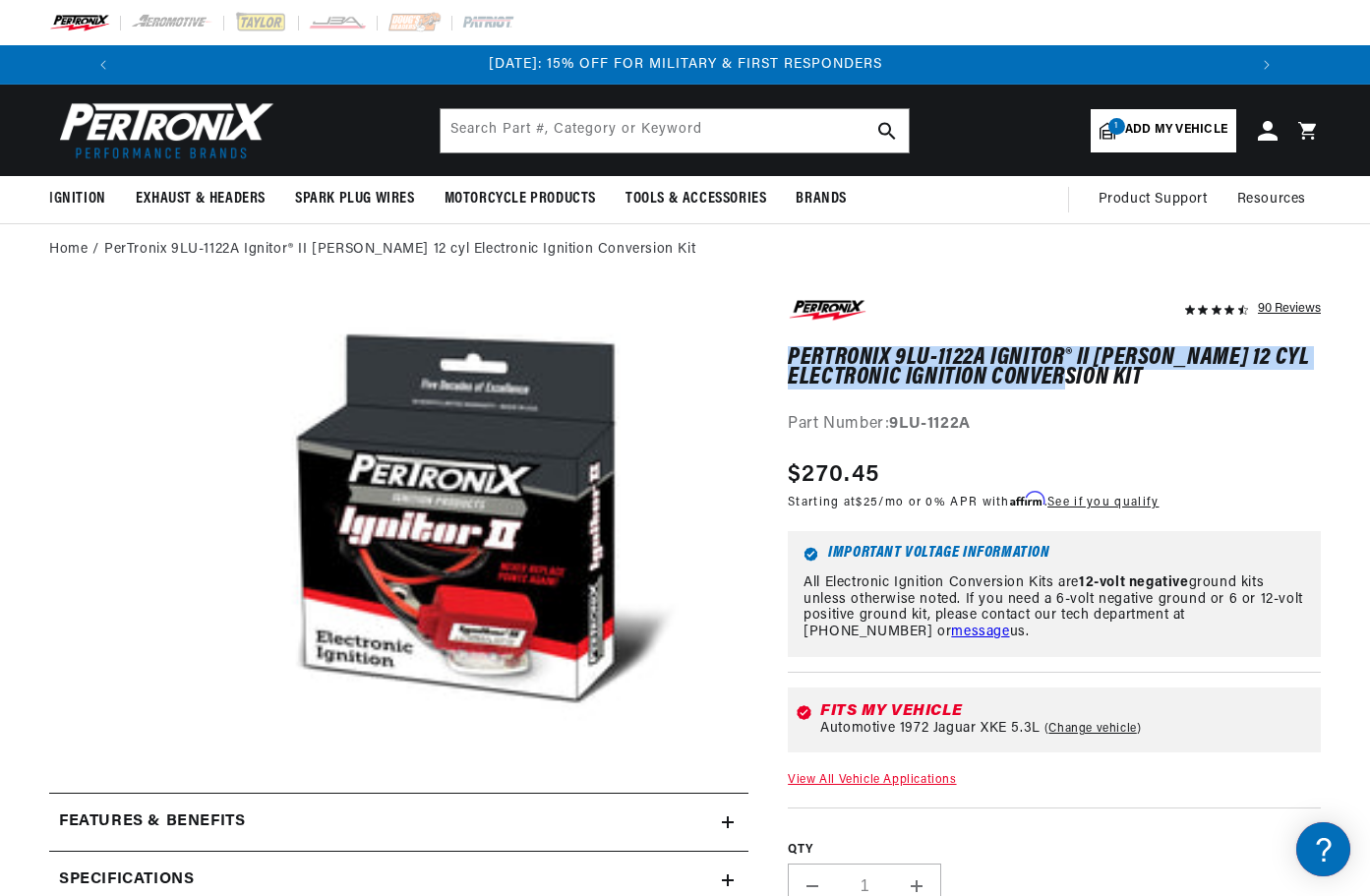 drag, startPoint x: 1139, startPoint y: 373, endPoint x: 788, endPoint y: 353, distance: 351.56934 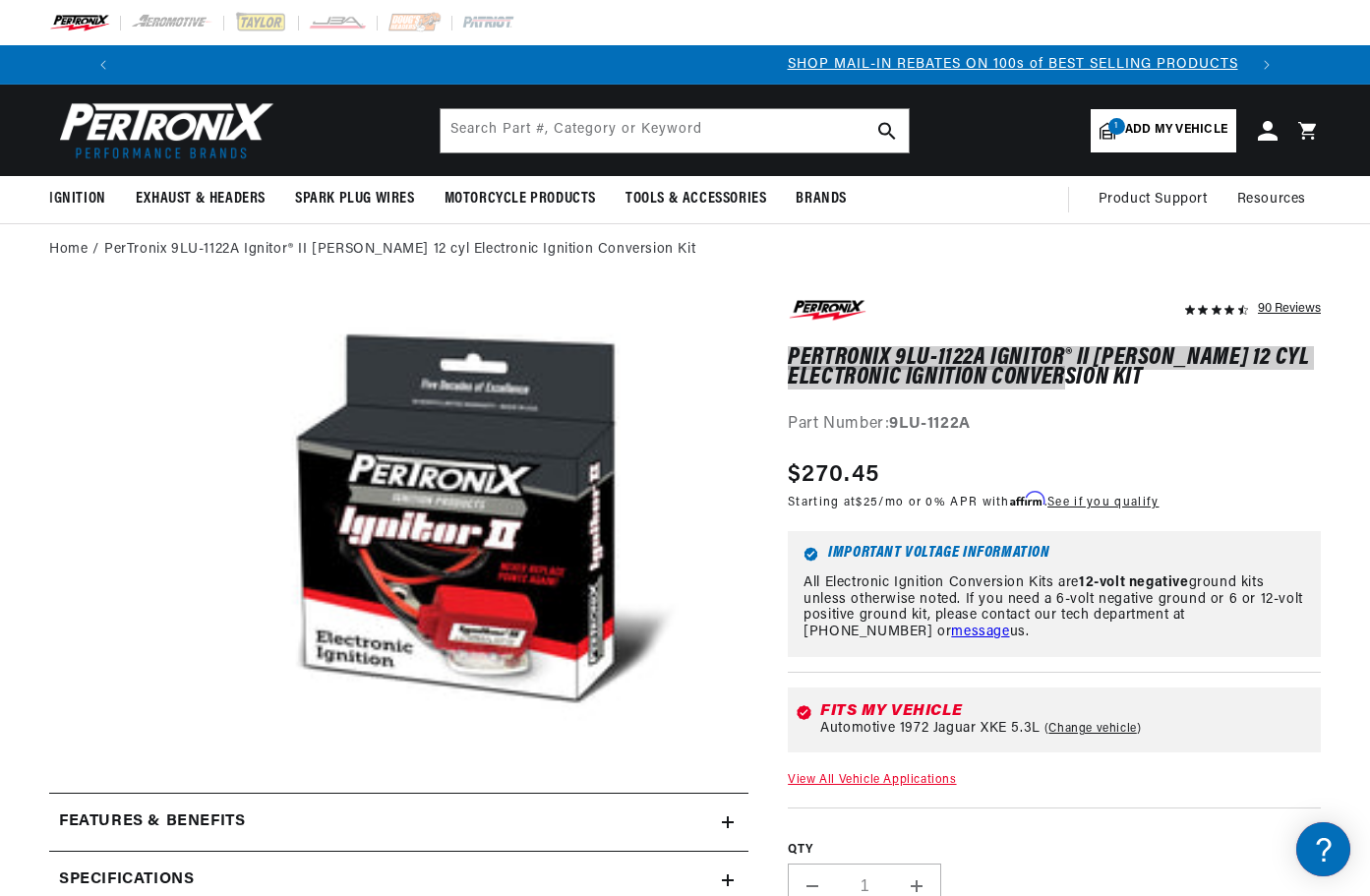 scroll, scrollTop: 0, scrollLeft: 1081, axis: horizontal 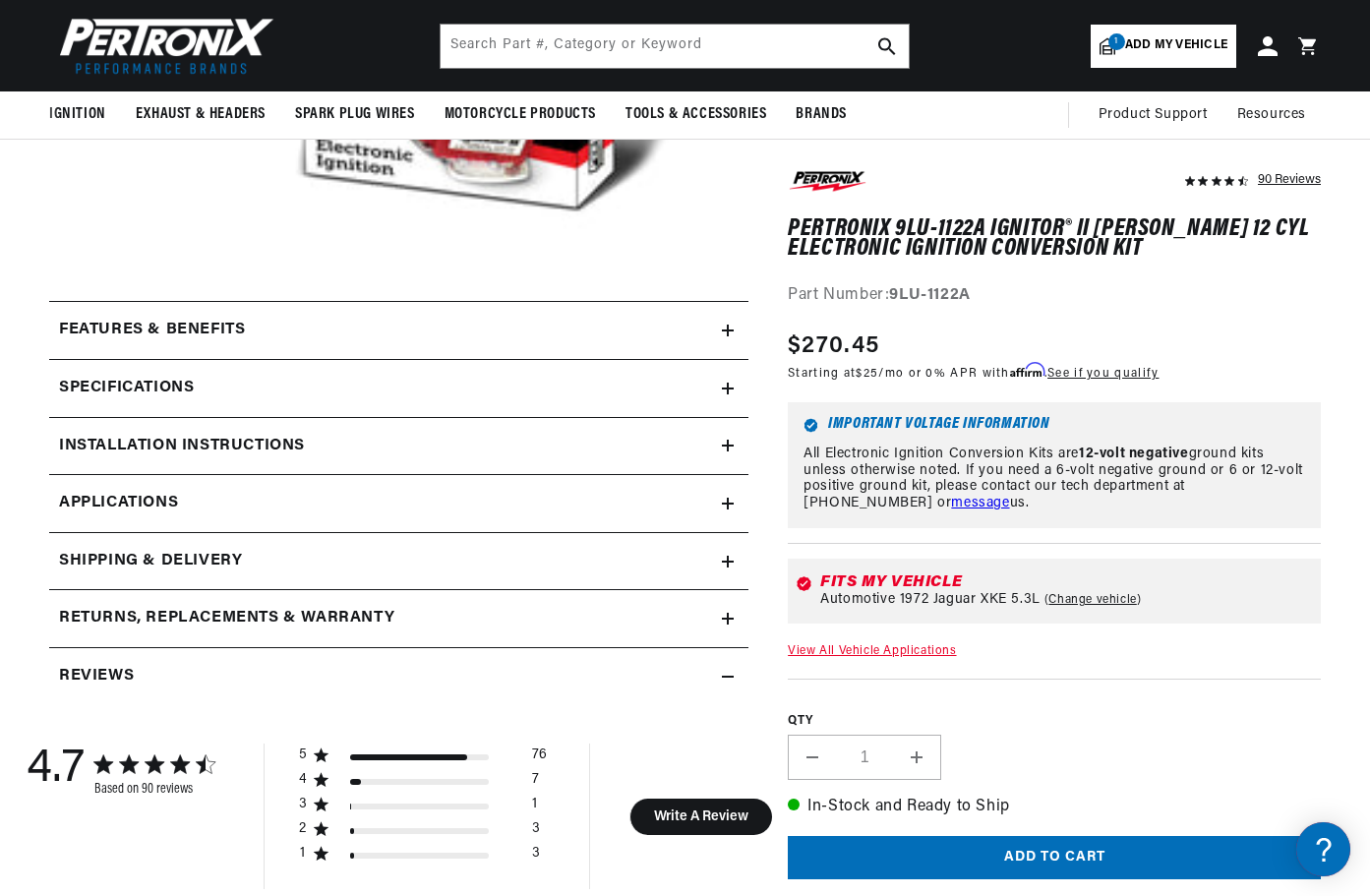 click on "Features & Benefits" at bounding box center [386, 330] 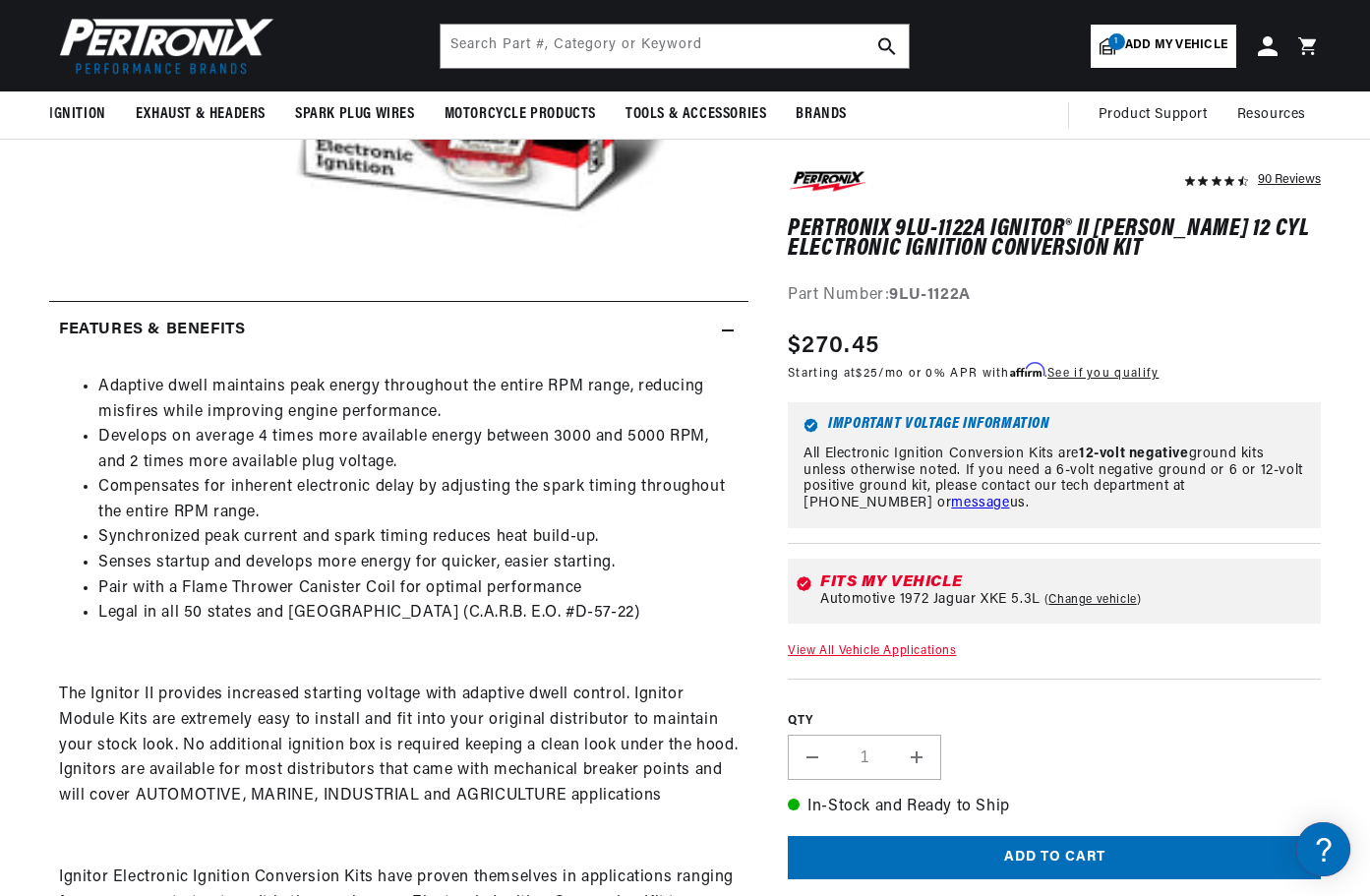 scroll, scrollTop: 0, scrollLeft: 1162, axis: horizontal 